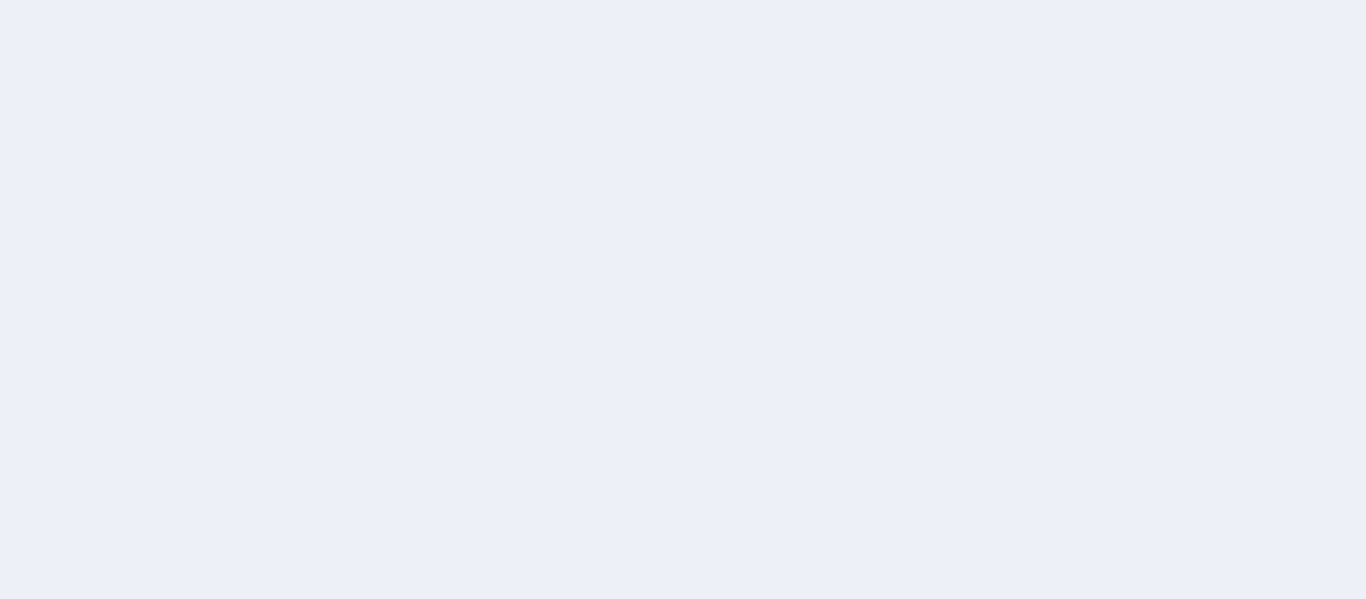 scroll, scrollTop: 0, scrollLeft: 0, axis: both 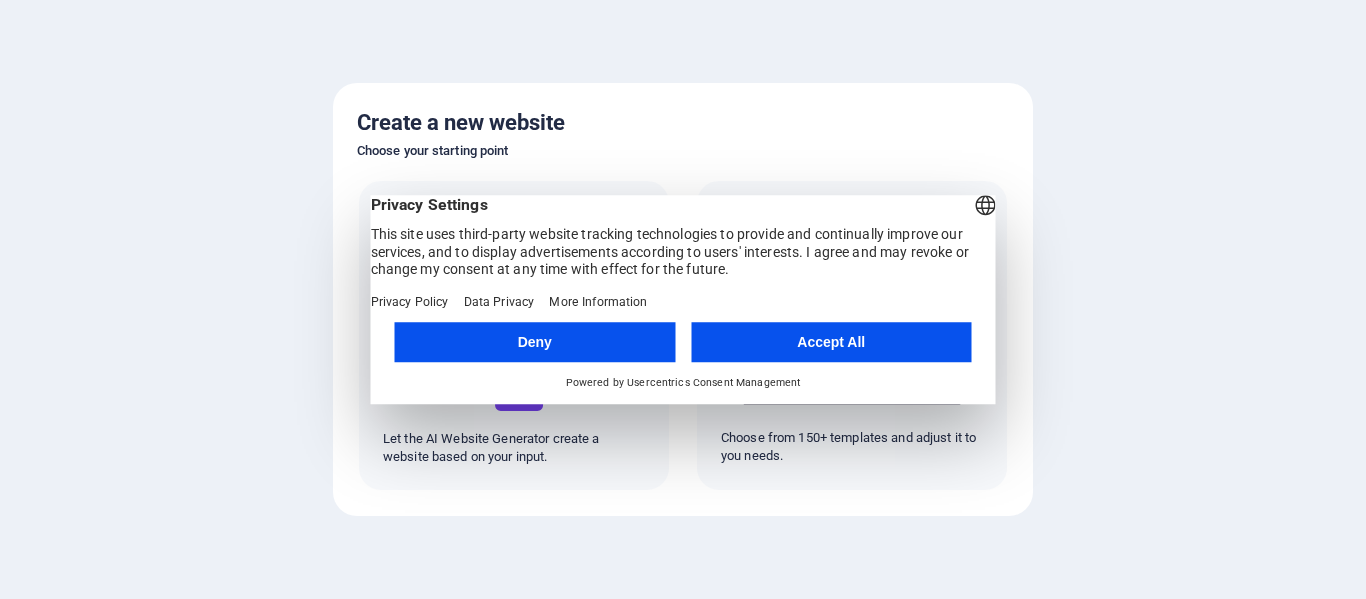 click on "Accept All" at bounding box center (831, 342) 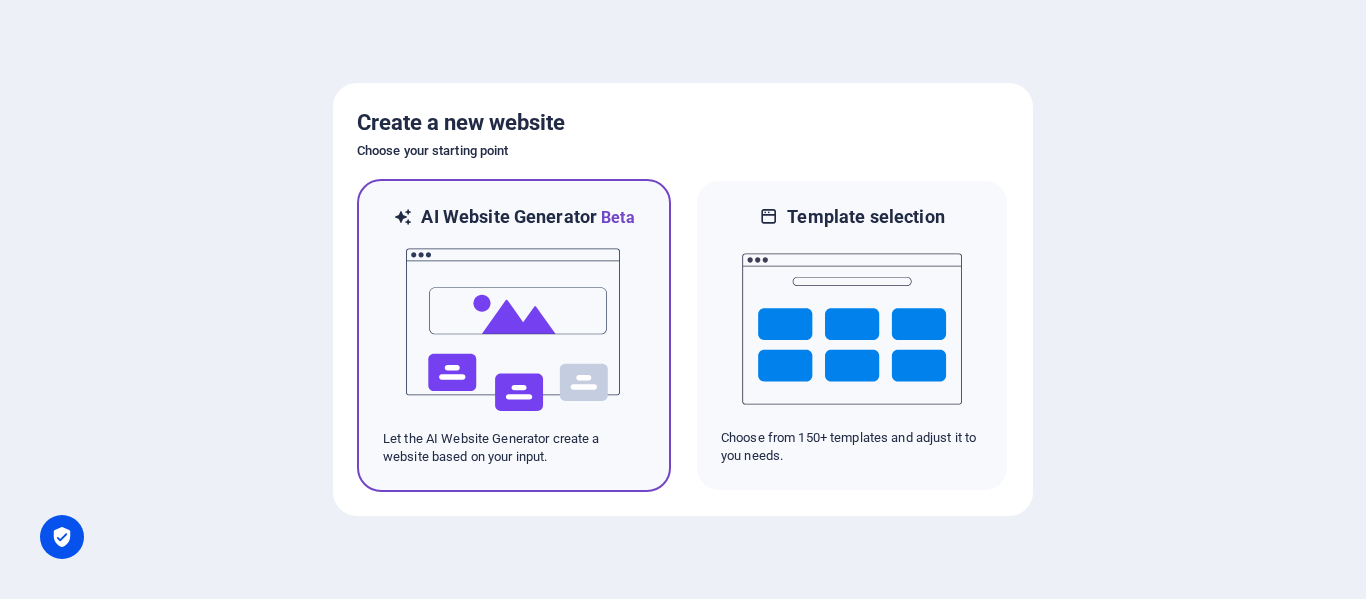 click at bounding box center (514, 330) 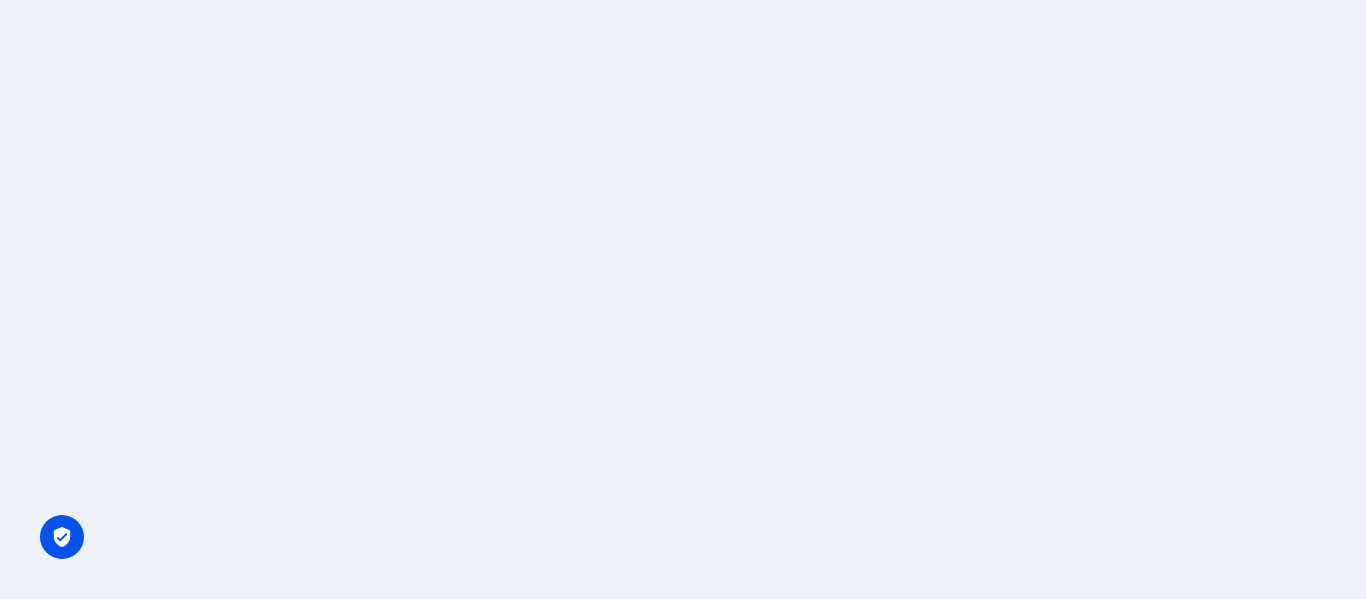 scroll, scrollTop: 0, scrollLeft: 0, axis: both 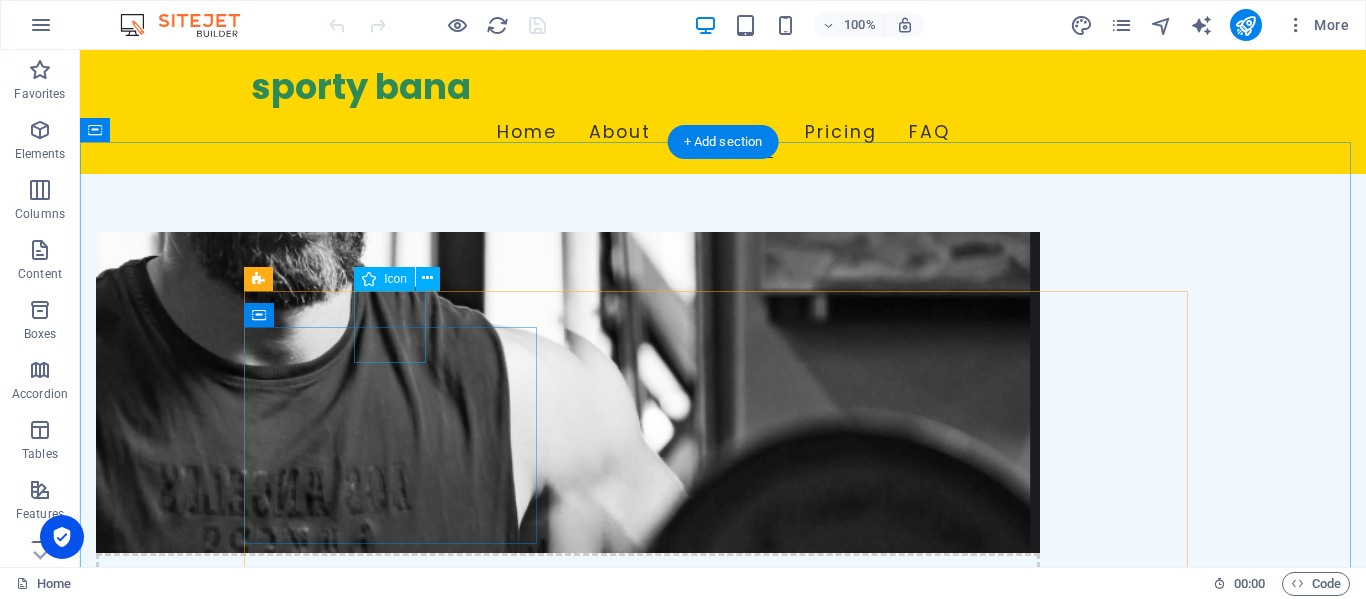 click at bounding box center [397, 1225] 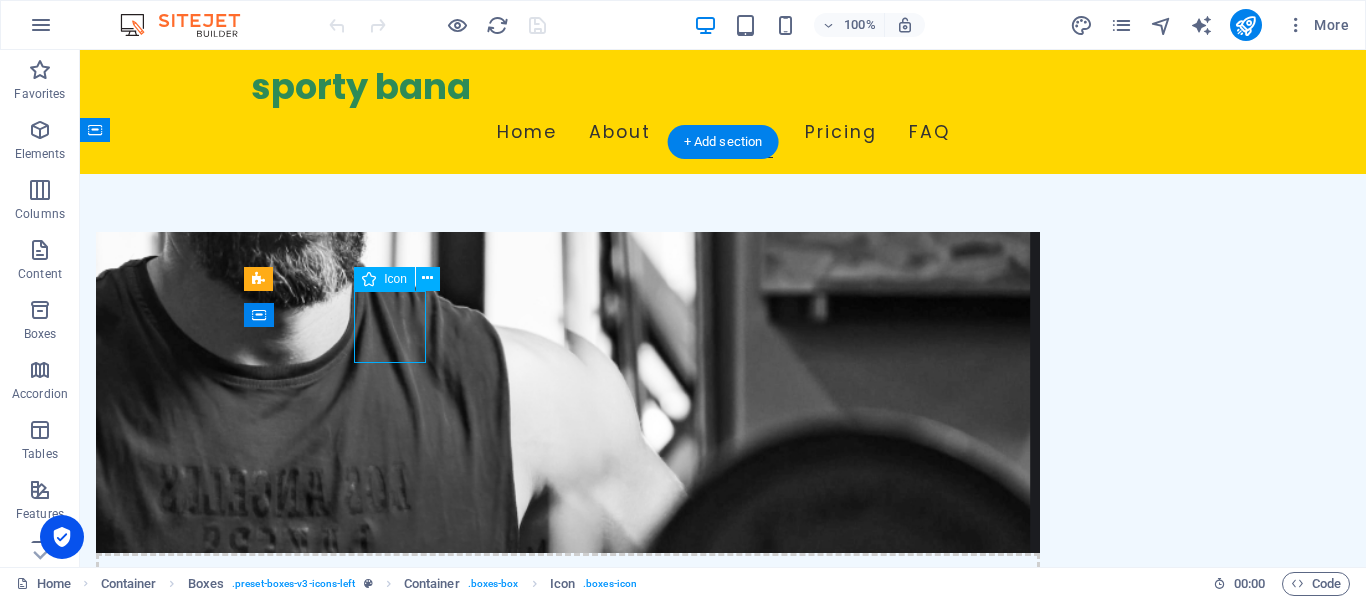 click at bounding box center (397, 1225) 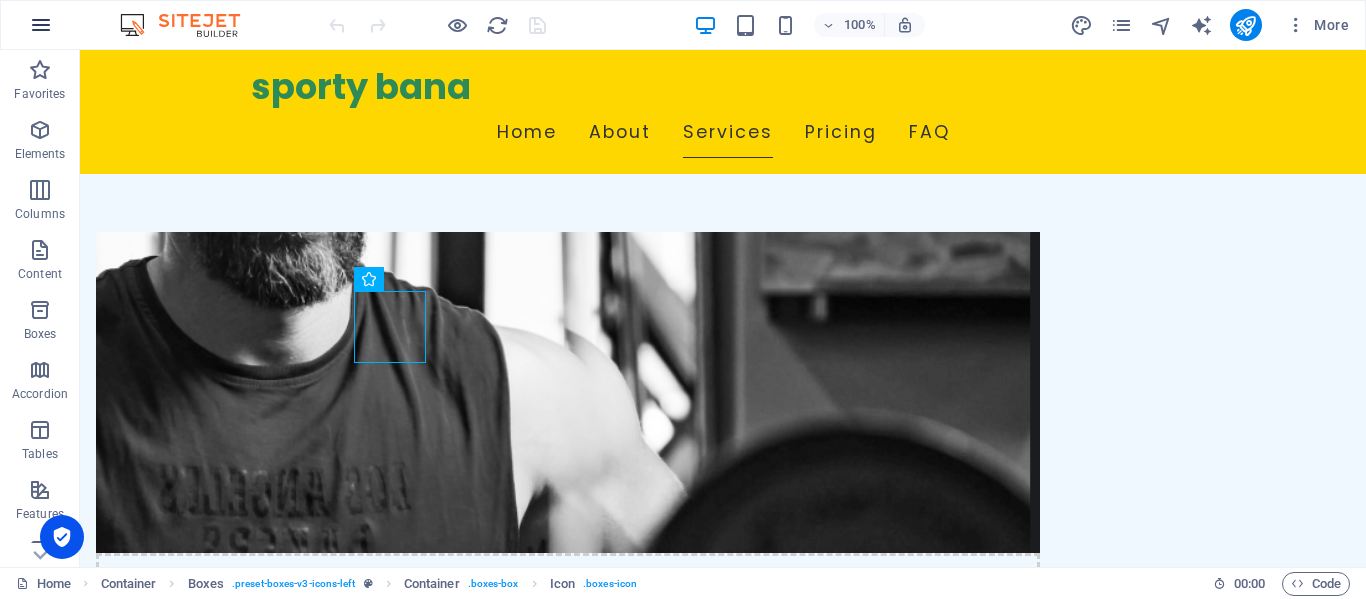 click at bounding box center (41, 25) 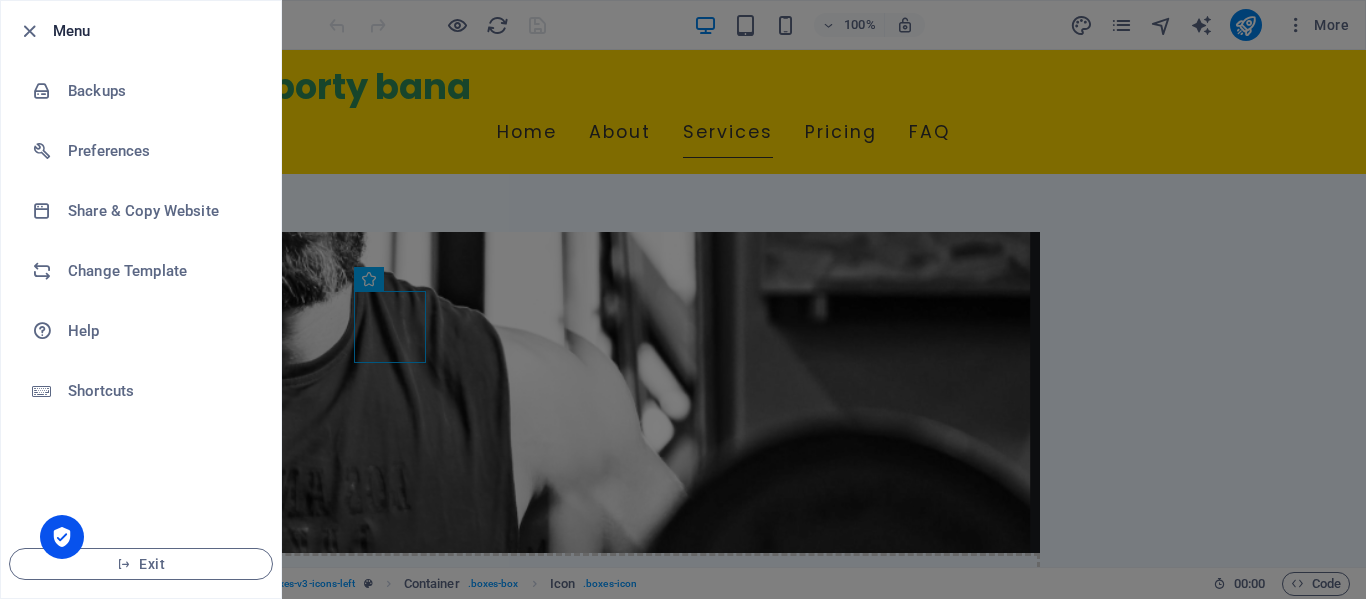 click at bounding box center [683, 299] 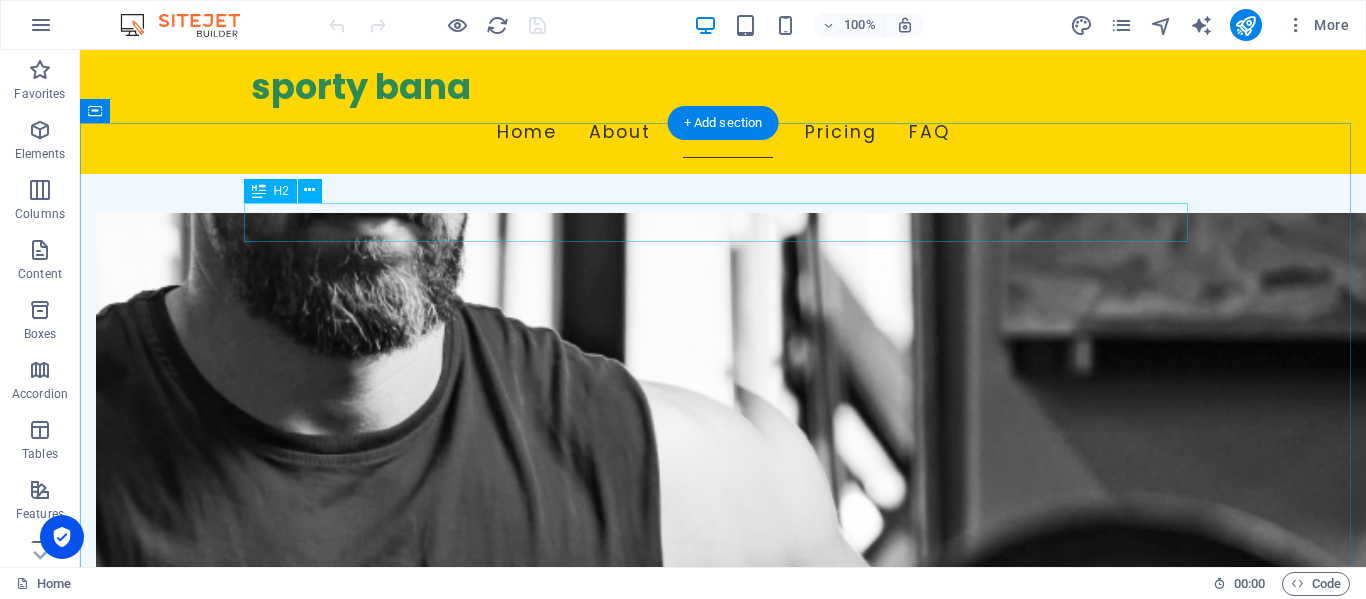 scroll, scrollTop: 800, scrollLeft: 0, axis: vertical 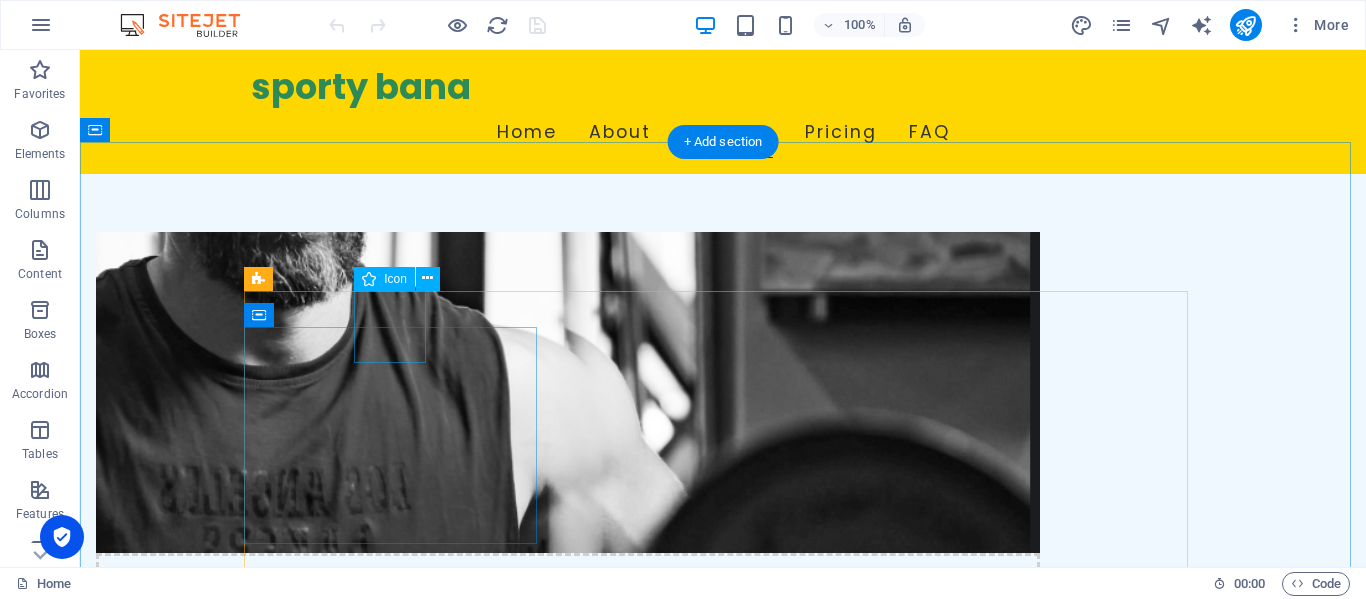 click at bounding box center (397, 1225) 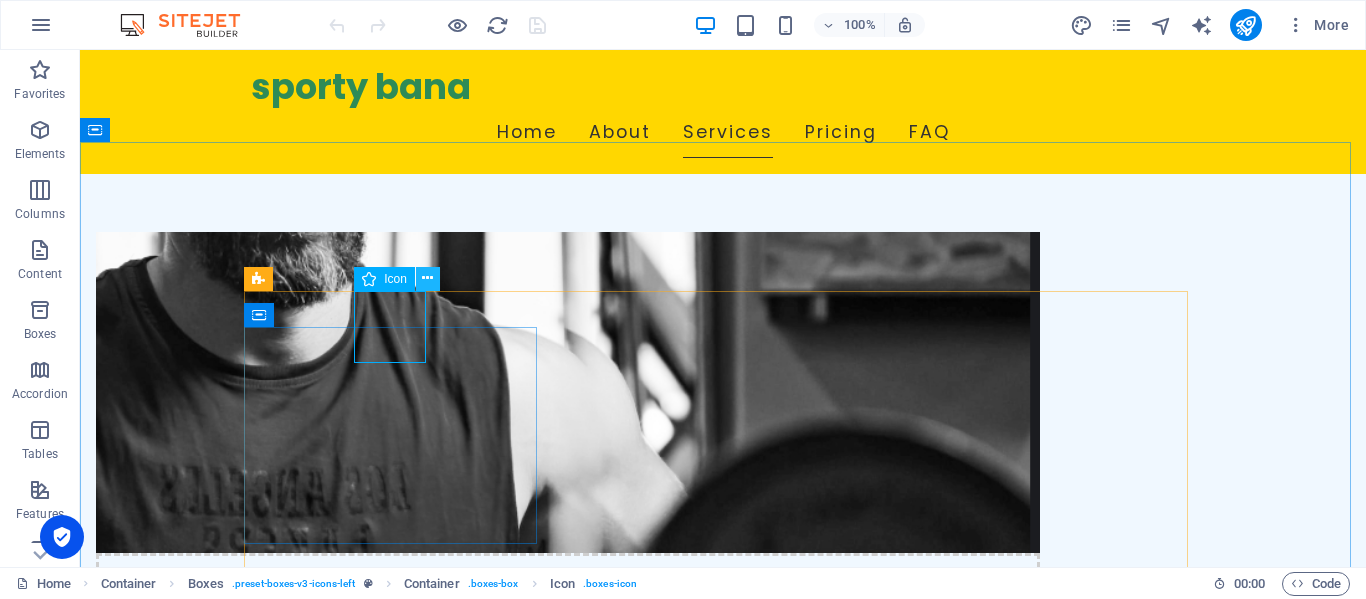 click at bounding box center (427, 278) 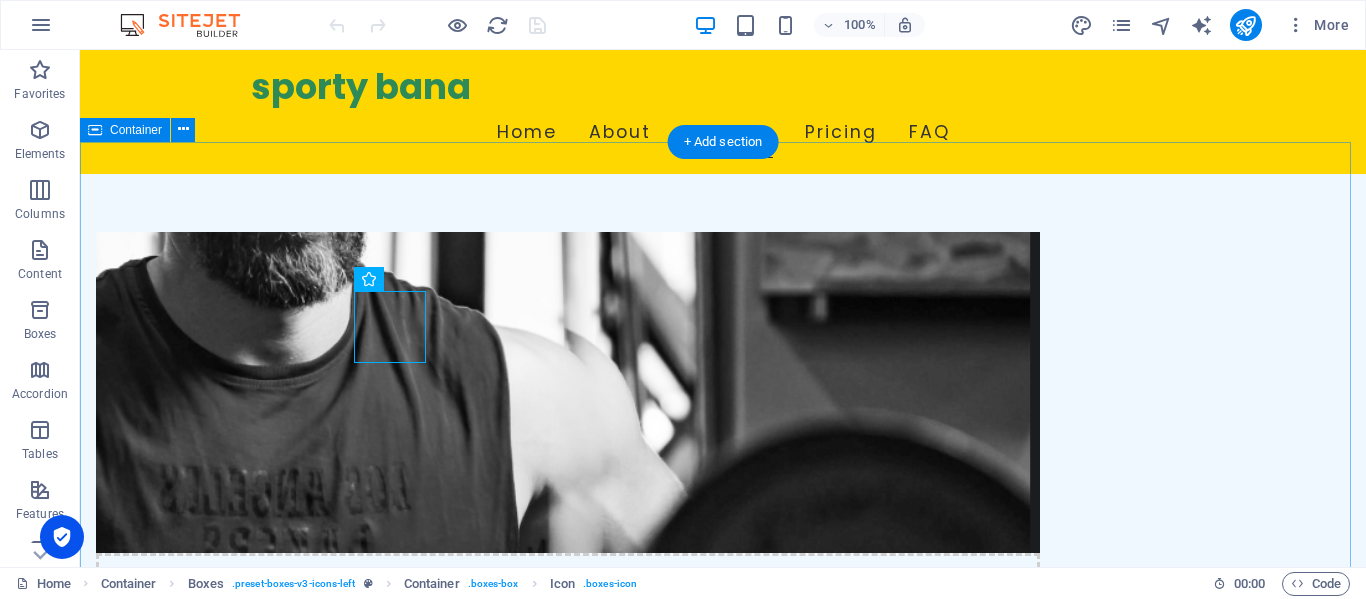 click on "Our Services Live Scores and Updates Get instant notifications and updates on scores from your favorite football leagues. Accurate Predictions Access precise predictions to improve your betting strategies and game insights. Match Analysis In-depth analysis of matches to help you understand trends and outcomes. League Insights Get detailed insights into different leagues to make informed decisions. Betting Tips Expert betting tips tailored to maximize your chances of winning. Latest Sports News Stay updated with the latest news and updates in the sports world." at bounding box center (723, 1851) 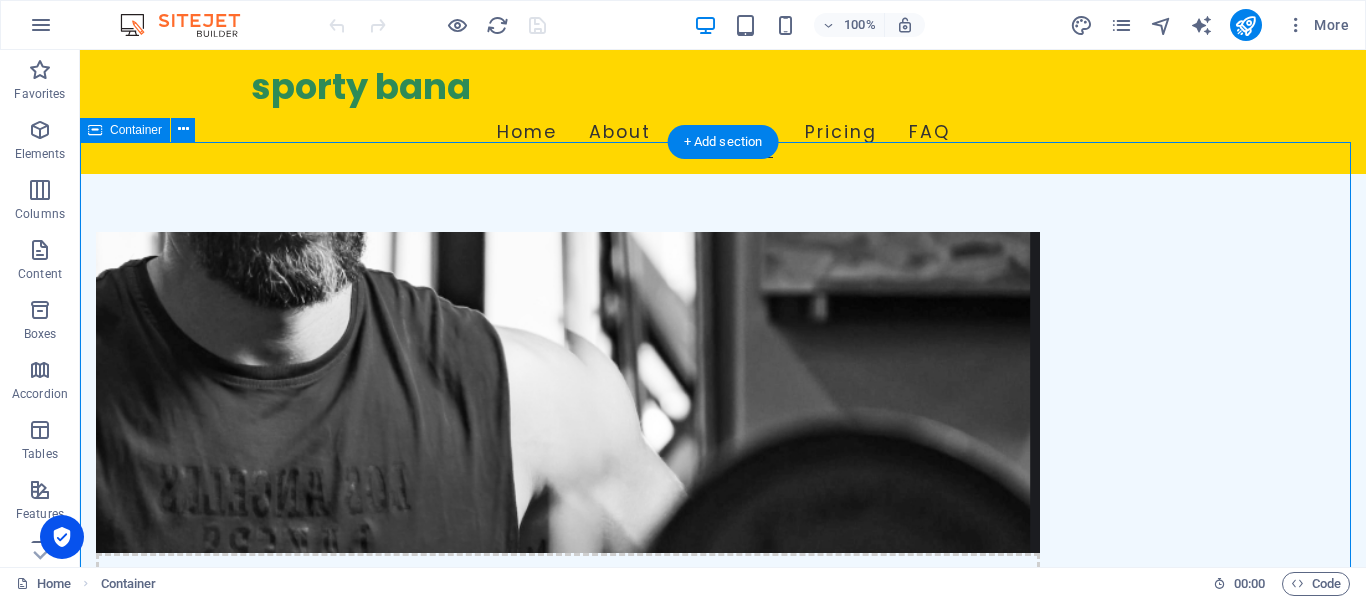 click on "Our Services Live Scores and Updates Get instant notifications and updates on scores from your favorite football leagues. Accurate Predictions Access precise predictions to improve your betting strategies and game insights. Match Analysis In-depth analysis of matches to help you understand trends and outcomes. League Insights Get detailed insights into different leagues to make informed decisions. Betting Tips Expert betting tips tailored to maximize your chances of winning. Latest Sports News Stay updated with the latest news and updates in the sports world." at bounding box center [723, 1851] 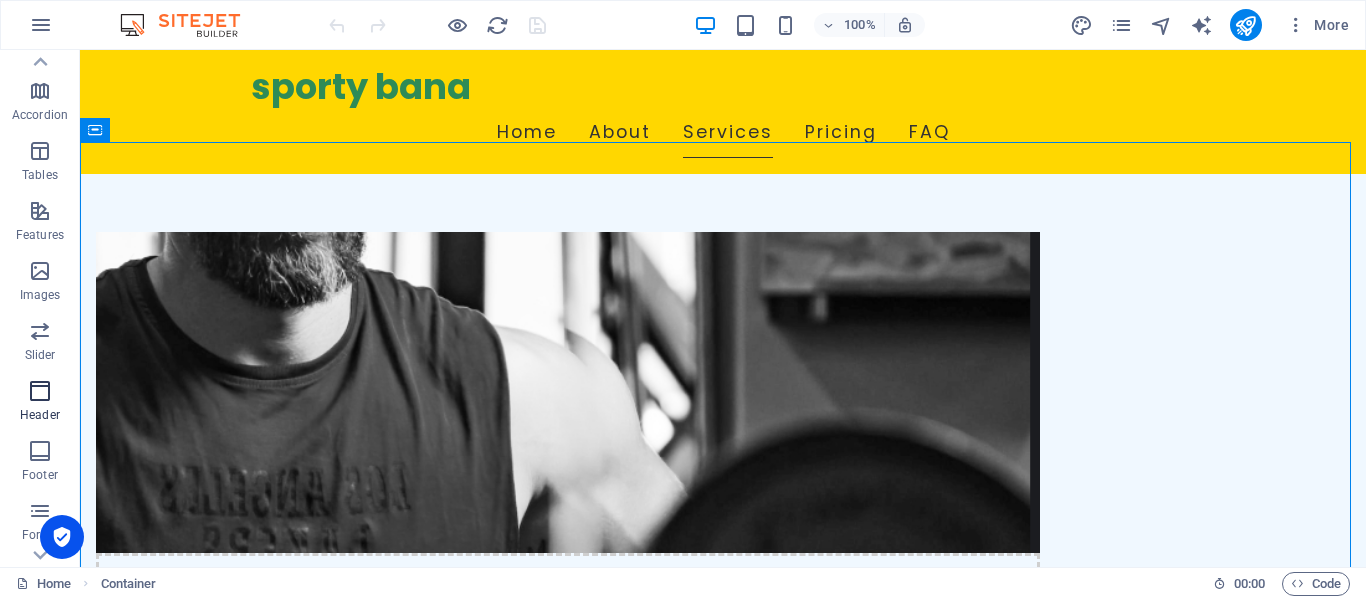 scroll, scrollTop: 283, scrollLeft: 0, axis: vertical 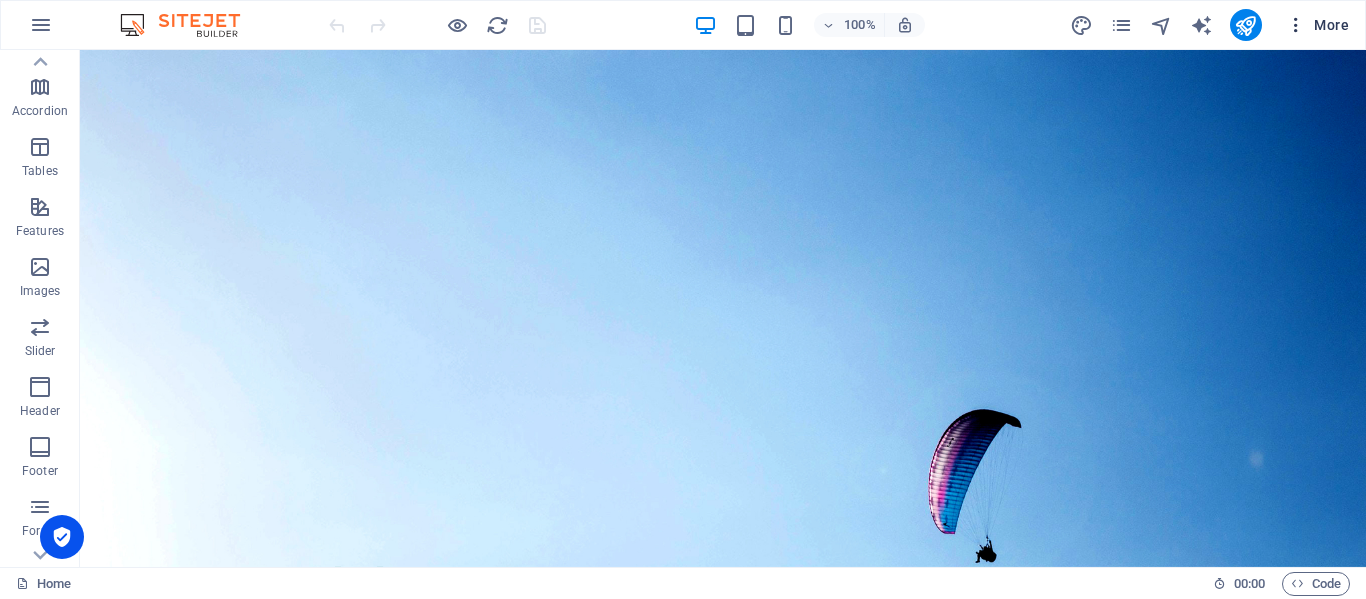 click at bounding box center (1296, 25) 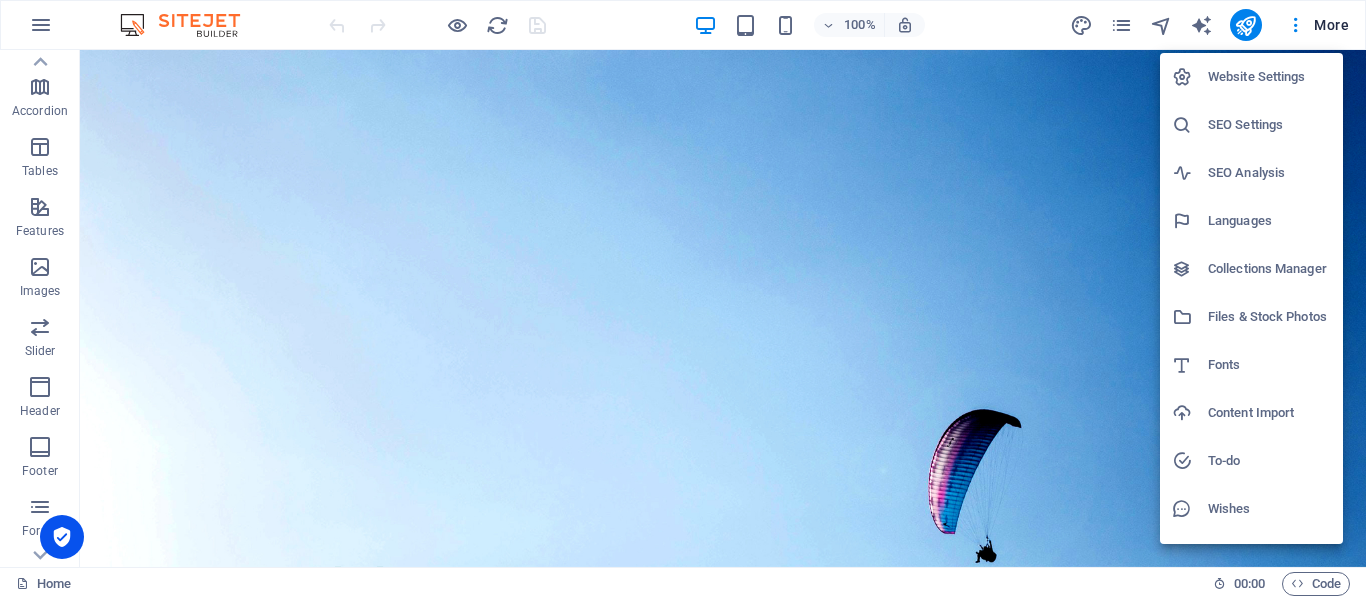 drag, startPoint x: 1245, startPoint y: 125, endPoint x: 1287, endPoint y: 123, distance: 42.047592 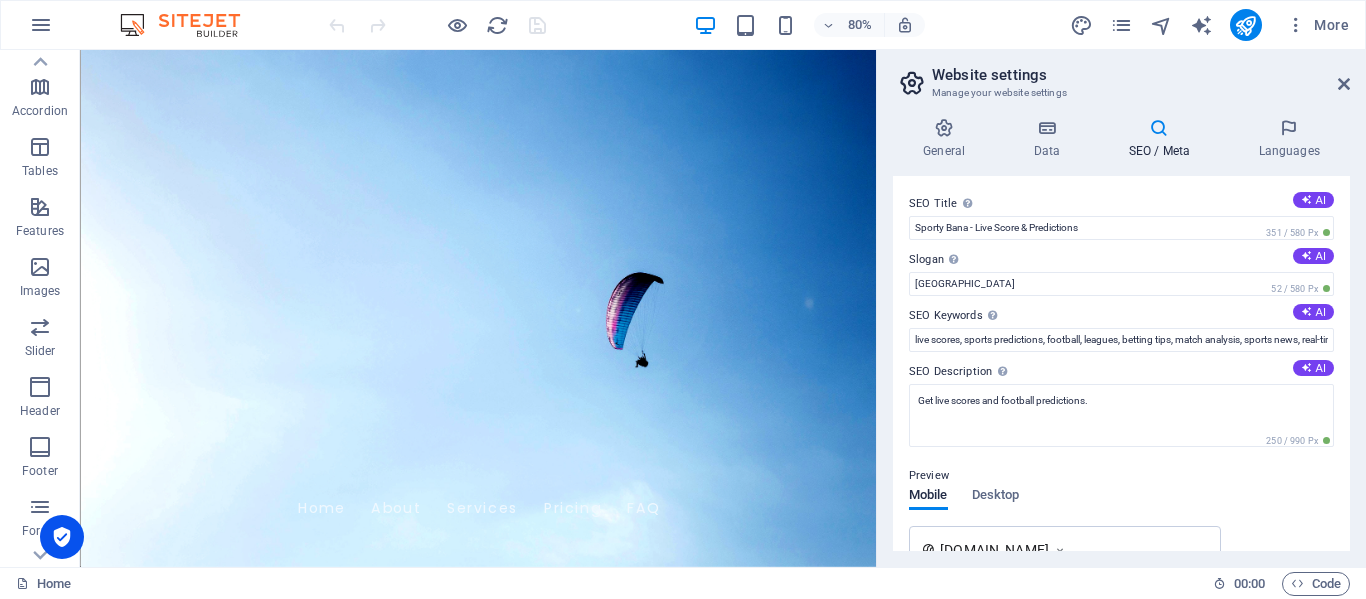 click on "SEO Settings" at bounding box center [1281, 94] 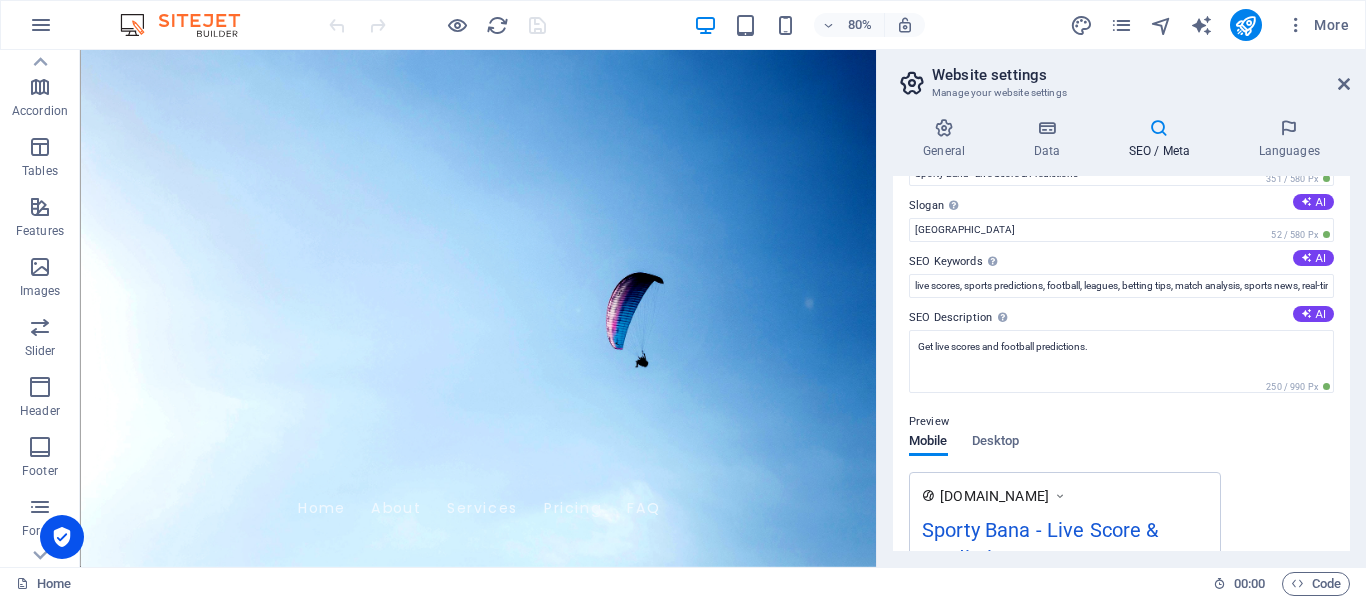 scroll, scrollTop: 0, scrollLeft: 0, axis: both 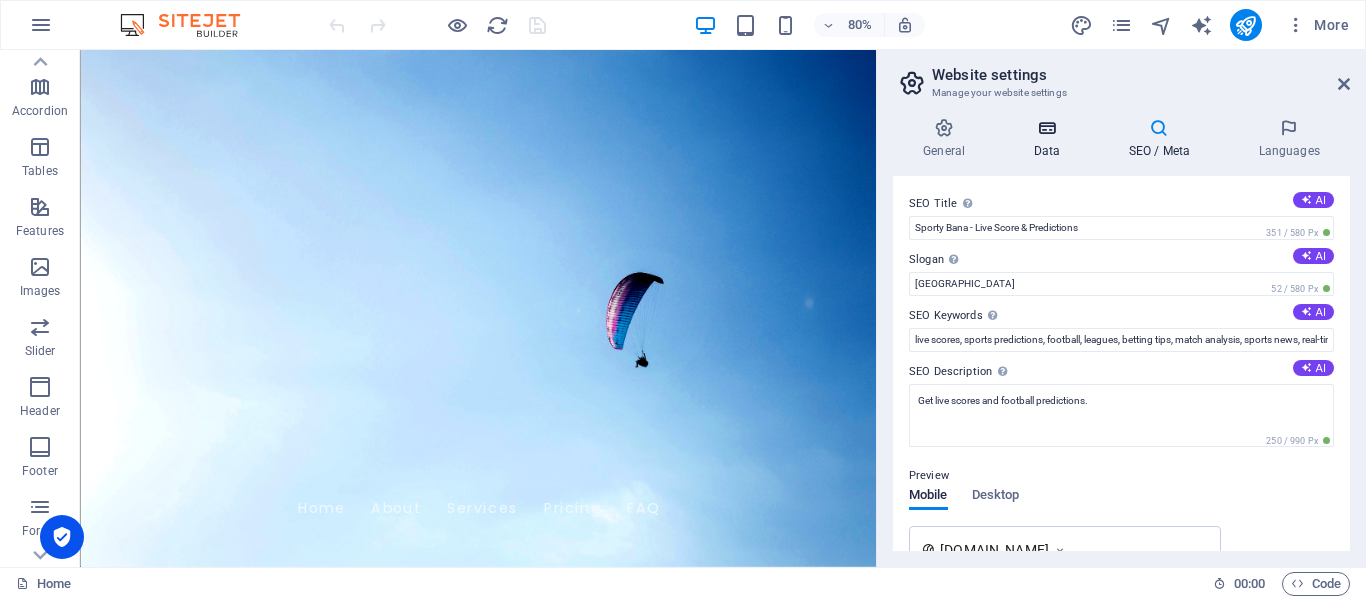 click at bounding box center (1046, 128) 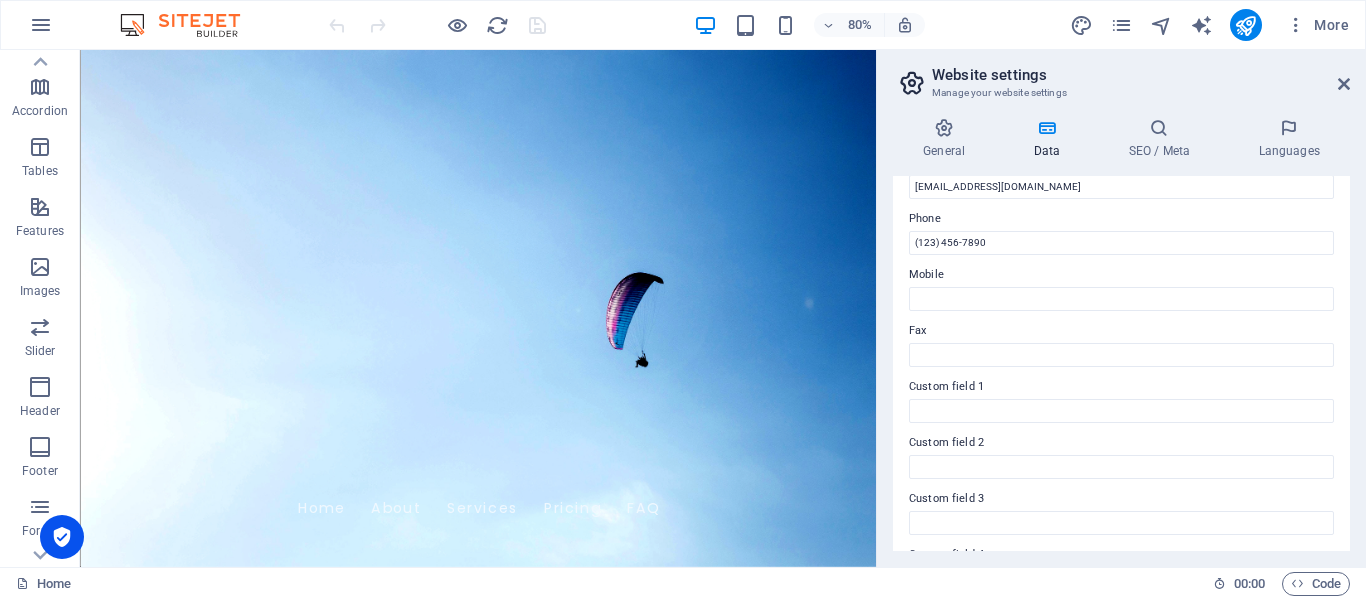 scroll, scrollTop: 300, scrollLeft: 0, axis: vertical 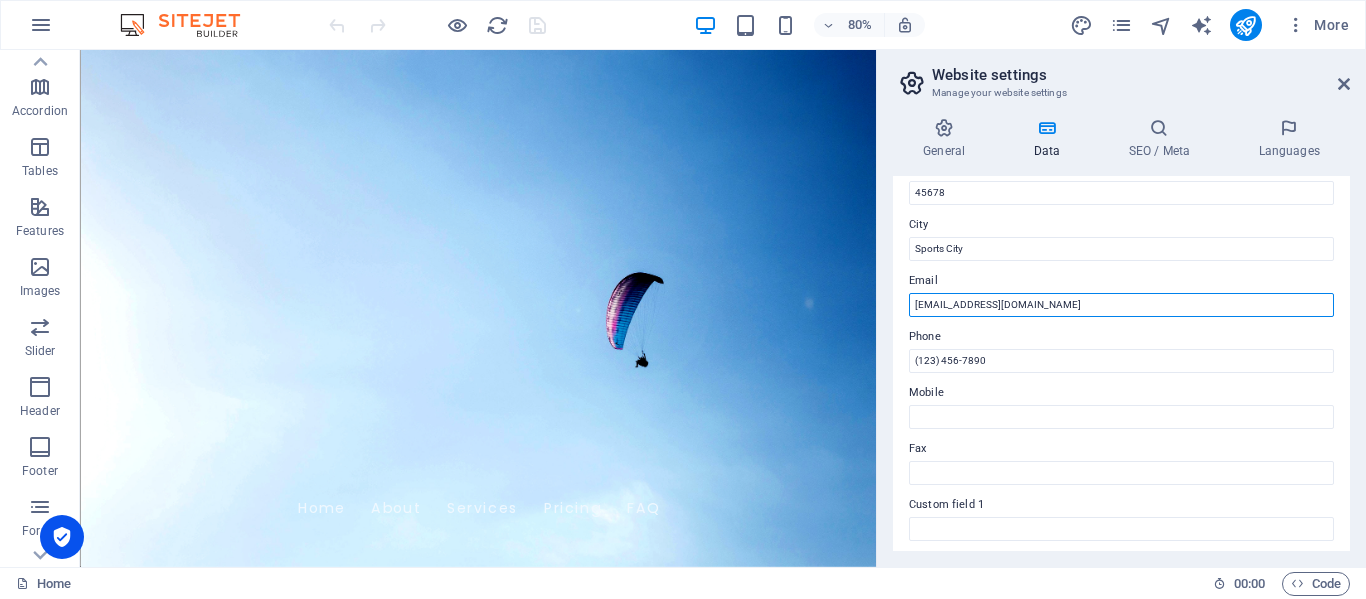click on "[EMAIL_ADDRESS][DOMAIN_NAME]" at bounding box center (1121, 305) 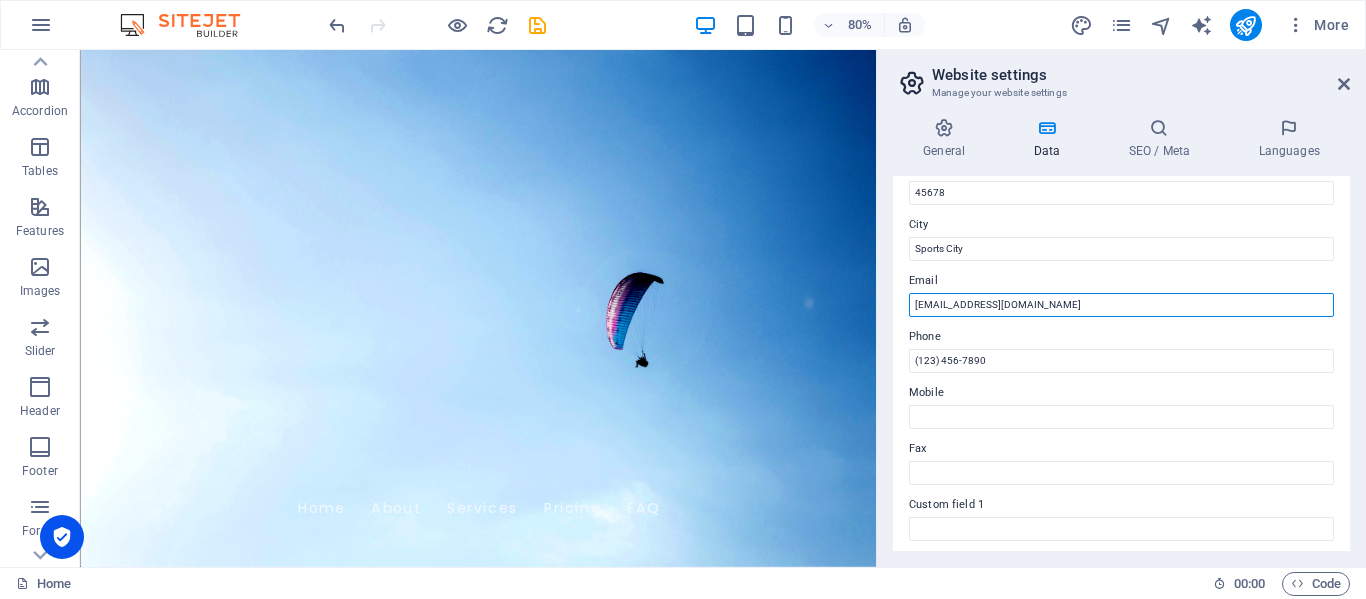 type on "[EMAIL_ADDRESS][DOMAIN_NAME]" 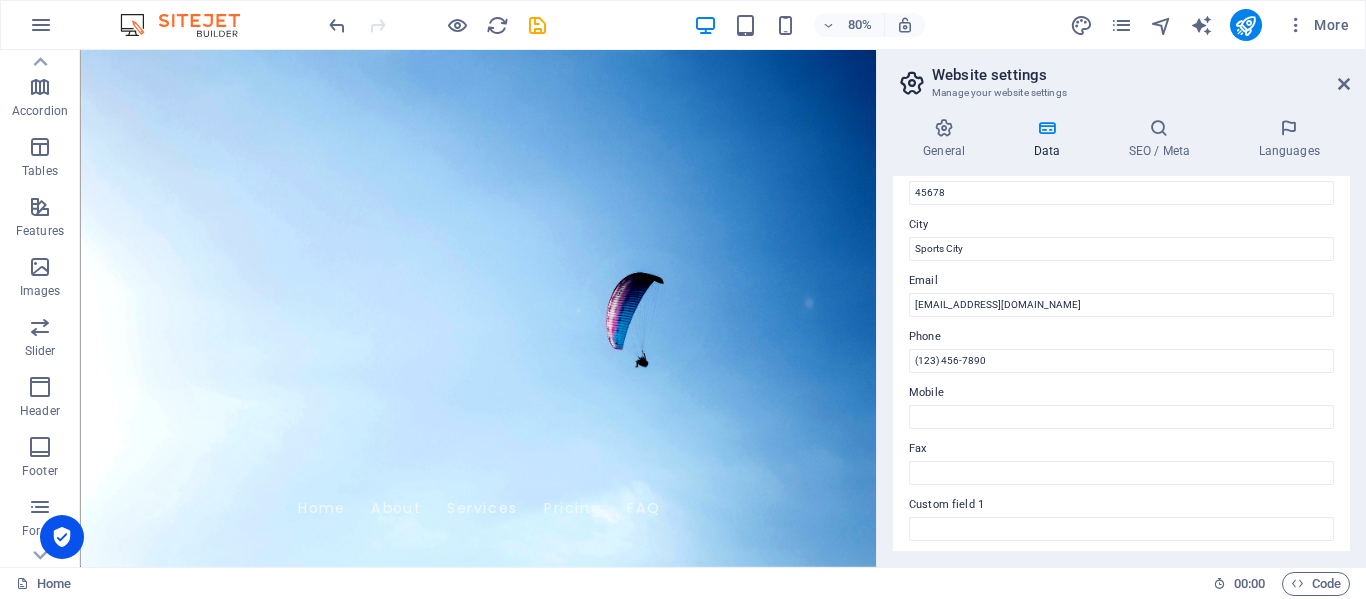 click on "Contact data for this website. This can be used everywhere on the website and will update automatically. Company sporty bana First name Last name Street [STREET_ADDRESS] Sports City Email [EMAIL_ADDRESS][DOMAIN_NAME] Phone [PHONE_NUMBER] Mobile Fax Custom field 1 Custom field 2 Custom field 3 Custom field 4 Custom field 5 Custom field 6" at bounding box center (1121, 363) 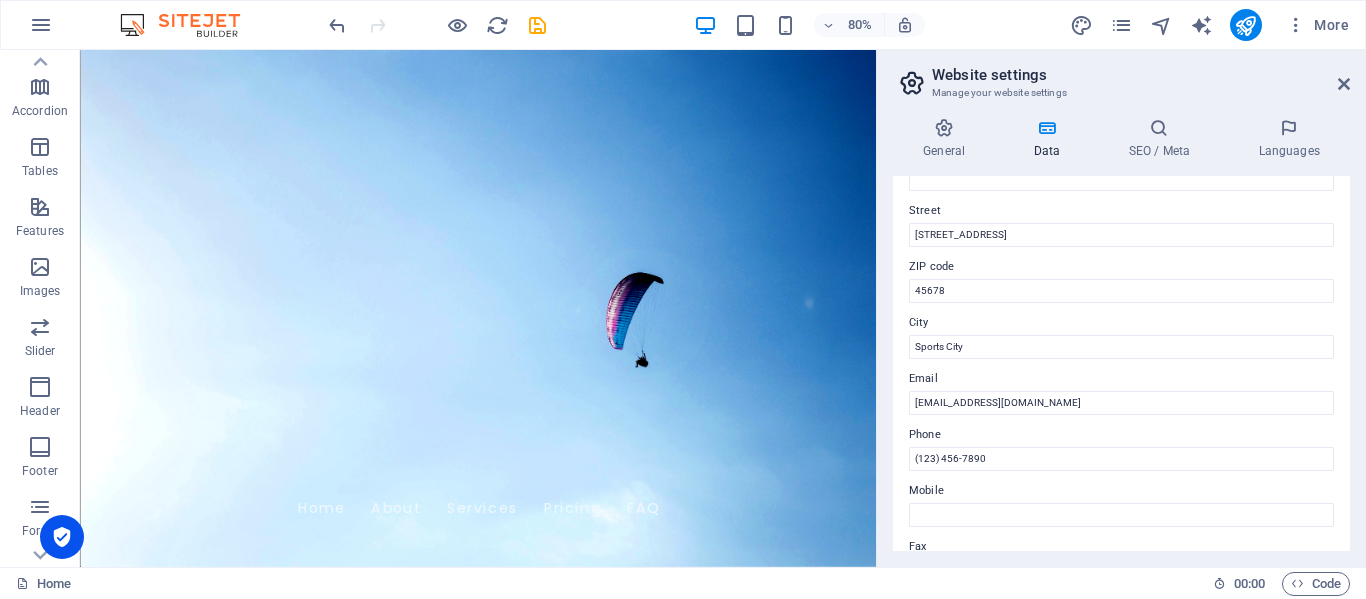 scroll, scrollTop: 0, scrollLeft: 0, axis: both 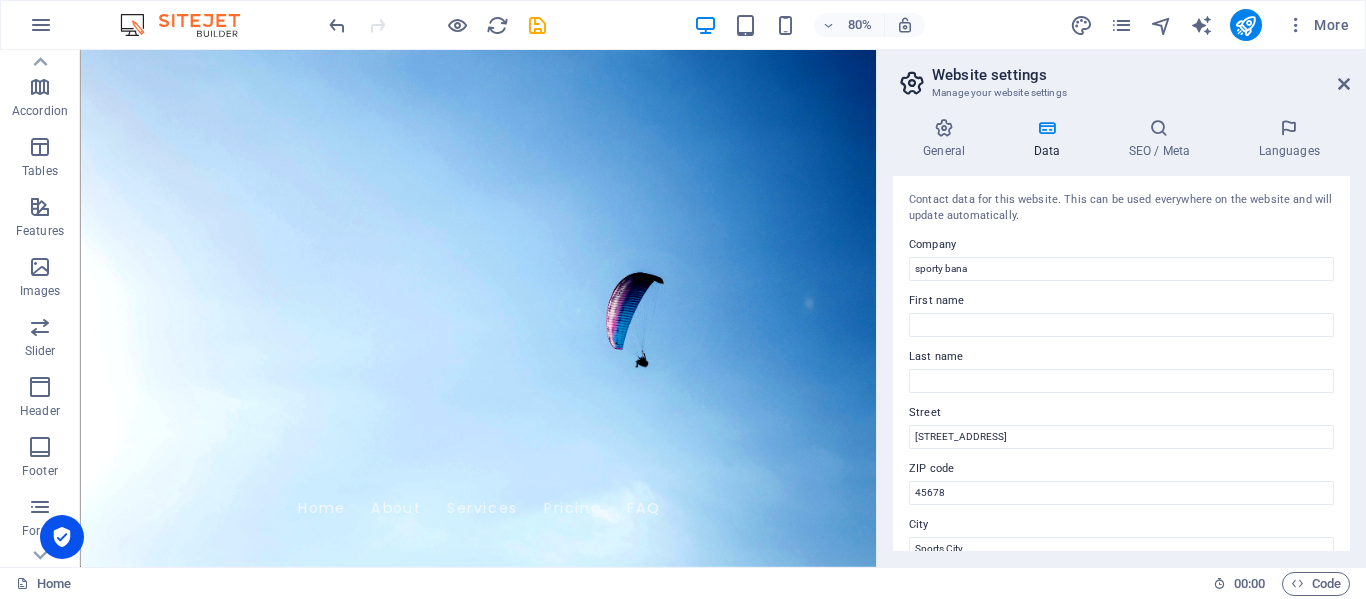 click at bounding box center [1046, 128] 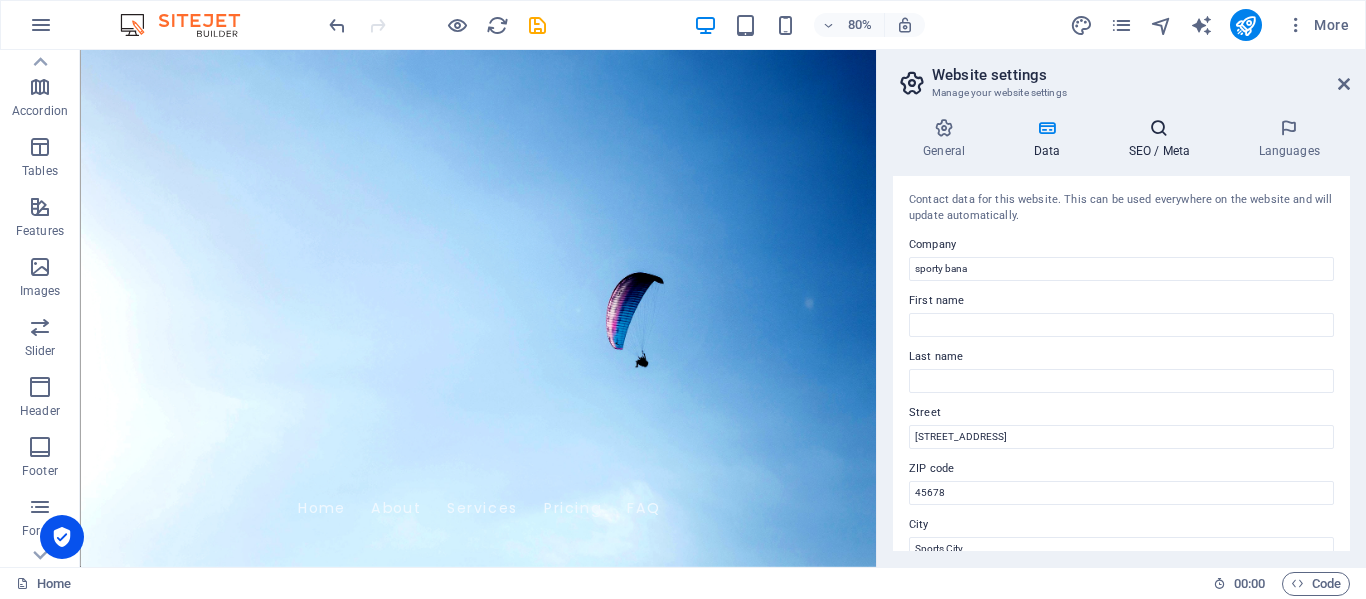 click at bounding box center [1159, 128] 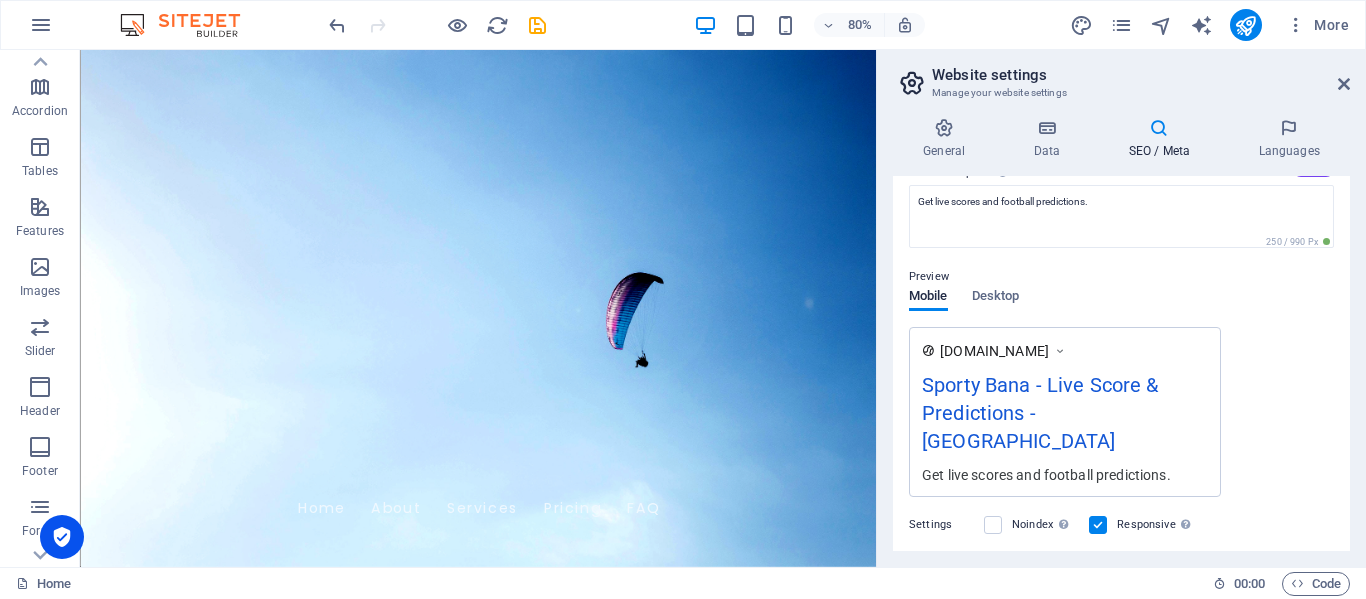 scroll, scrollTop: 200, scrollLeft: 0, axis: vertical 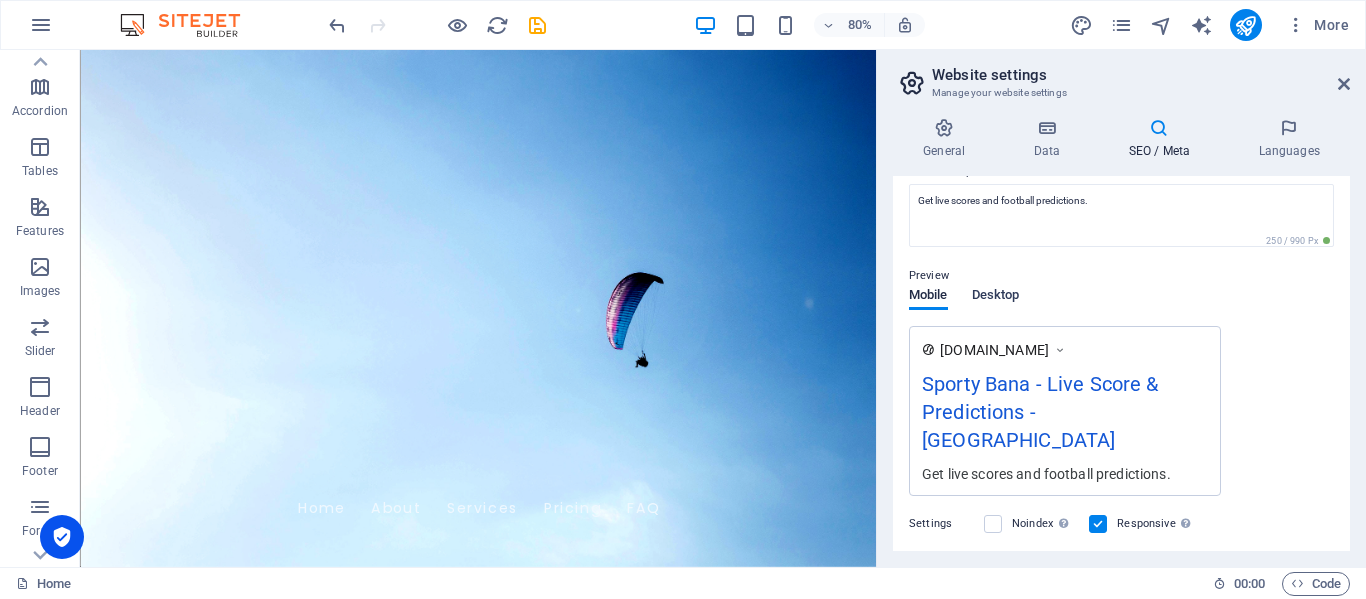 click on "Desktop" at bounding box center (996, 297) 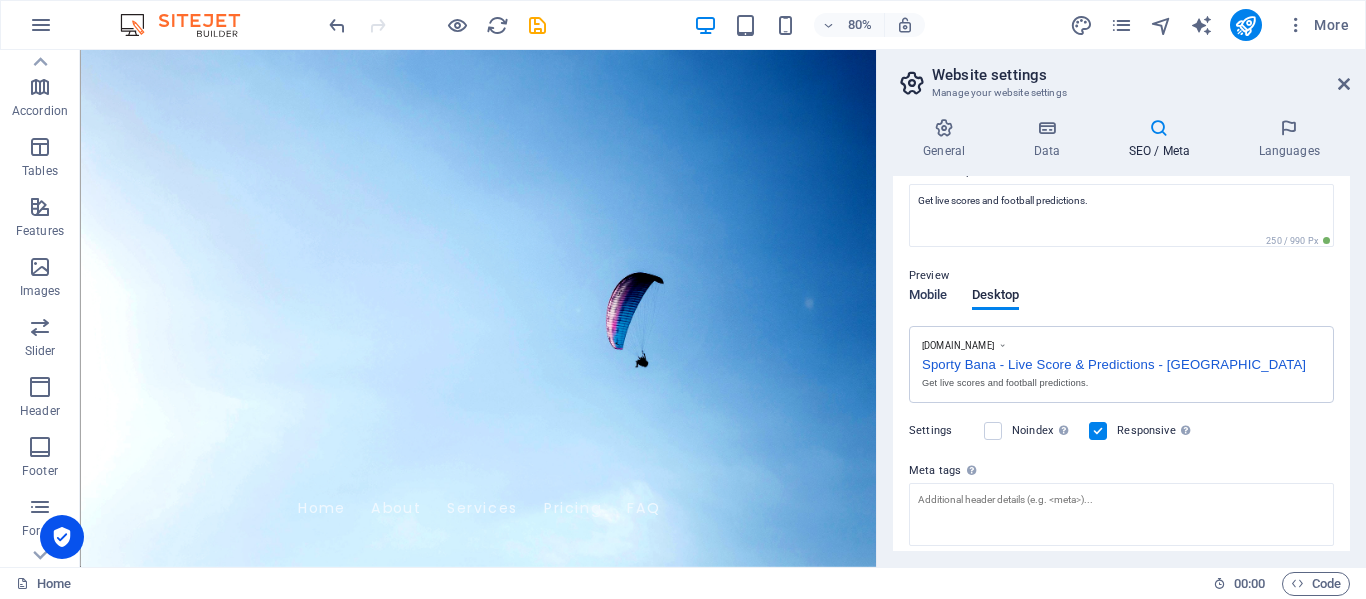 click on "Mobile" at bounding box center [928, 297] 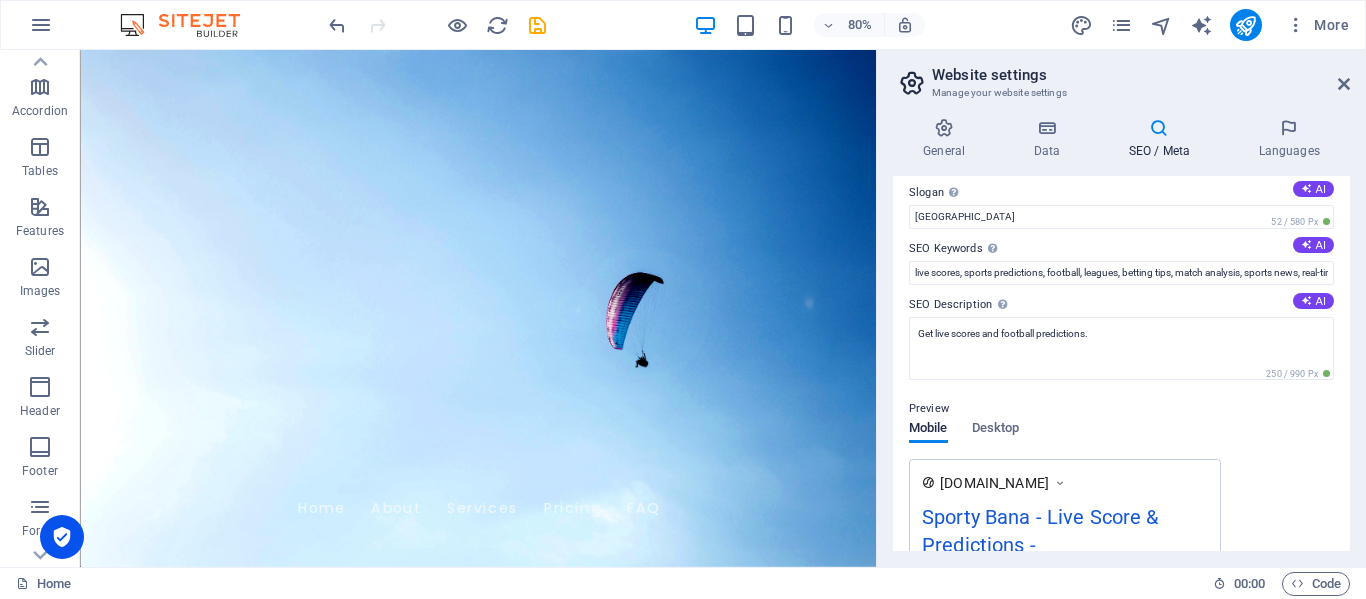 scroll, scrollTop: 0, scrollLeft: 0, axis: both 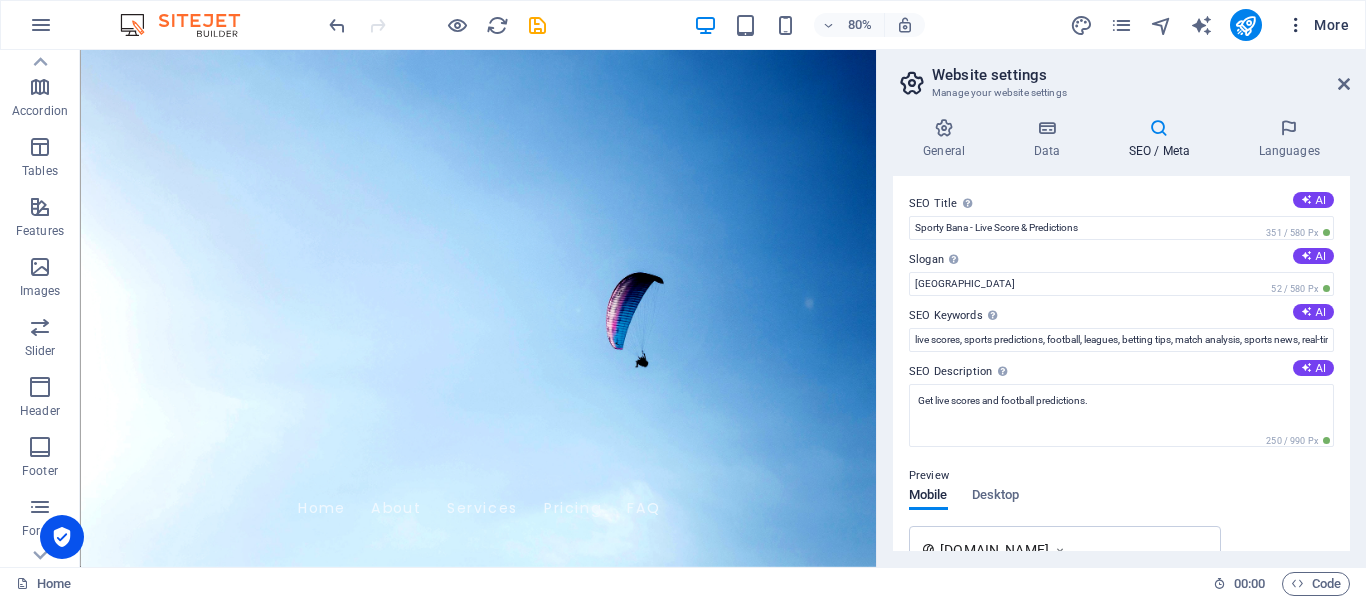 click at bounding box center (1296, 25) 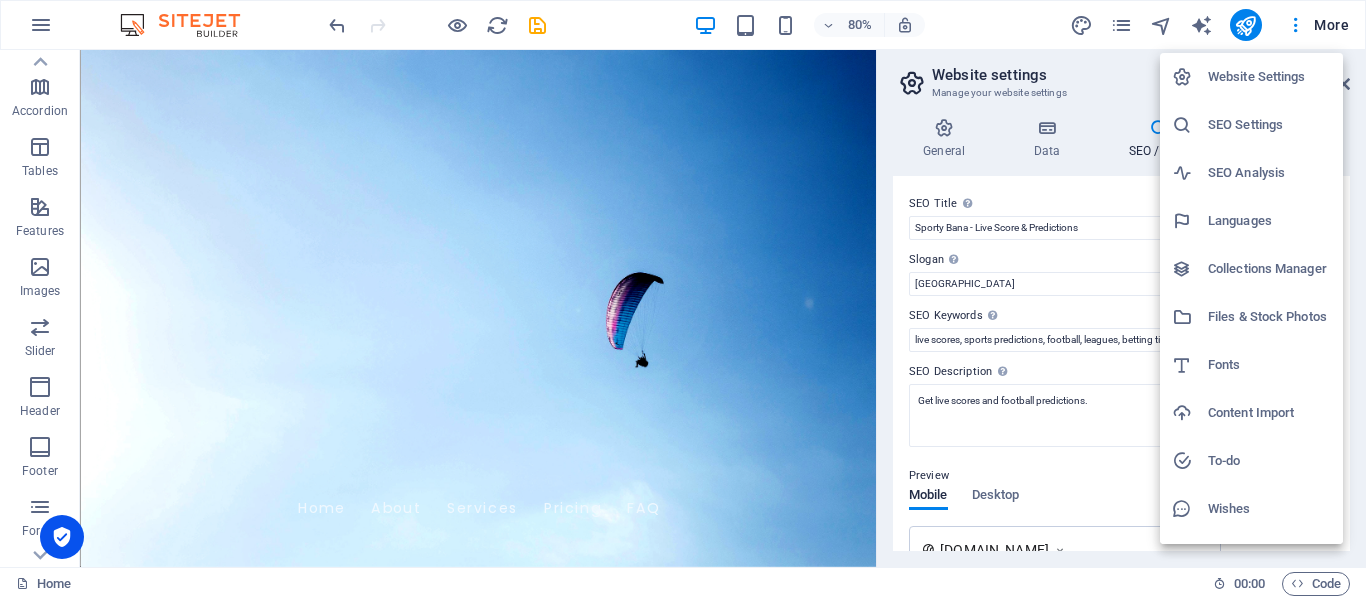 click on "Content Import" at bounding box center (1269, 413) 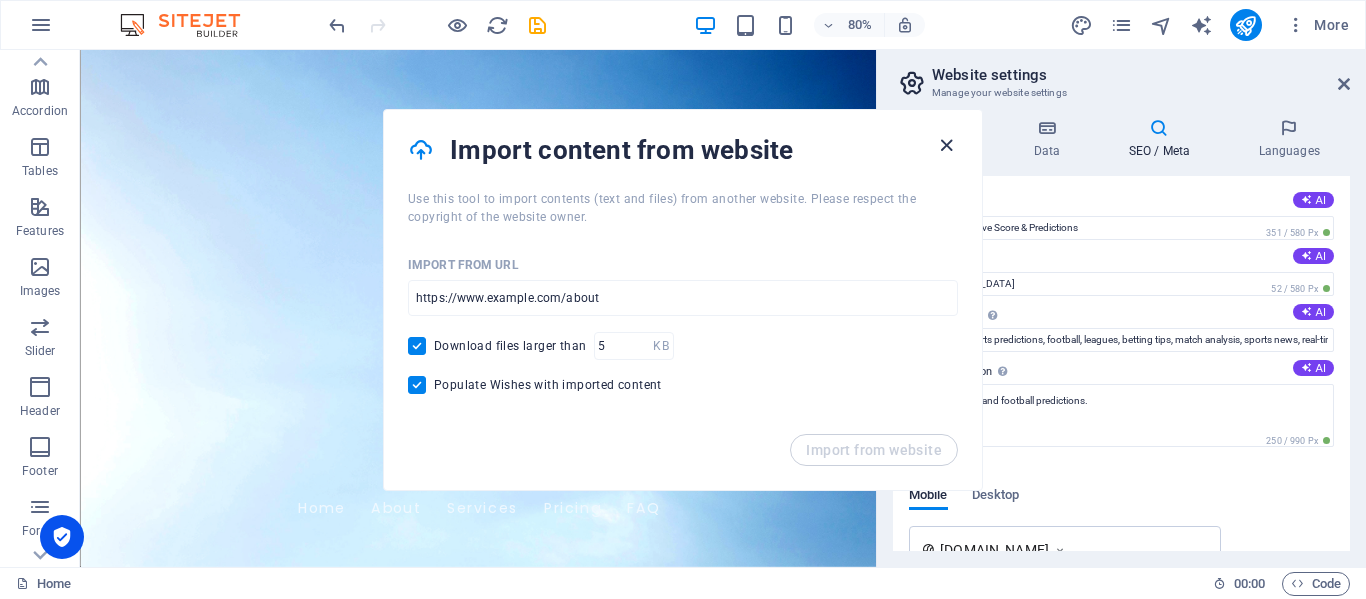 click at bounding box center [946, 145] 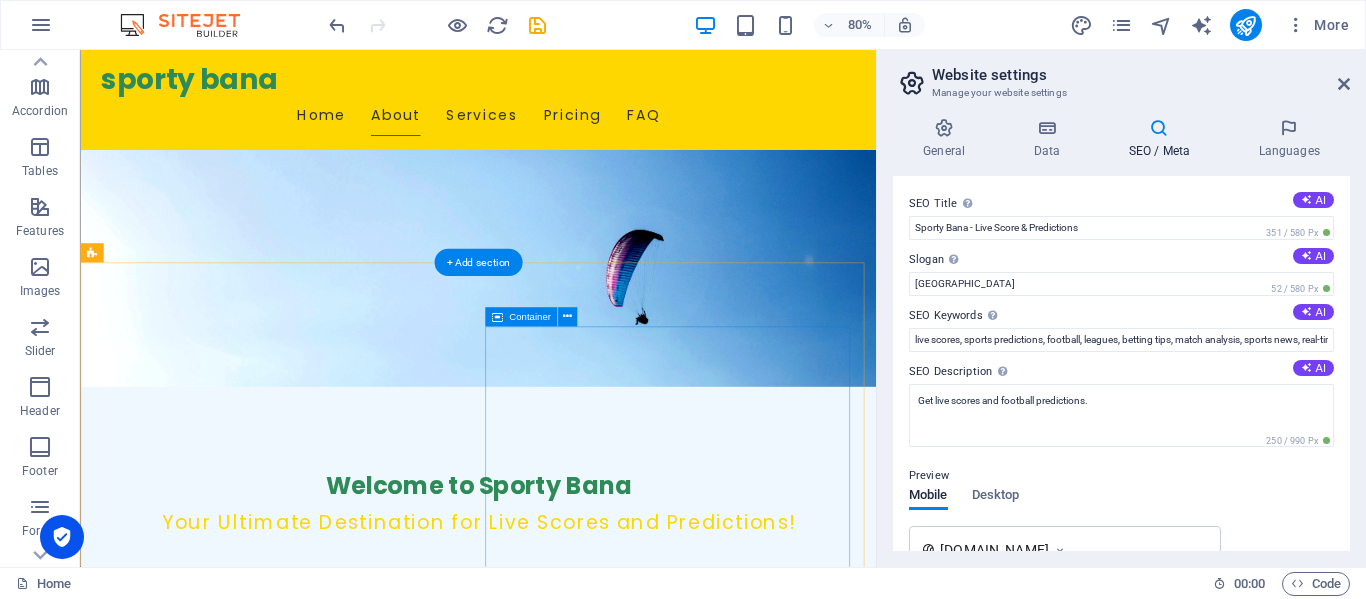 scroll, scrollTop: 0, scrollLeft: 0, axis: both 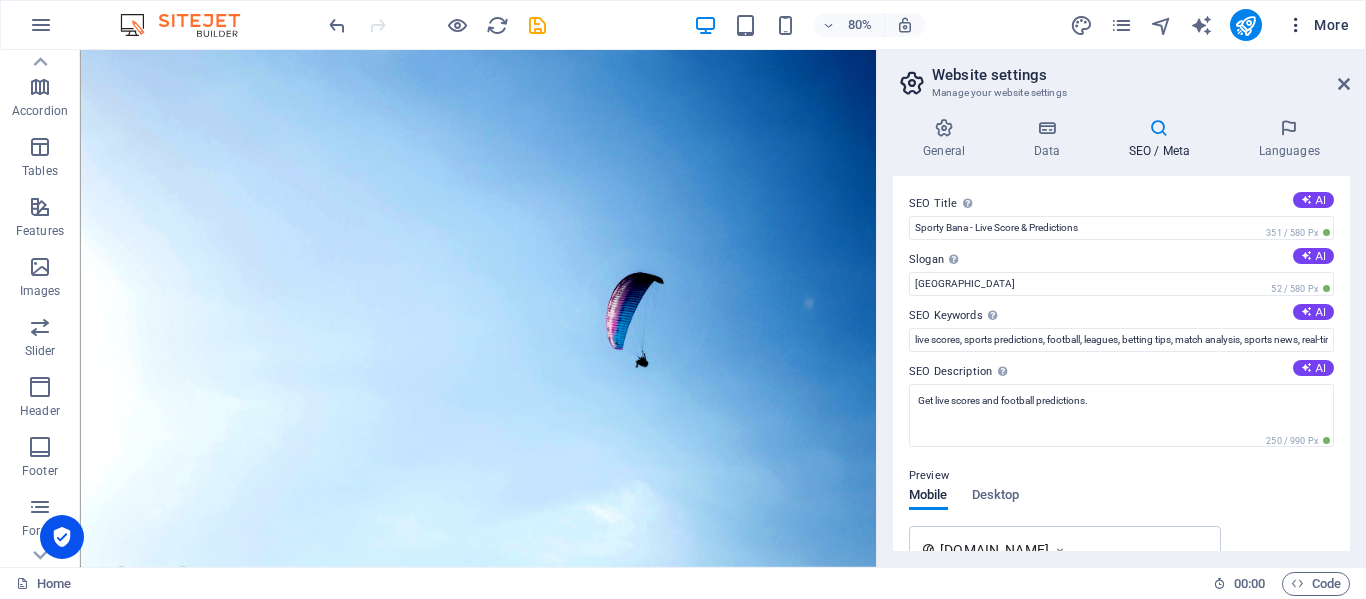 click at bounding box center [1296, 25] 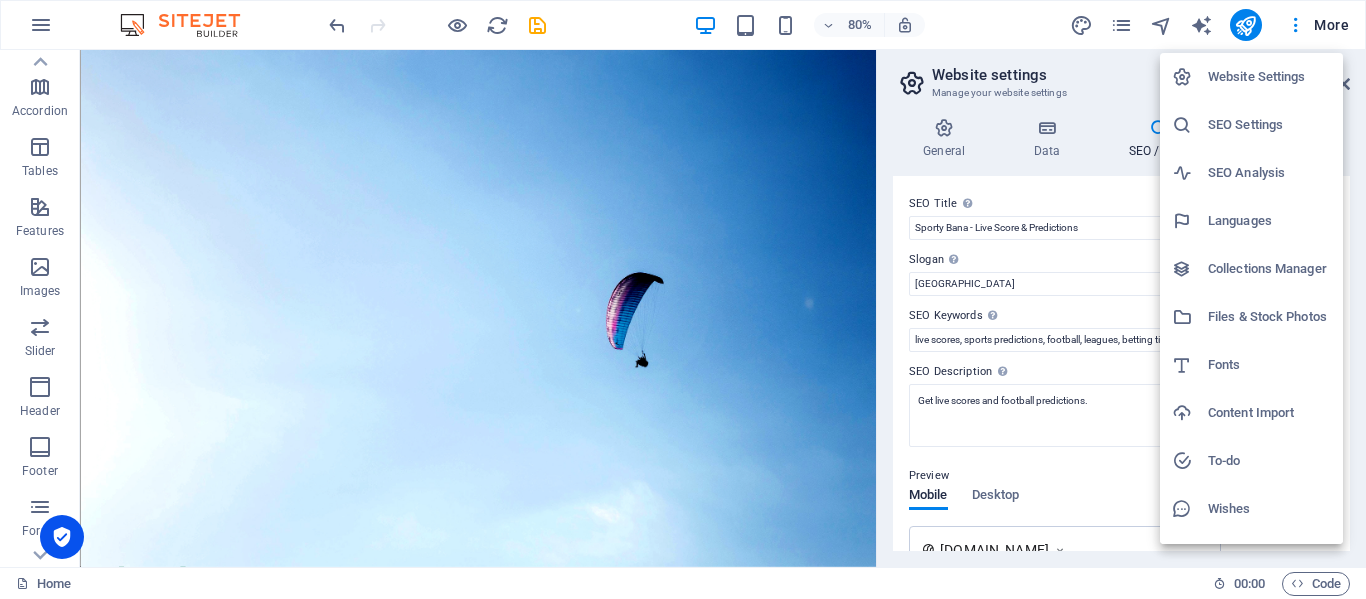 click on "Website Settings" at bounding box center (1269, 77) 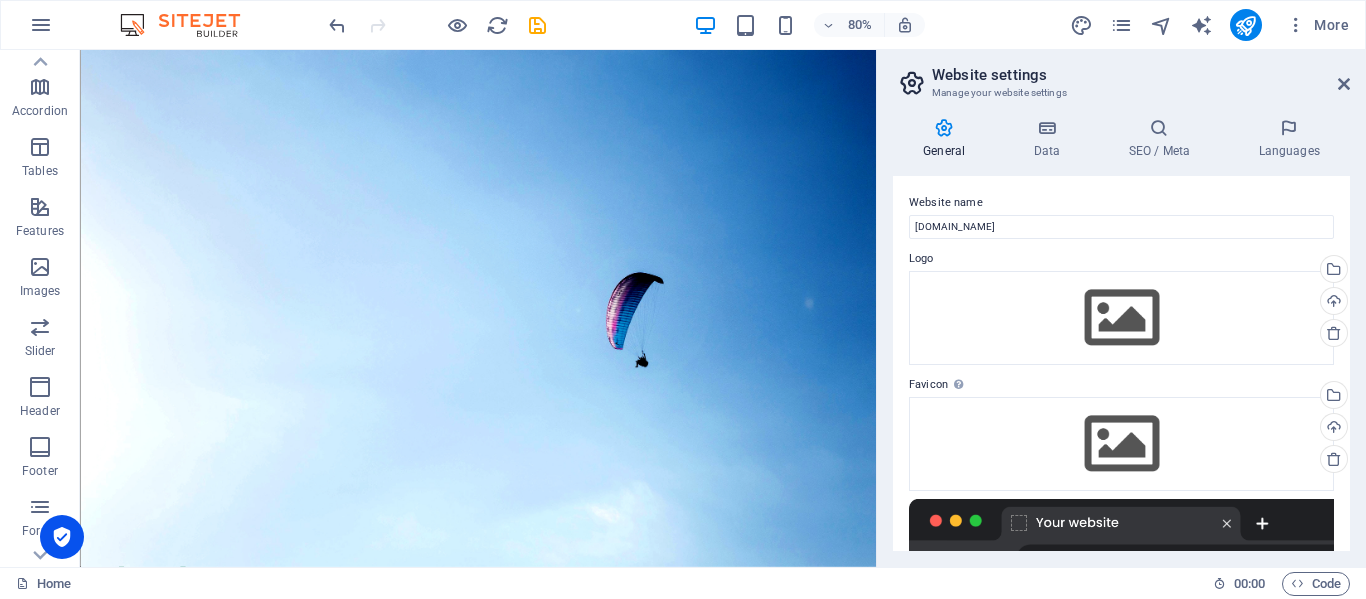scroll, scrollTop: 0, scrollLeft: 0, axis: both 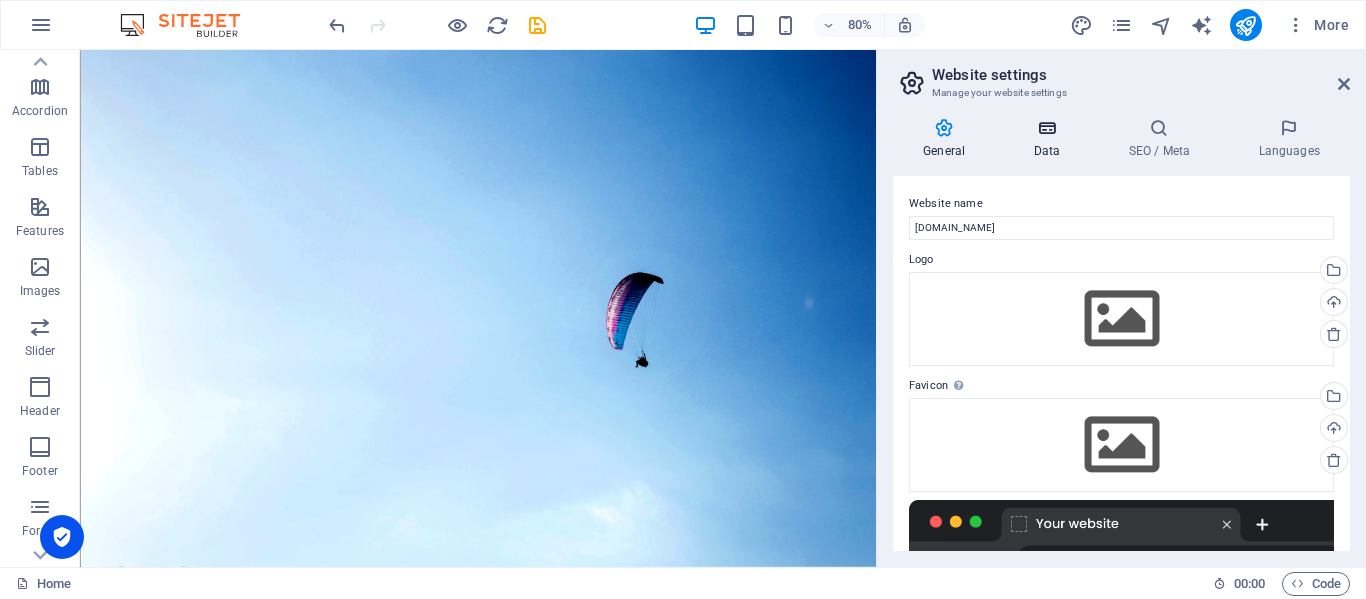 click at bounding box center (1046, 128) 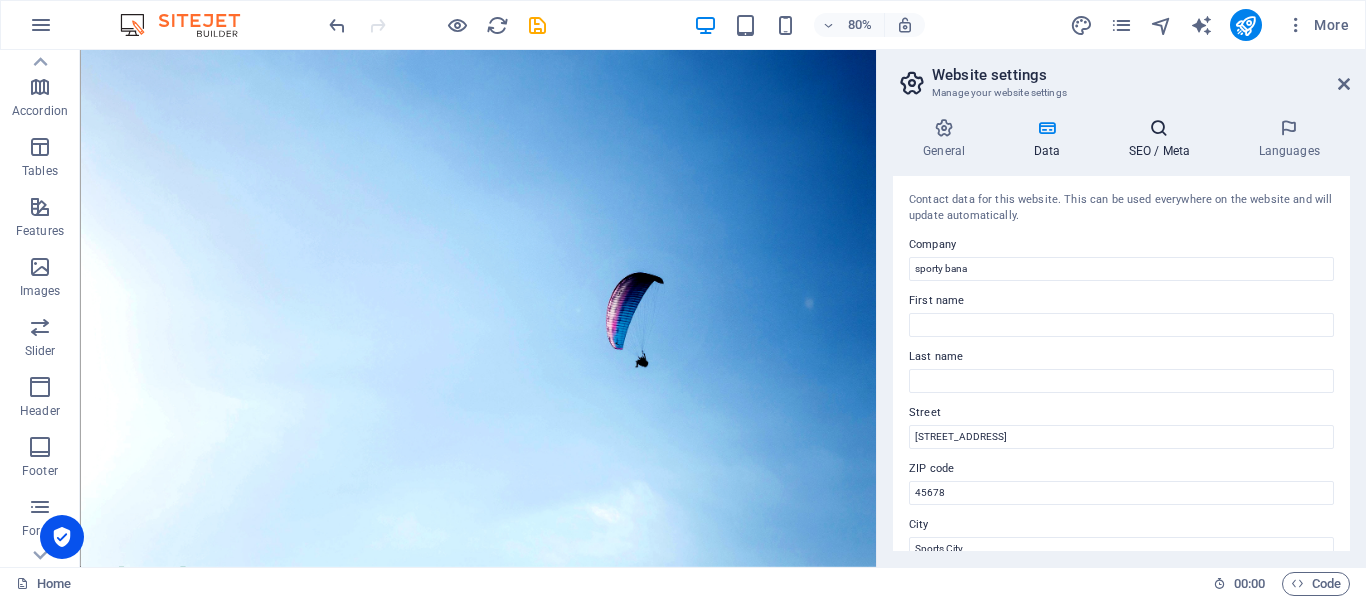 click at bounding box center (1159, 128) 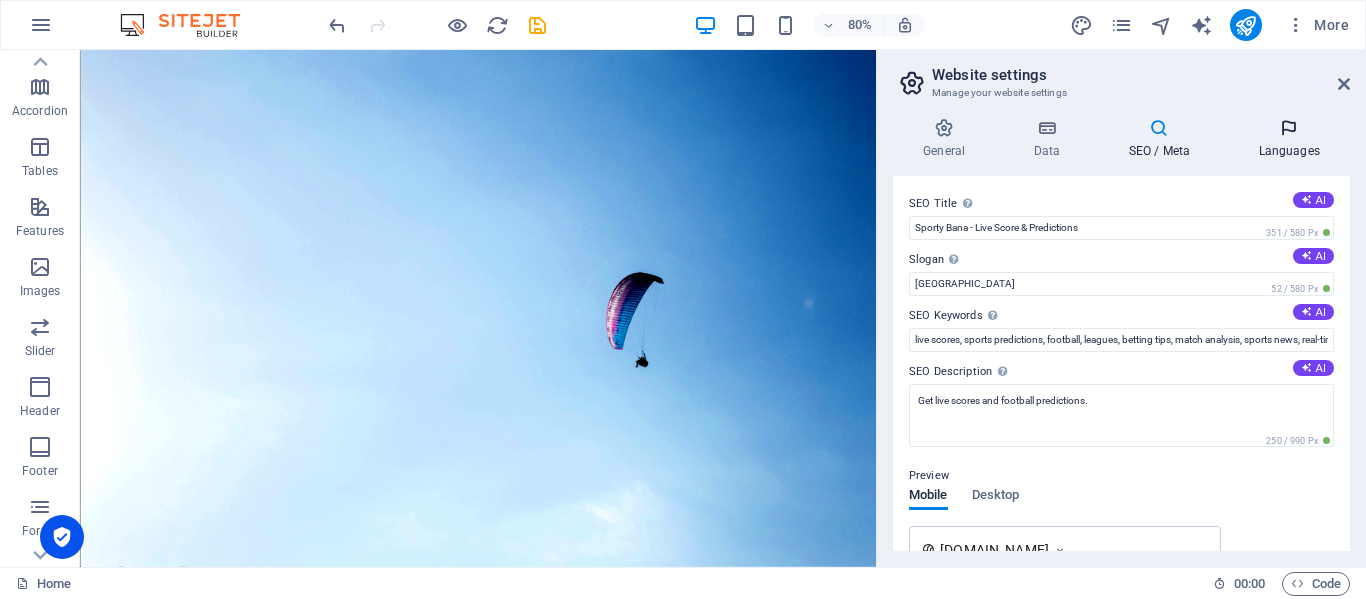 click on "Languages" at bounding box center (1289, 139) 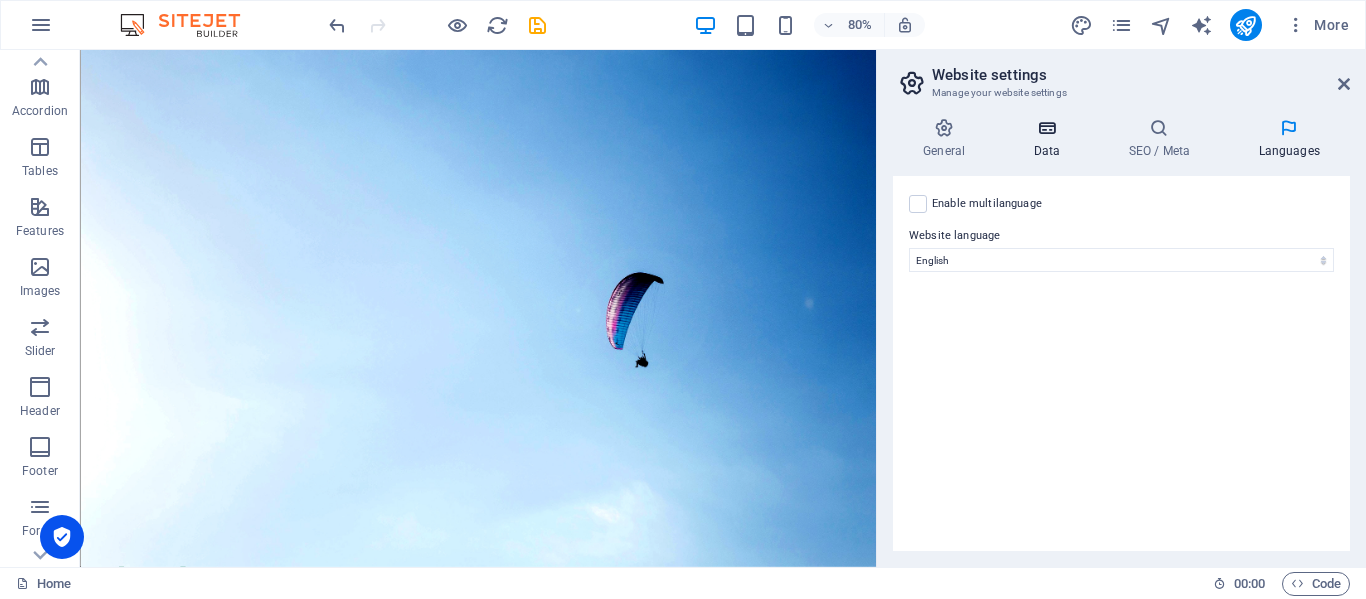 click at bounding box center (1046, 128) 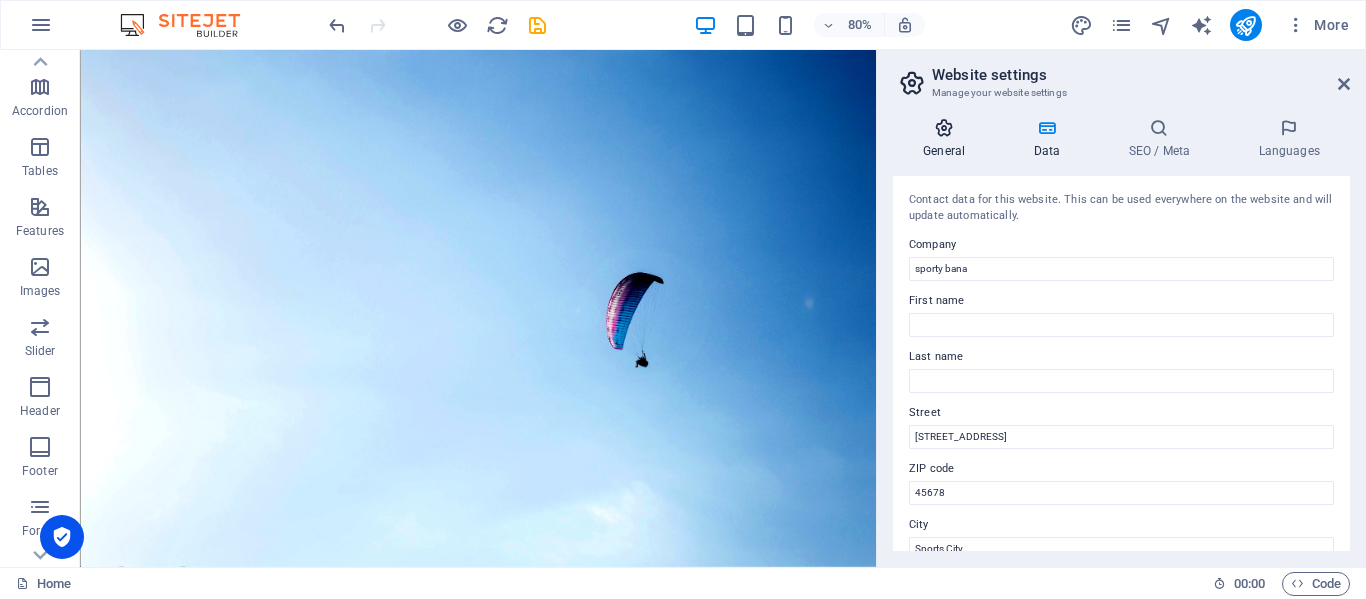 click on "General" at bounding box center (948, 139) 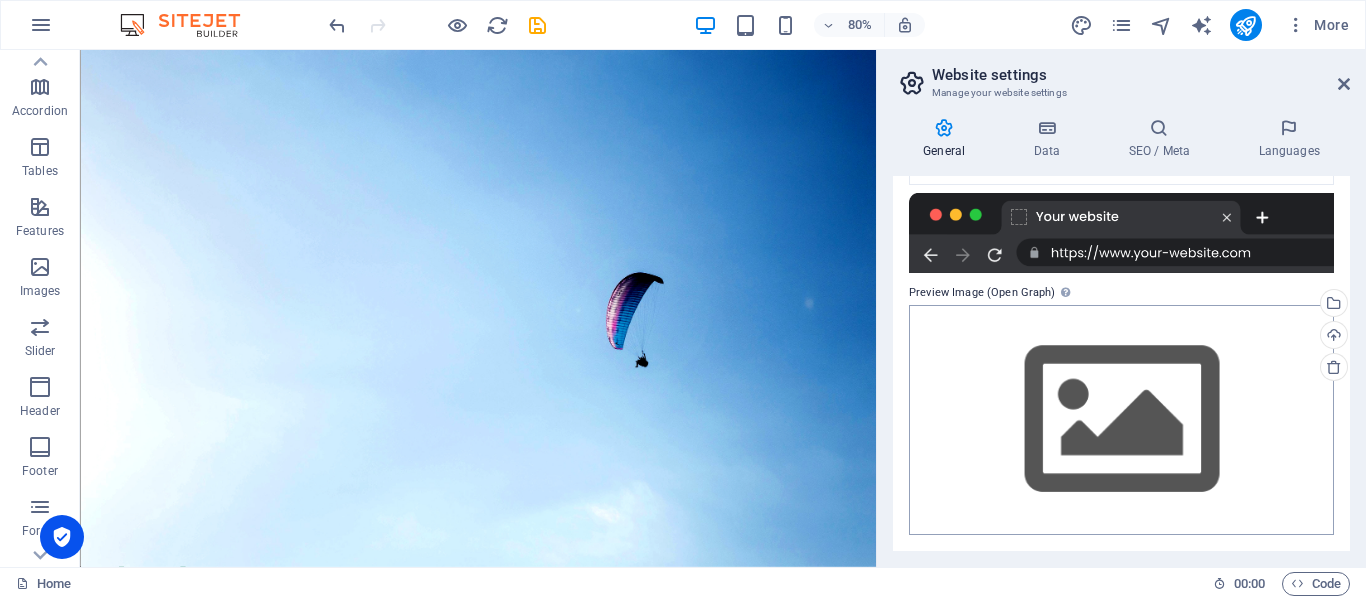 scroll, scrollTop: 0, scrollLeft: 0, axis: both 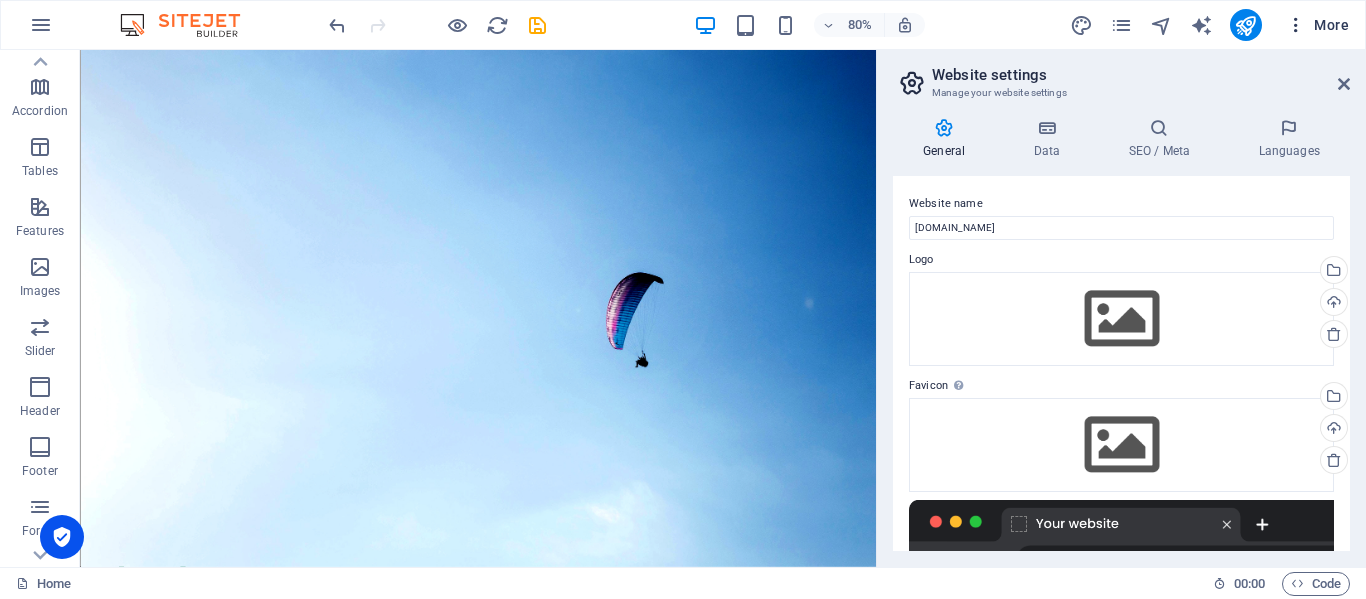 click at bounding box center (1296, 25) 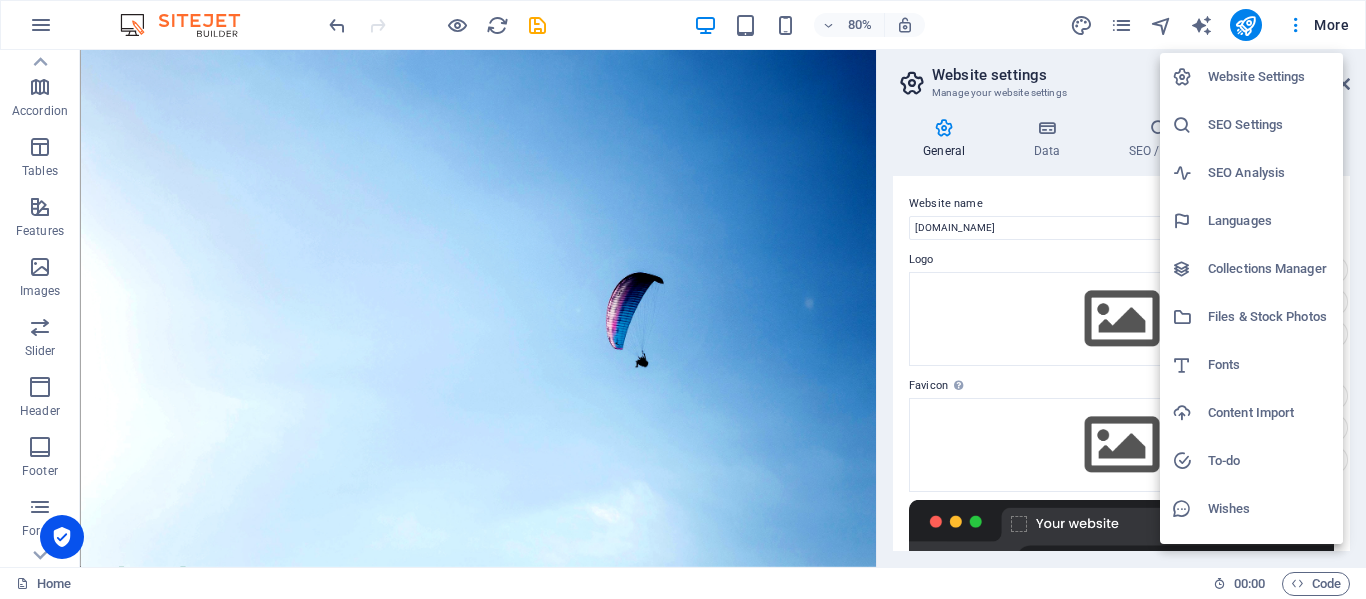 click on "Collections Manager" at bounding box center (1269, 269) 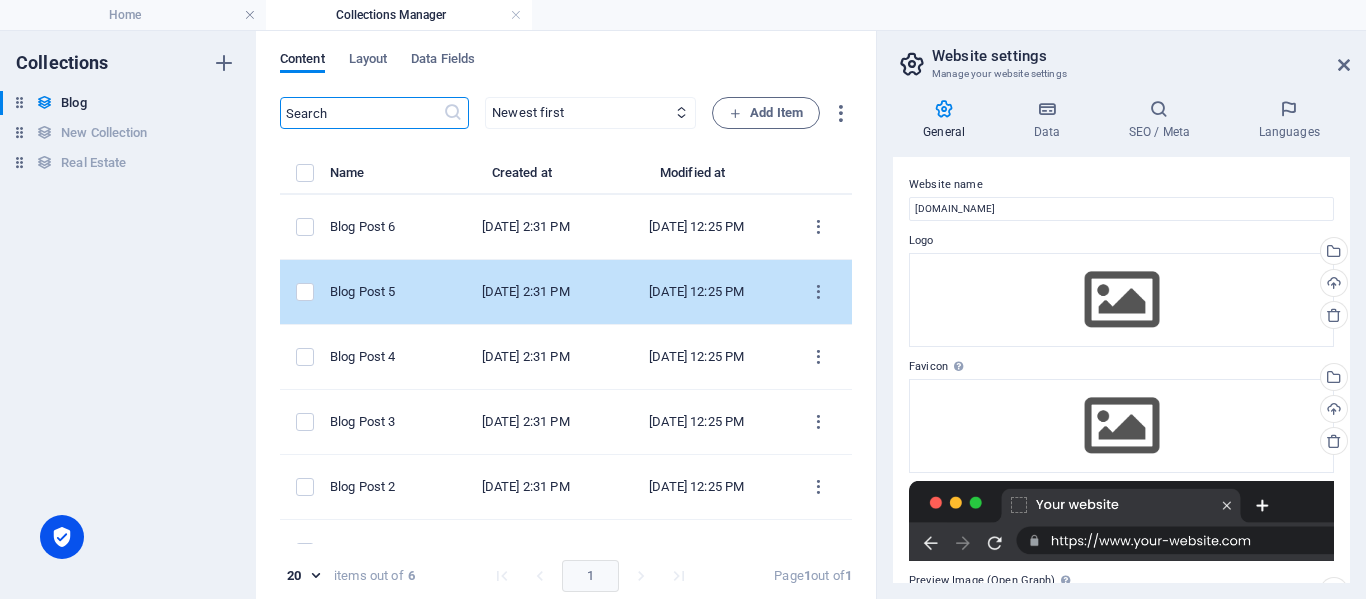 scroll, scrollTop: 65, scrollLeft: 0, axis: vertical 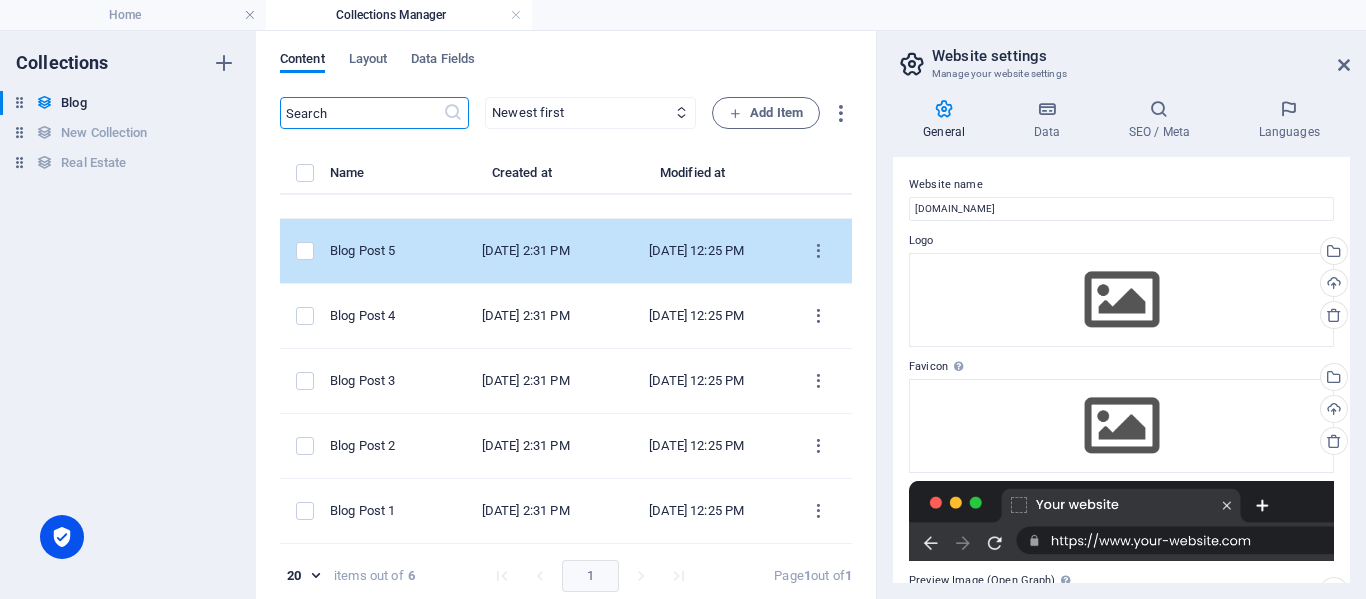 click on "[DATE] 2:31 PM" at bounding box center [526, 251] 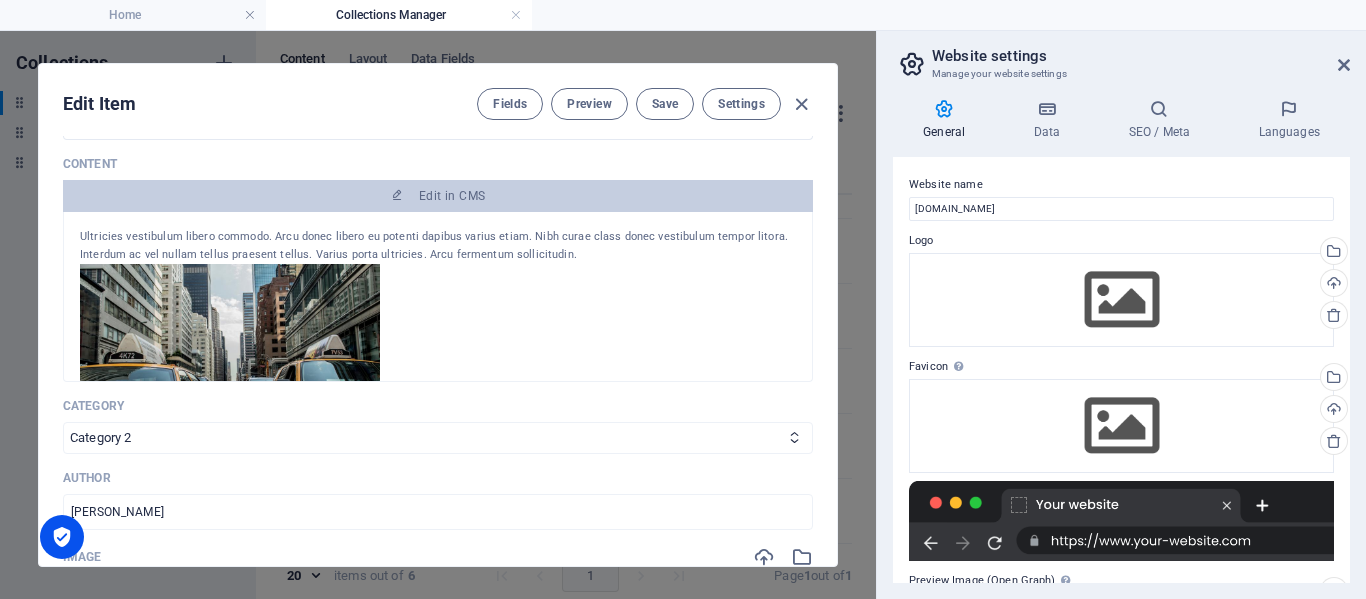 scroll, scrollTop: 400, scrollLeft: 0, axis: vertical 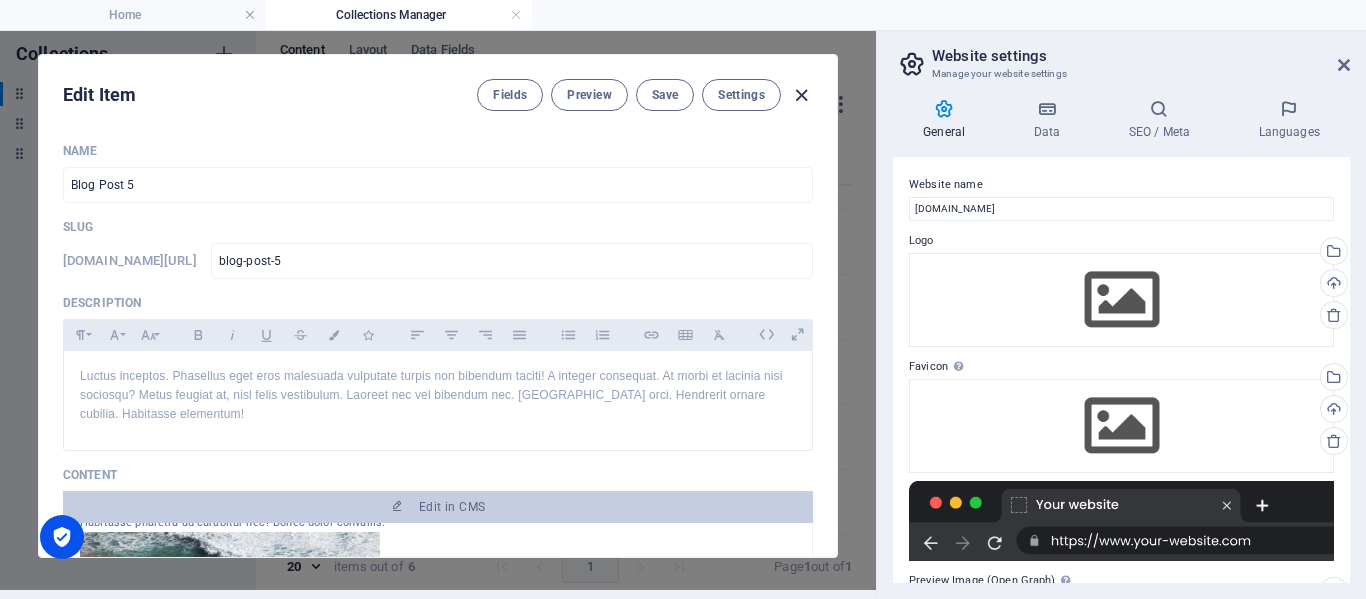 click at bounding box center [801, 95] 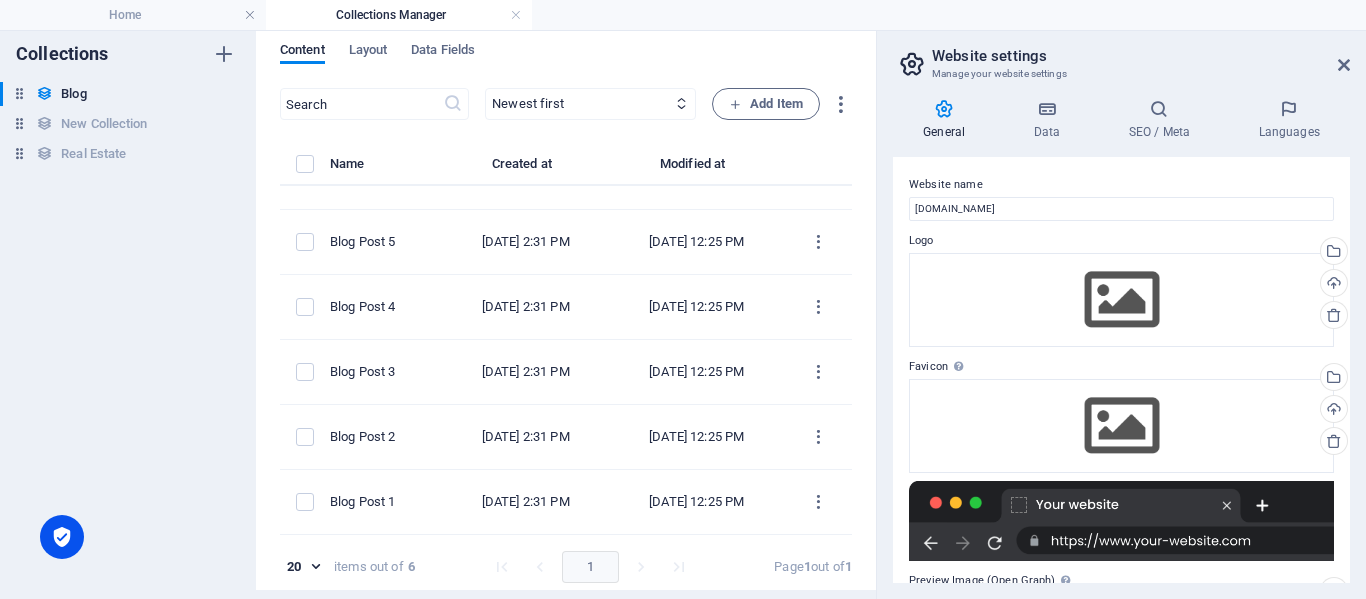 scroll, scrollTop: 0, scrollLeft: 0, axis: both 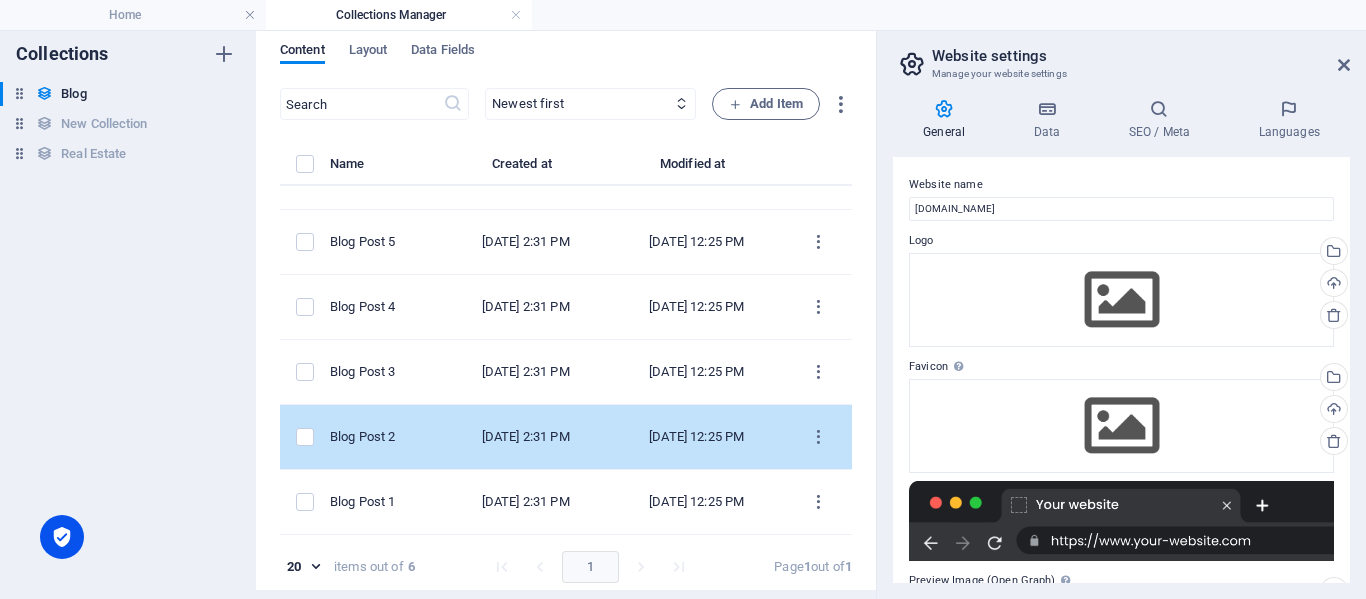 click on "[DATE] 2:31 PM" at bounding box center [526, 437] 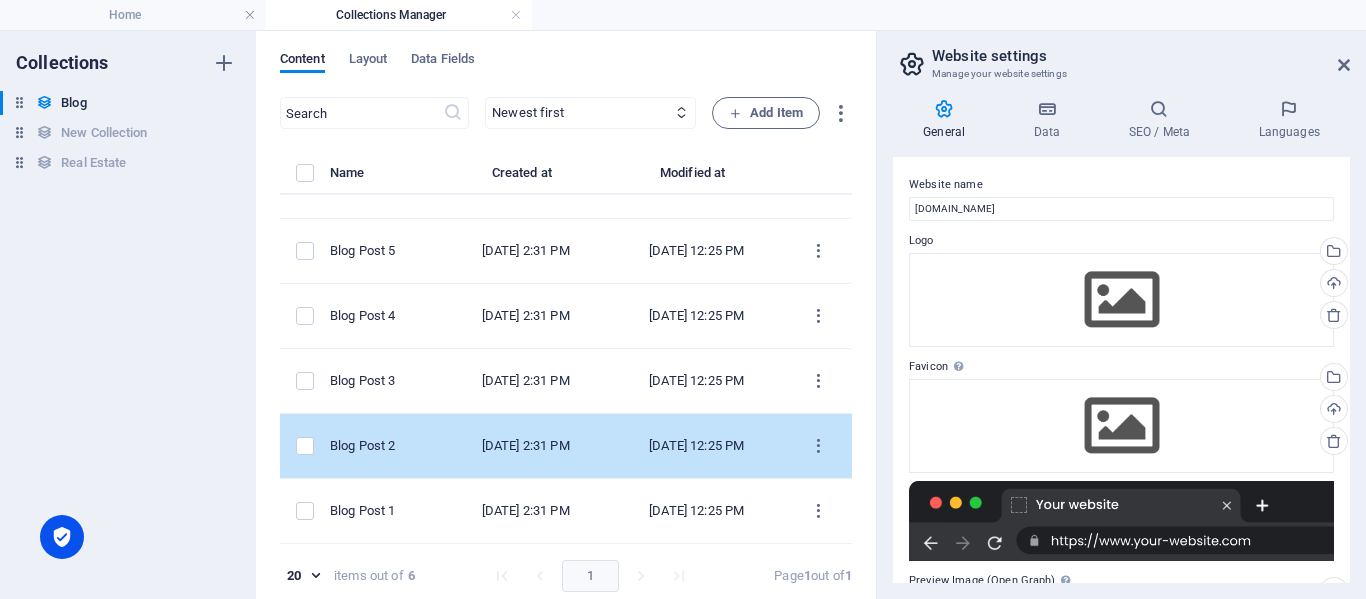 select on "Category 1" 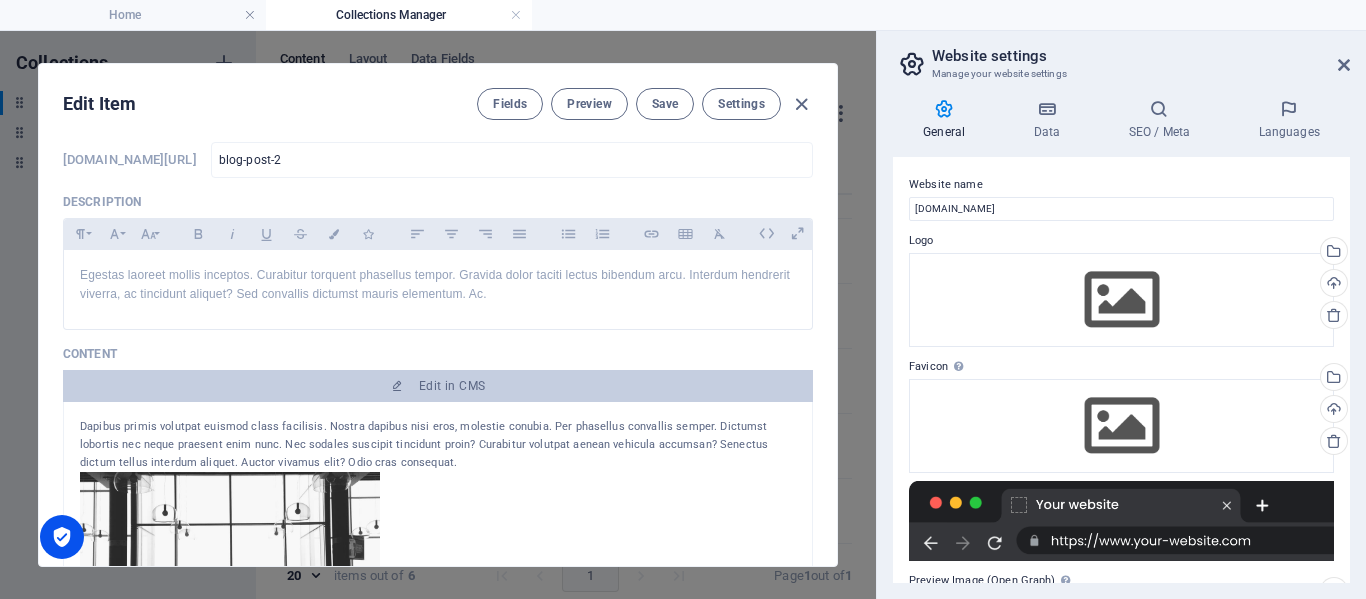 scroll, scrollTop: 200, scrollLeft: 0, axis: vertical 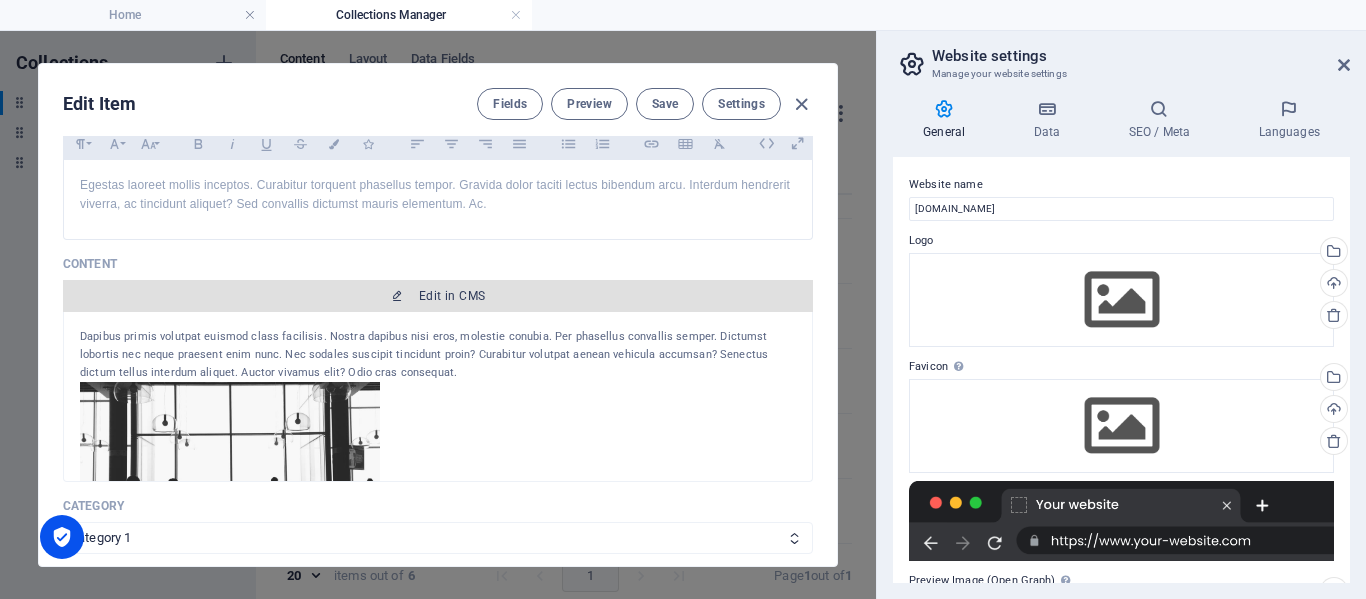 click on "Edit in CMS" at bounding box center (452, 296) 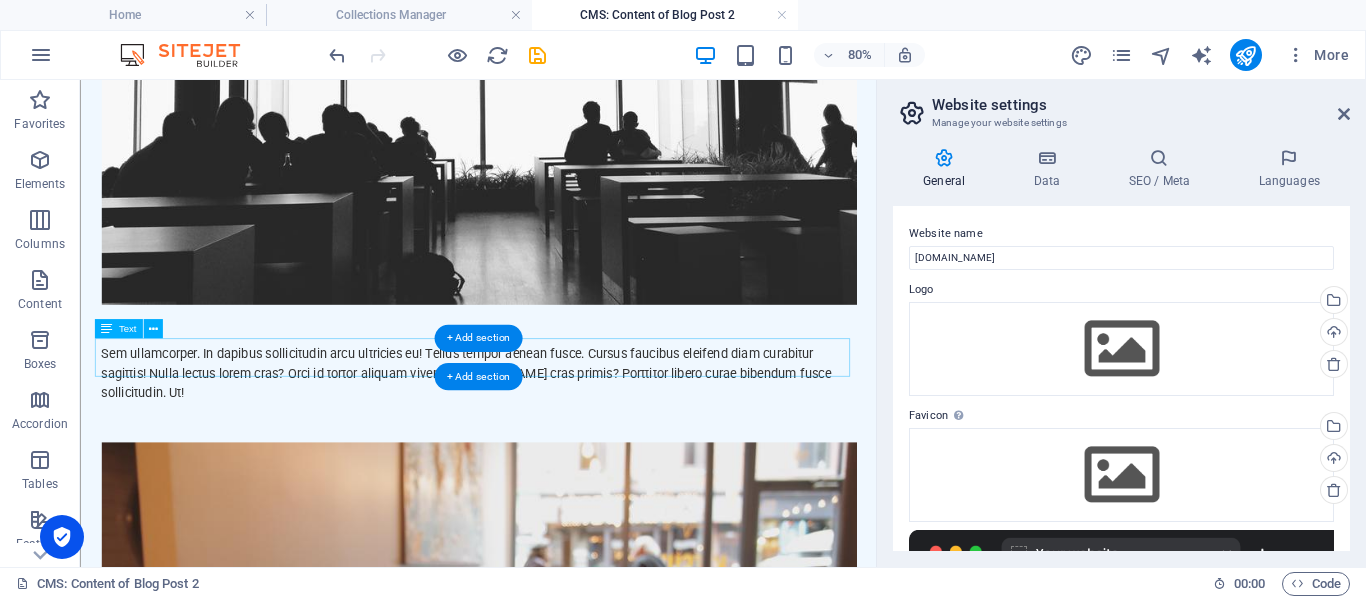 scroll, scrollTop: 0, scrollLeft: 0, axis: both 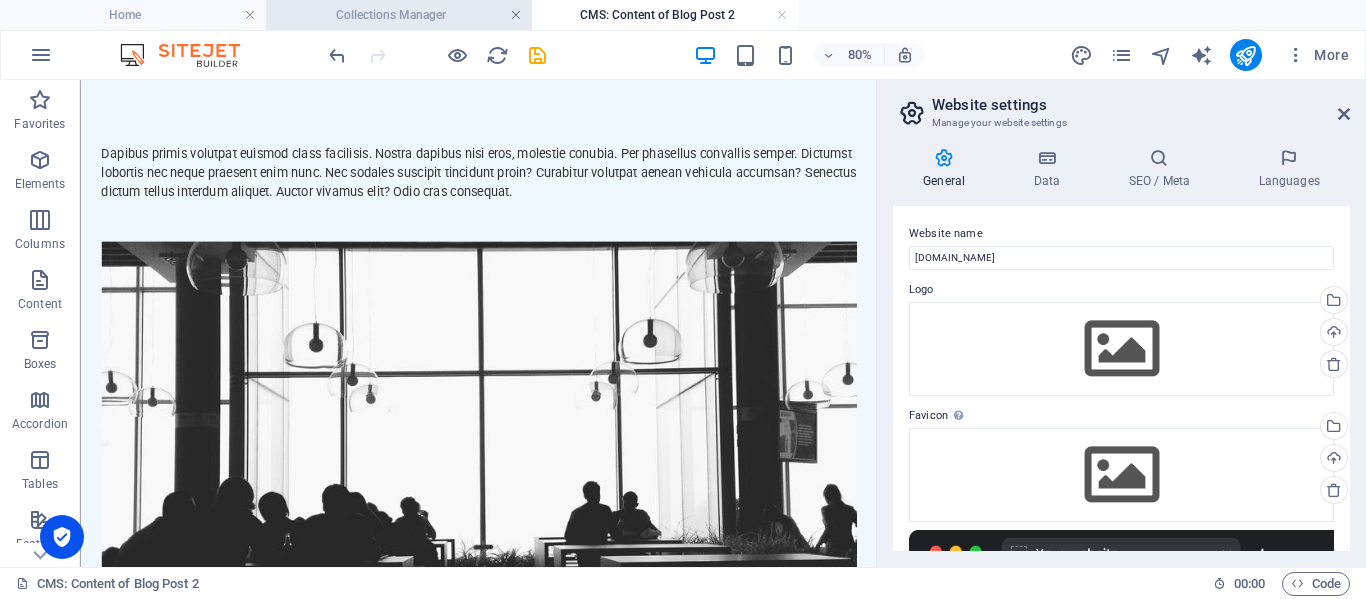 click at bounding box center [516, 15] 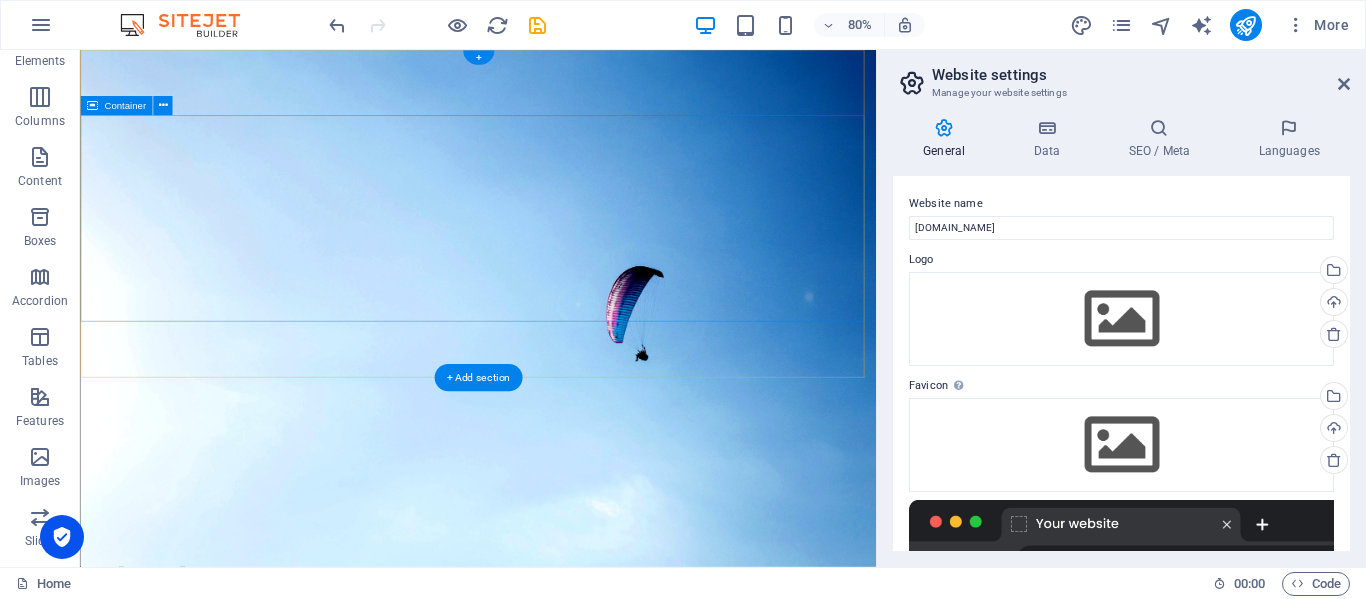 scroll, scrollTop: 0, scrollLeft: 0, axis: both 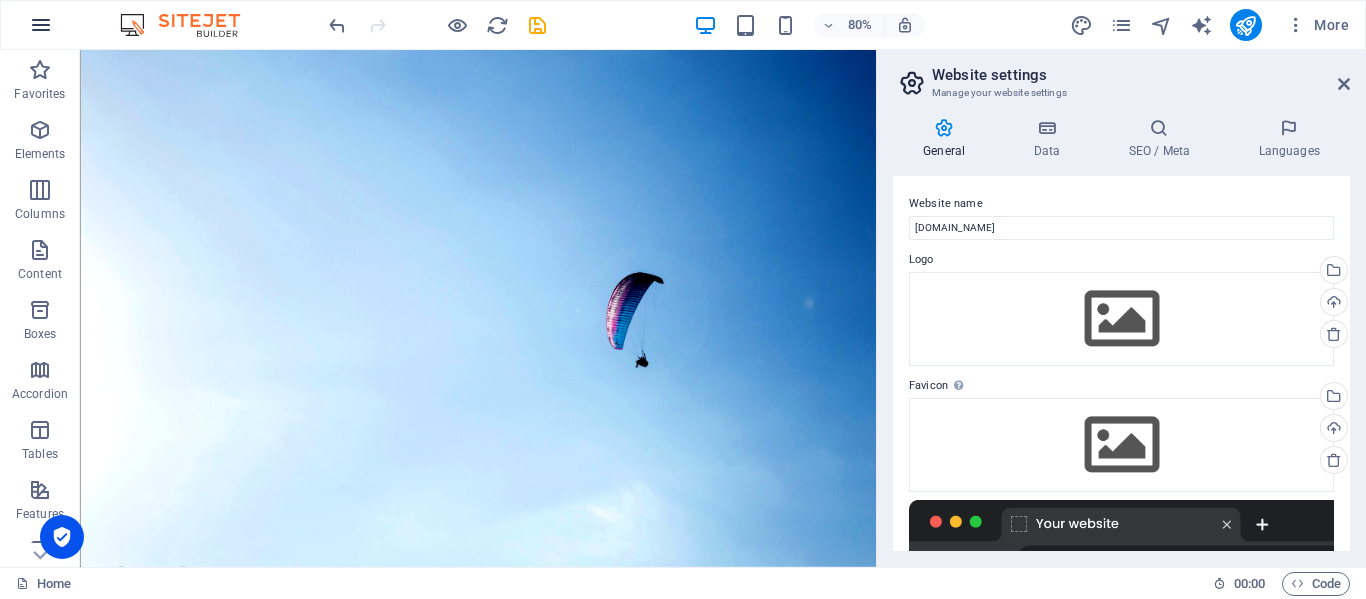 click at bounding box center (41, 25) 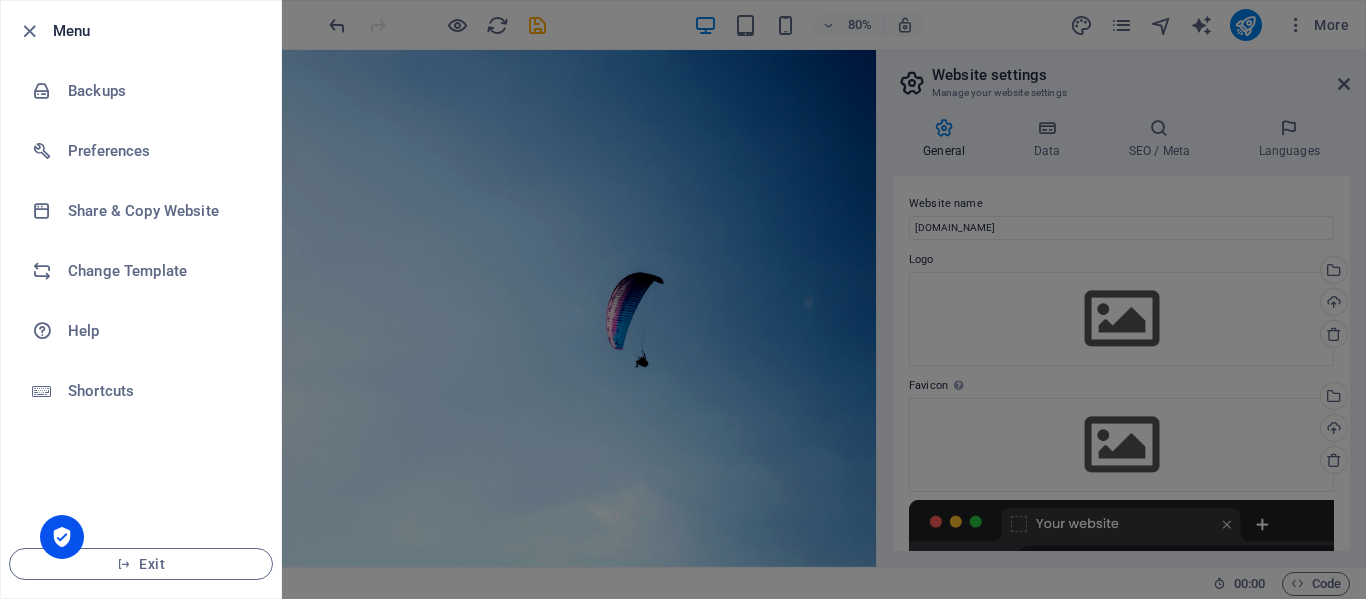 click at bounding box center (683, 299) 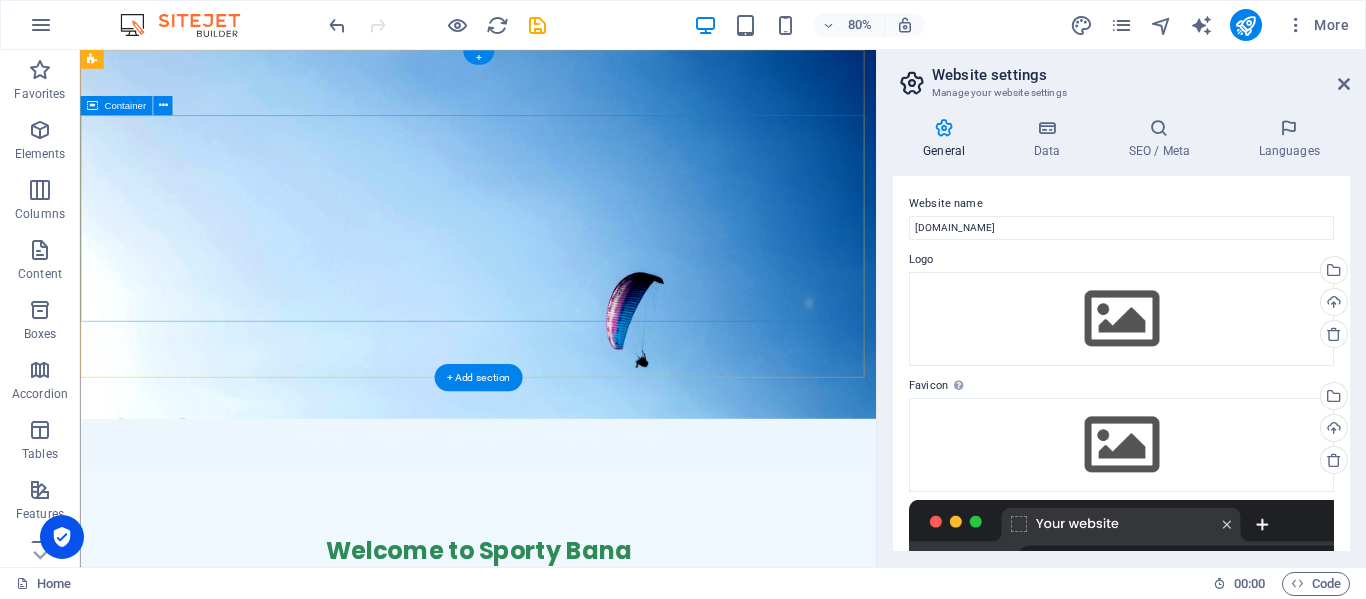 scroll, scrollTop: 0, scrollLeft: 0, axis: both 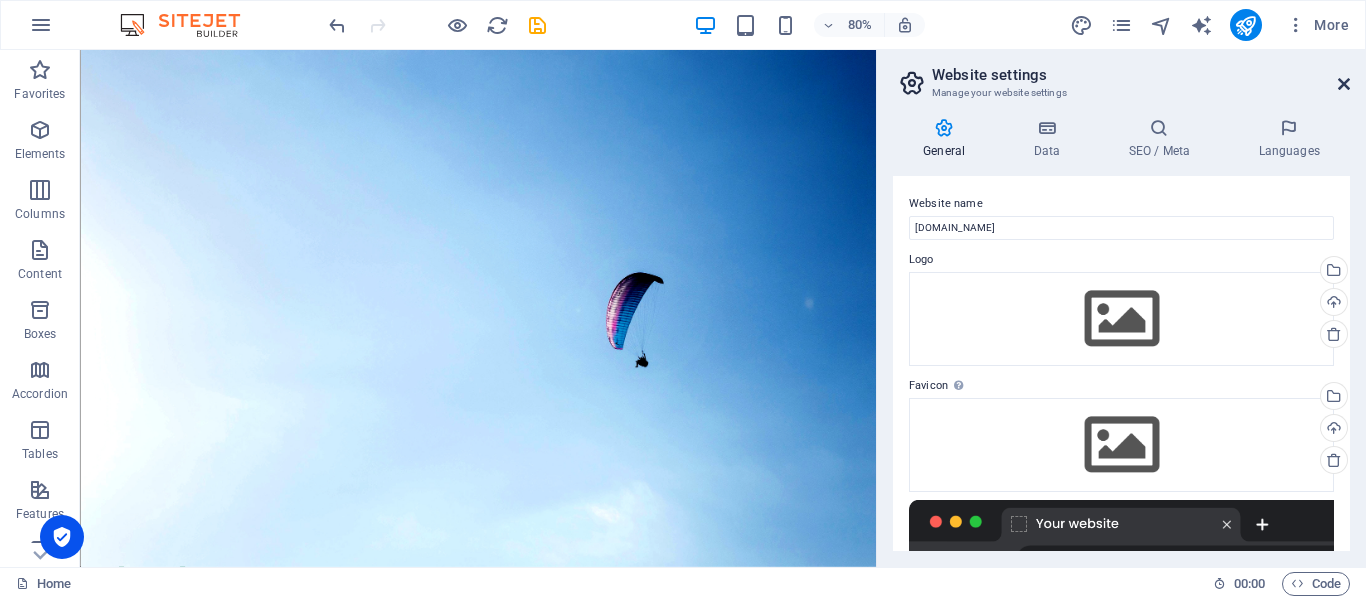 click at bounding box center (1344, 84) 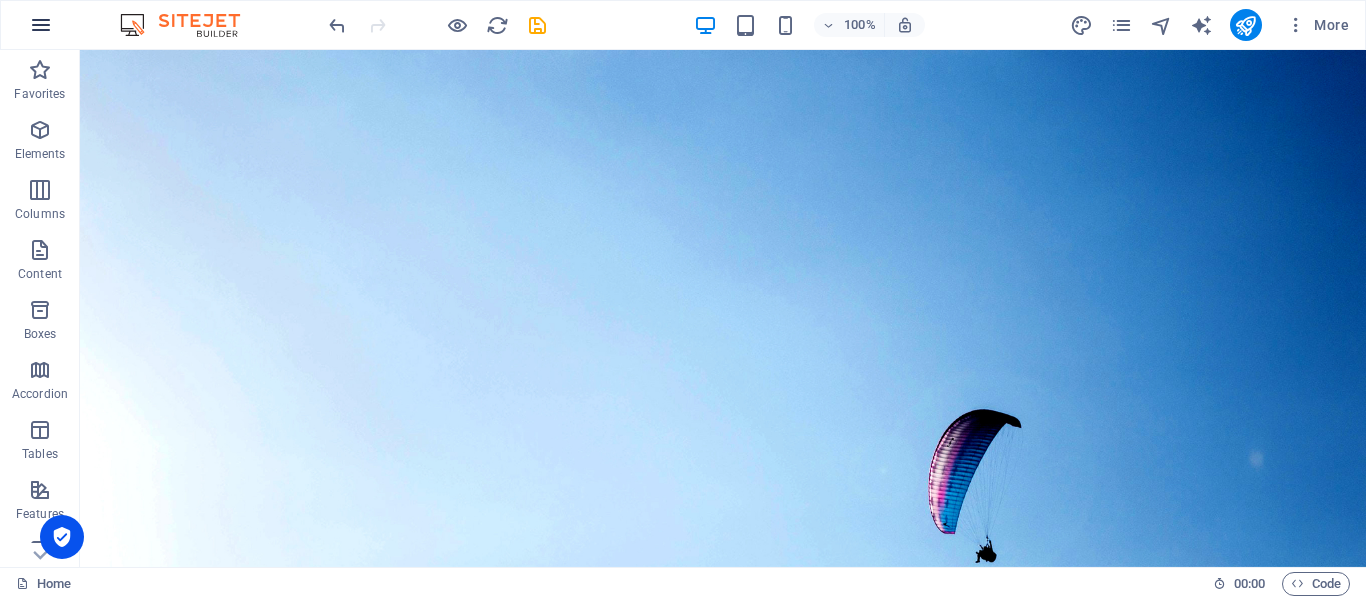 click at bounding box center [41, 25] 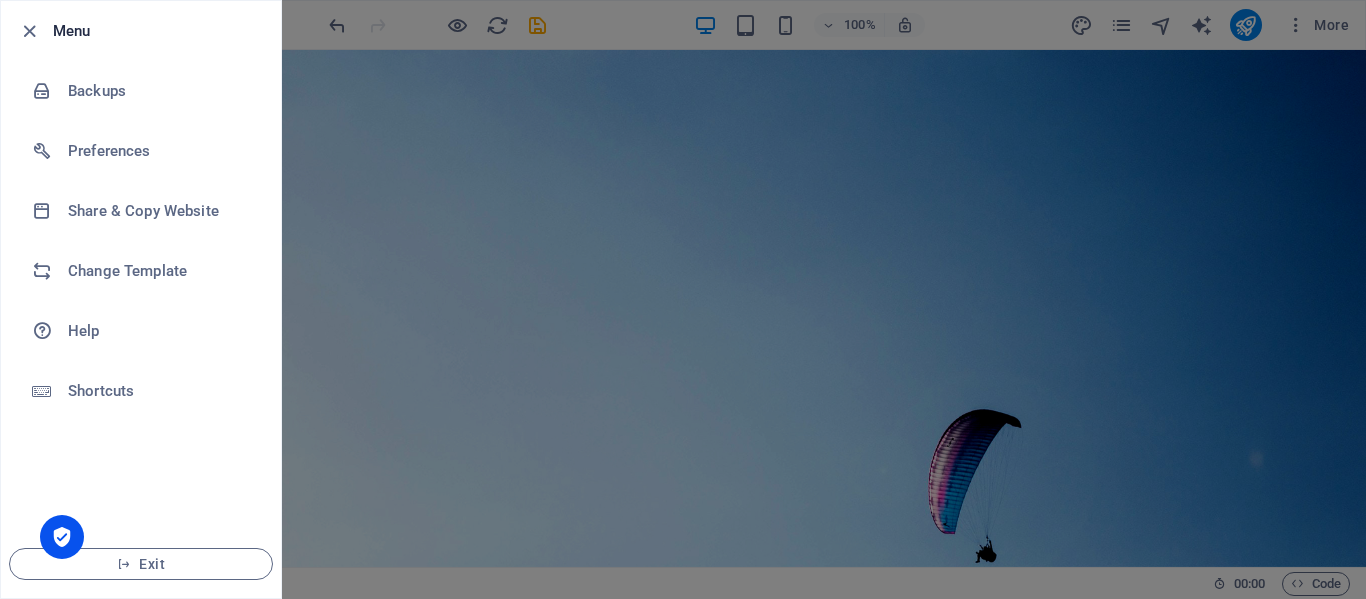 click at bounding box center (683, 299) 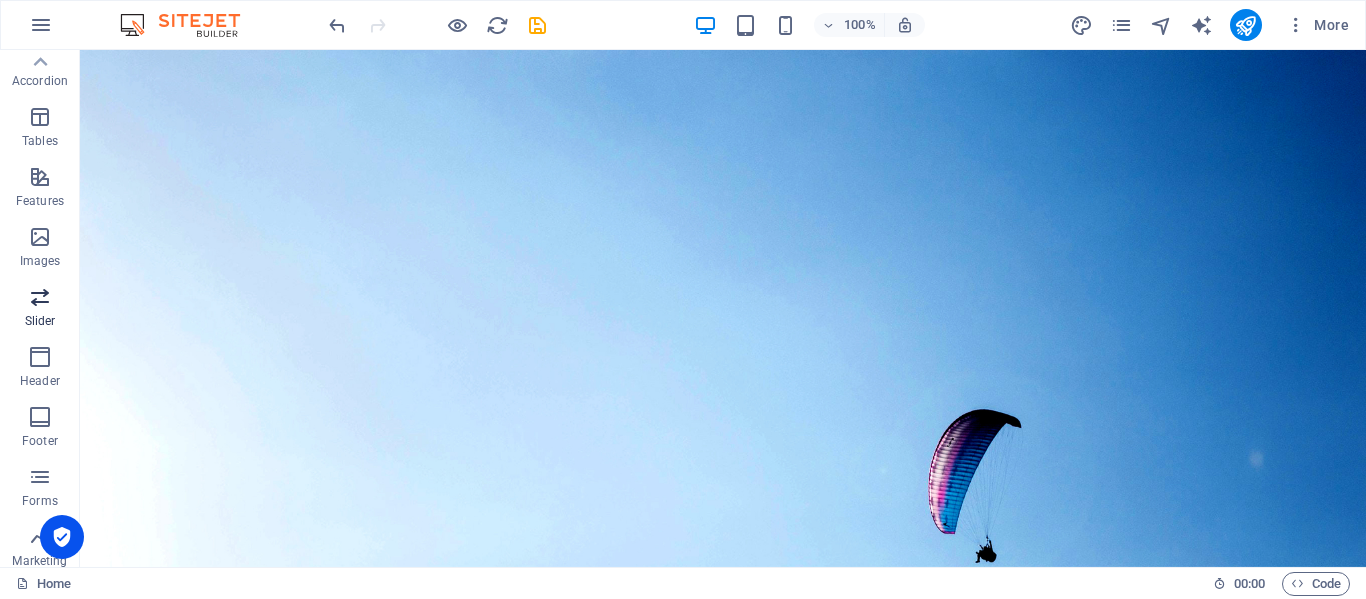 scroll, scrollTop: 283, scrollLeft: 0, axis: vertical 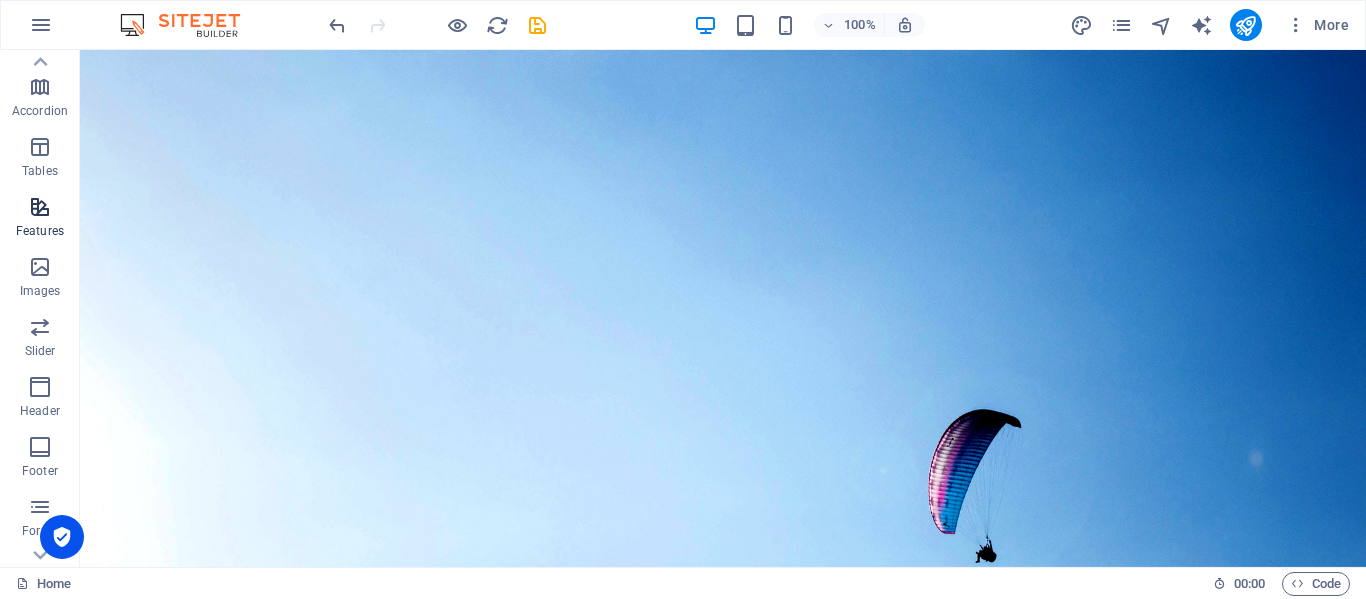 click at bounding box center [40, 207] 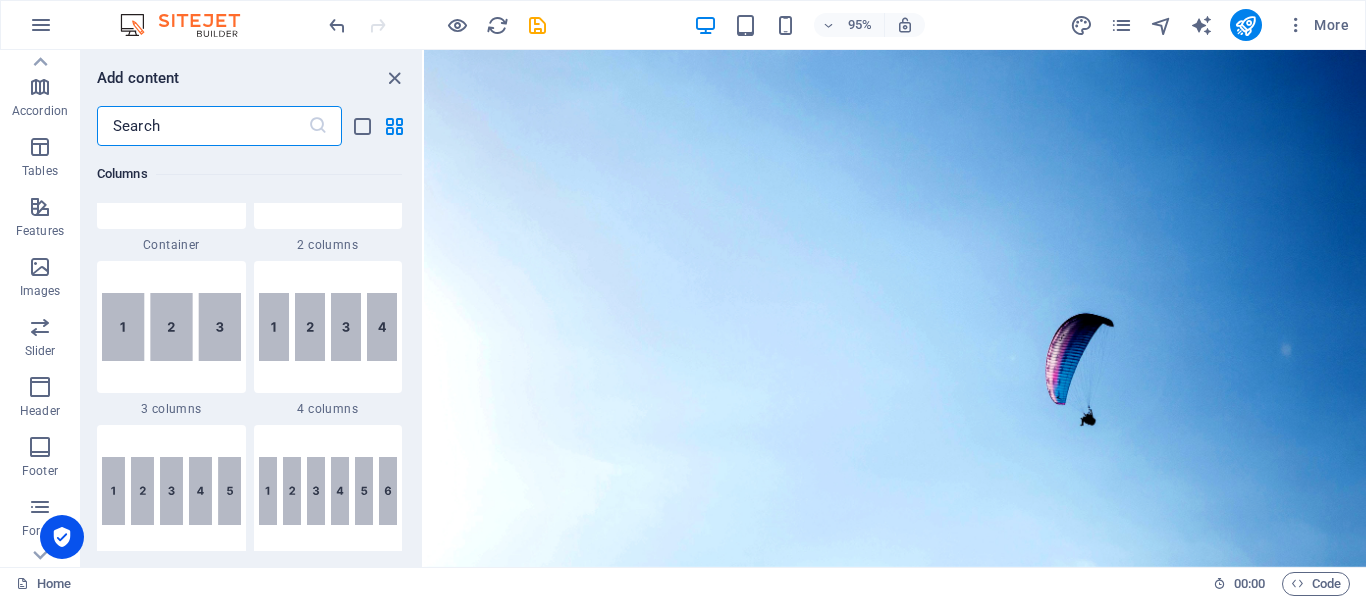 scroll, scrollTop: 931, scrollLeft: 0, axis: vertical 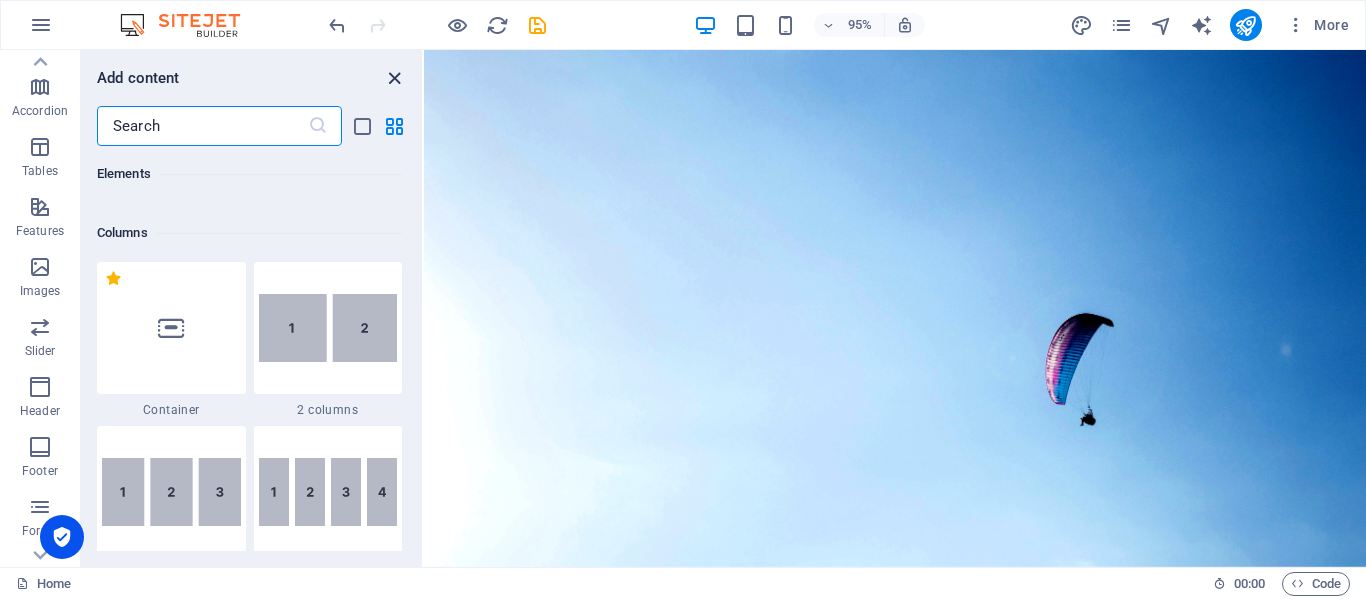 click at bounding box center (394, 78) 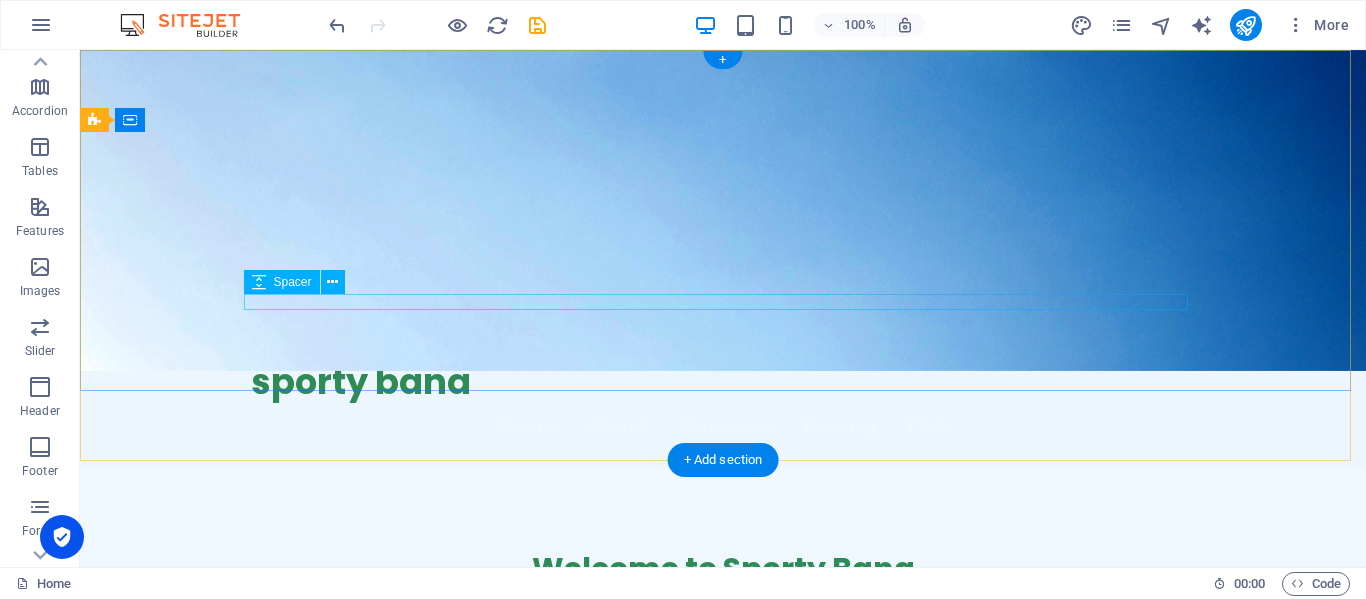 scroll, scrollTop: 0, scrollLeft: 0, axis: both 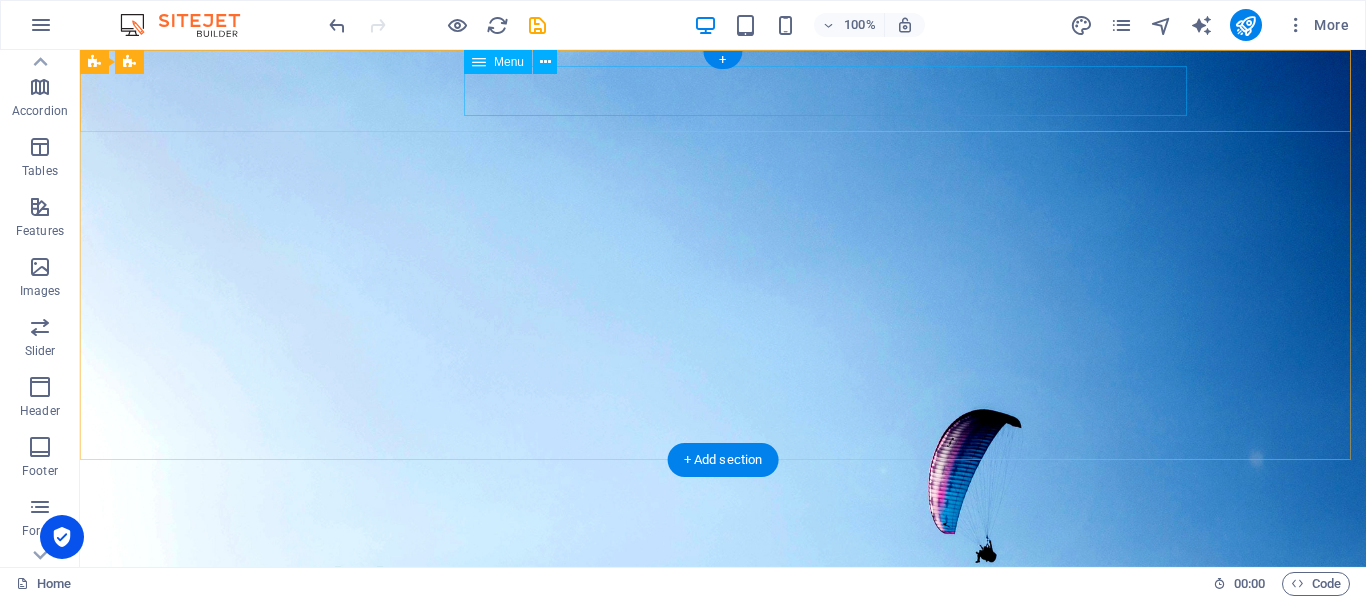 click on "Home About Services Pricing FAQ" at bounding box center [723, 624] 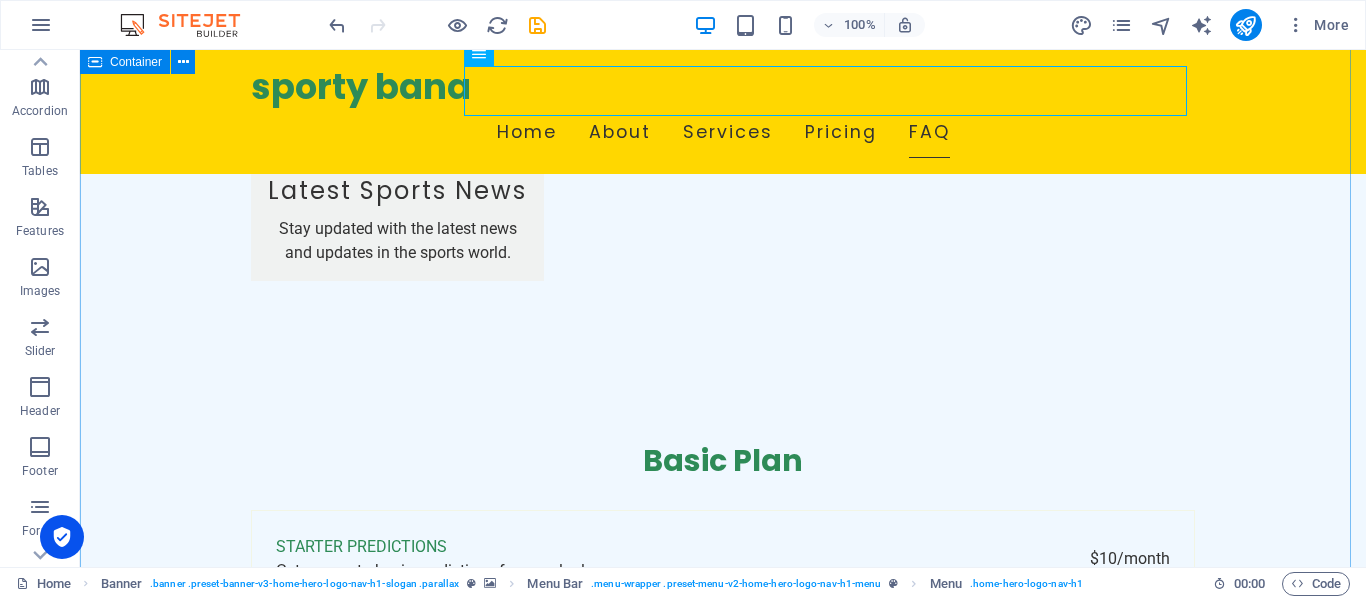 scroll, scrollTop: 3300, scrollLeft: 0, axis: vertical 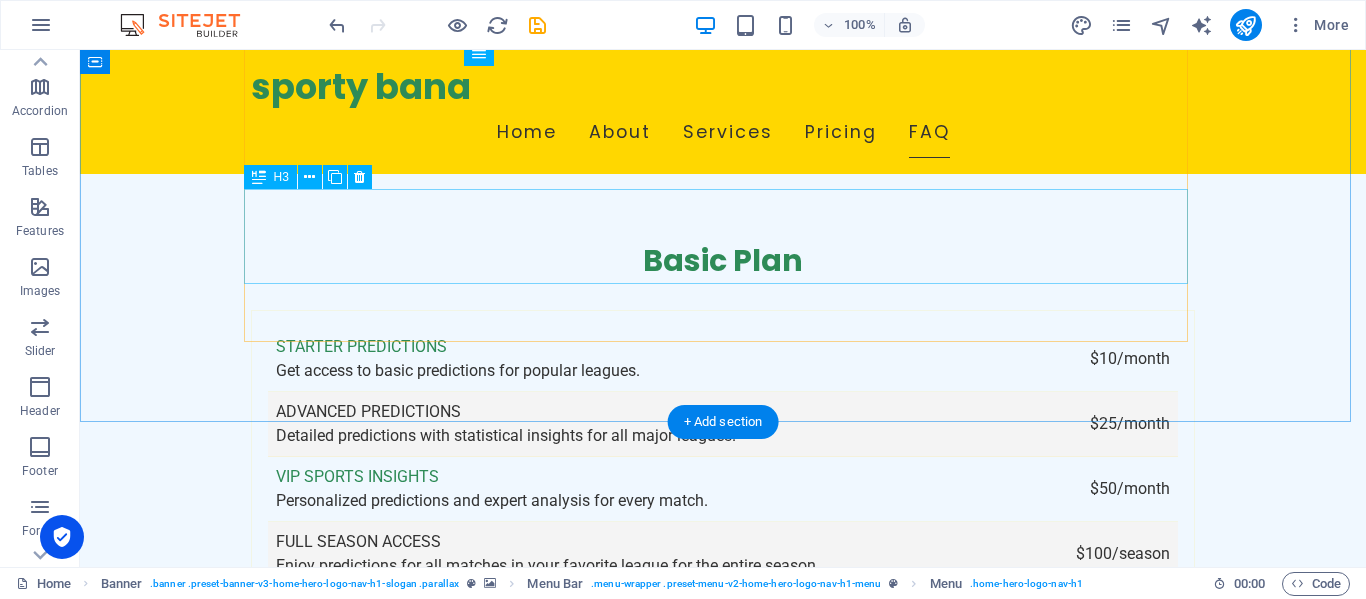 click on "Can I get notifications for match updates?" at bounding box center (723, 2025) 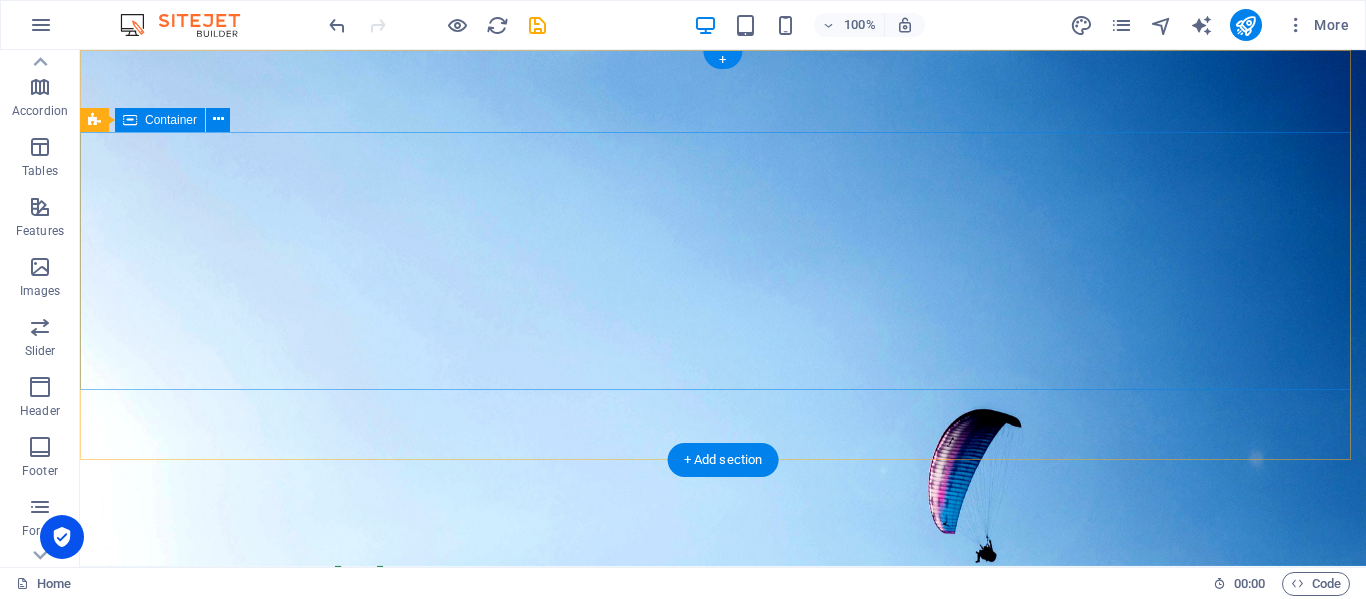 scroll, scrollTop: 0, scrollLeft: 0, axis: both 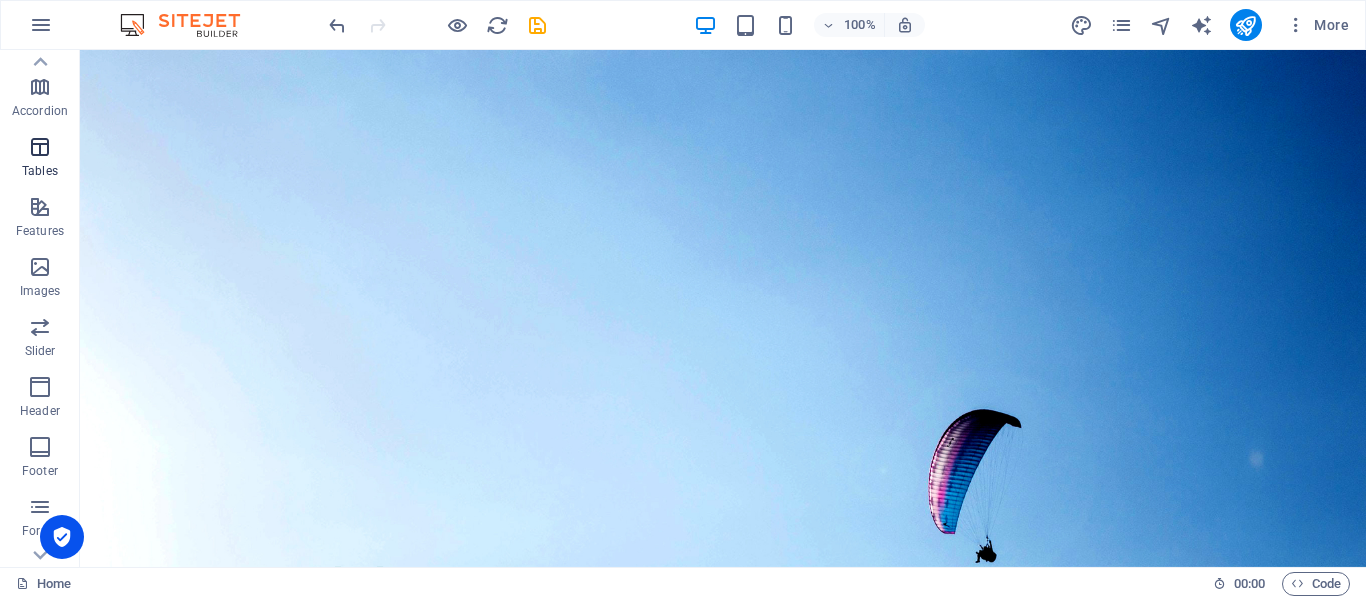 click at bounding box center [40, 147] 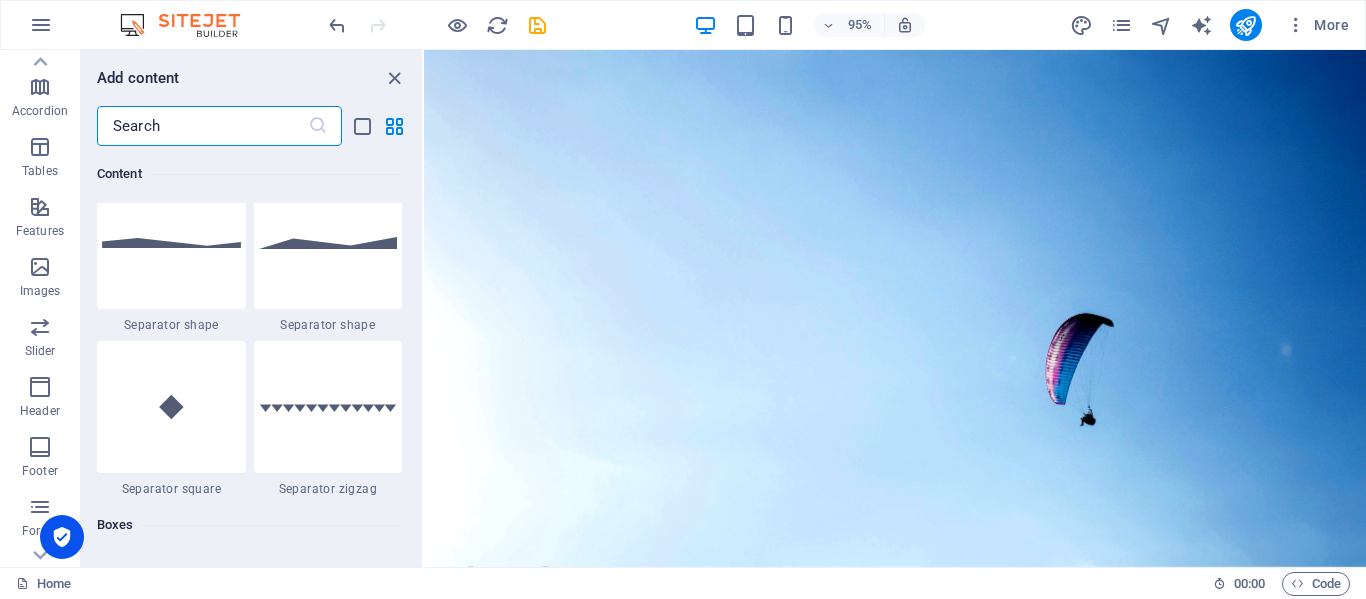 scroll, scrollTop: 4401, scrollLeft: 0, axis: vertical 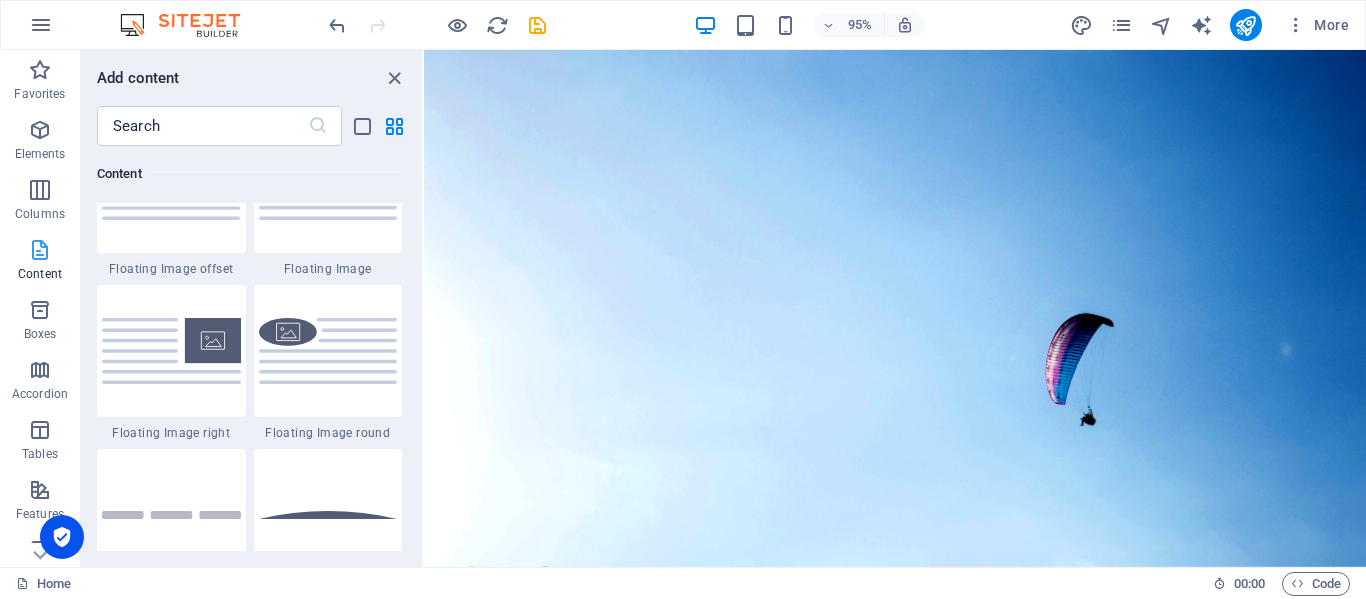 click at bounding box center [40, 250] 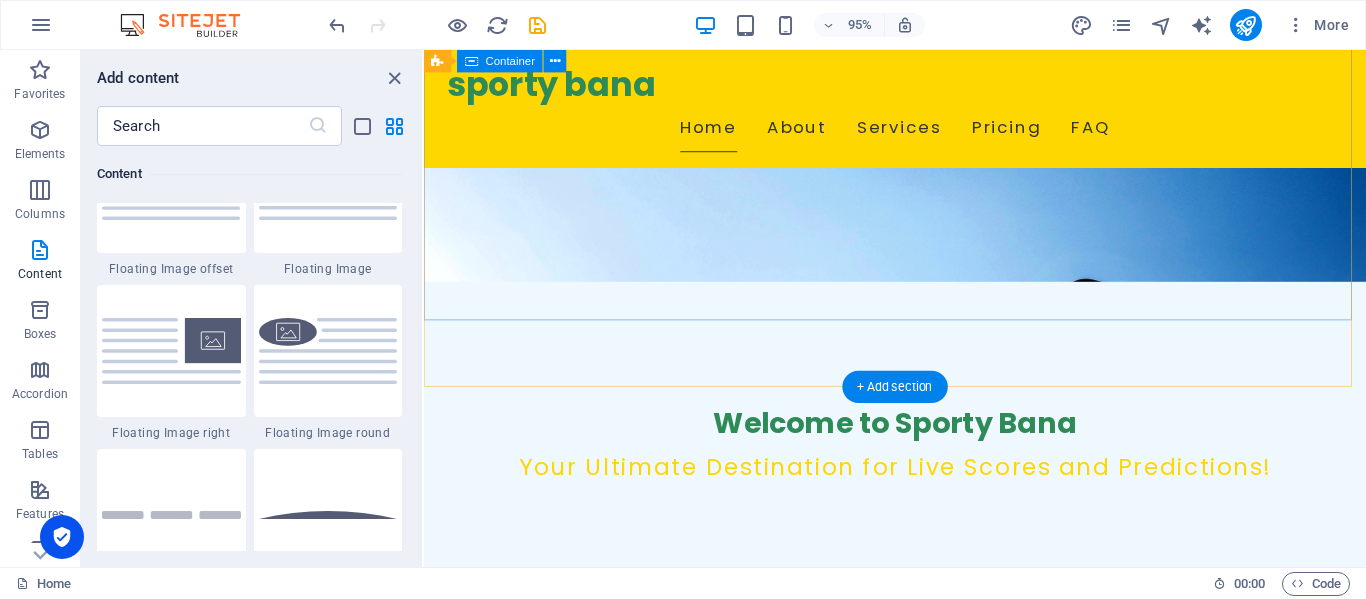 scroll, scrollTop: 0, scrollLeft: 0, axis: both 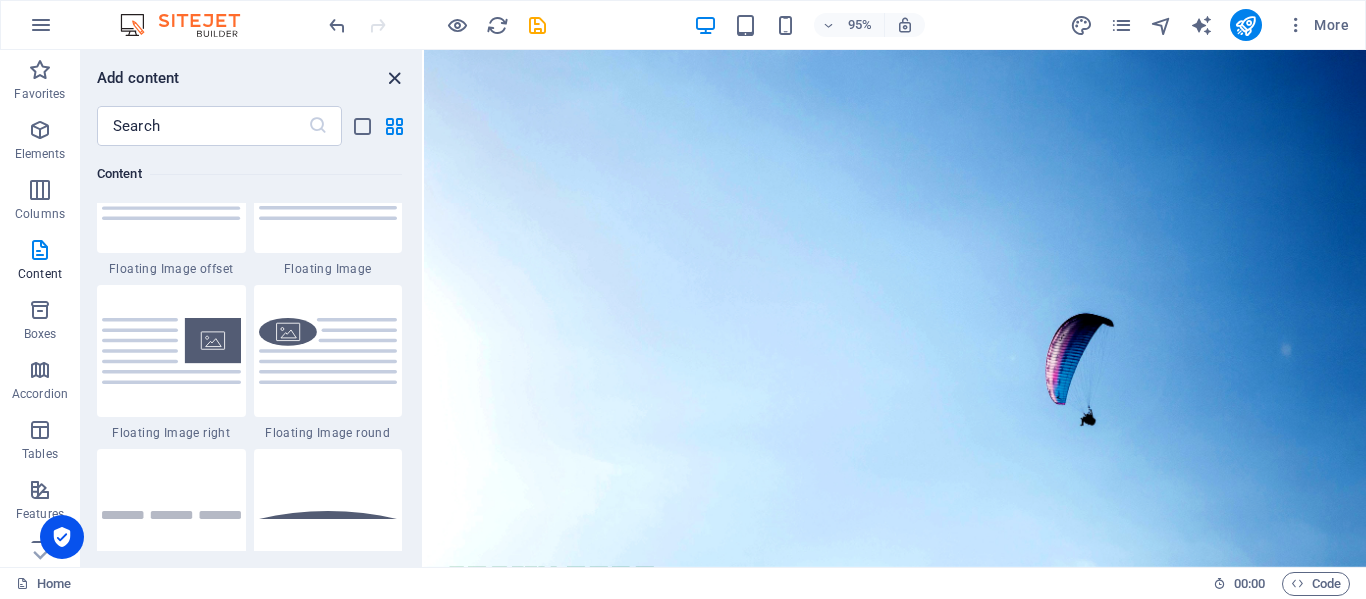 click at bounding box center (394, 78) 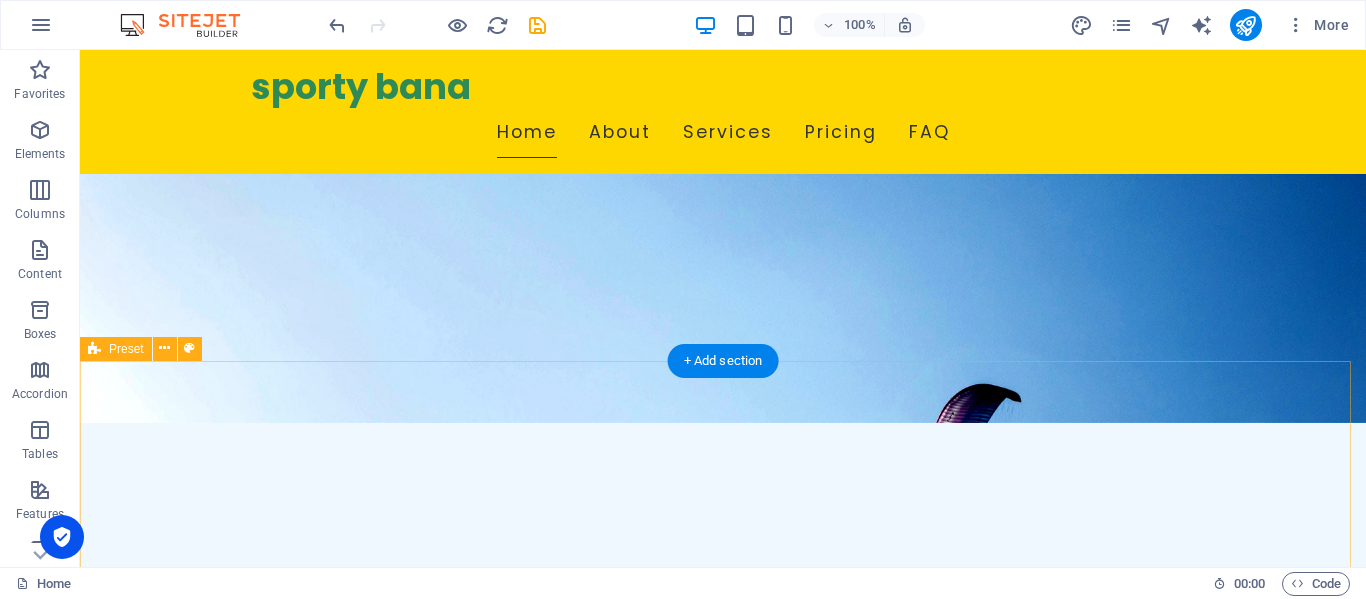 scroll, scrollTop: 100, scrollLeft: 0, axis: vertical 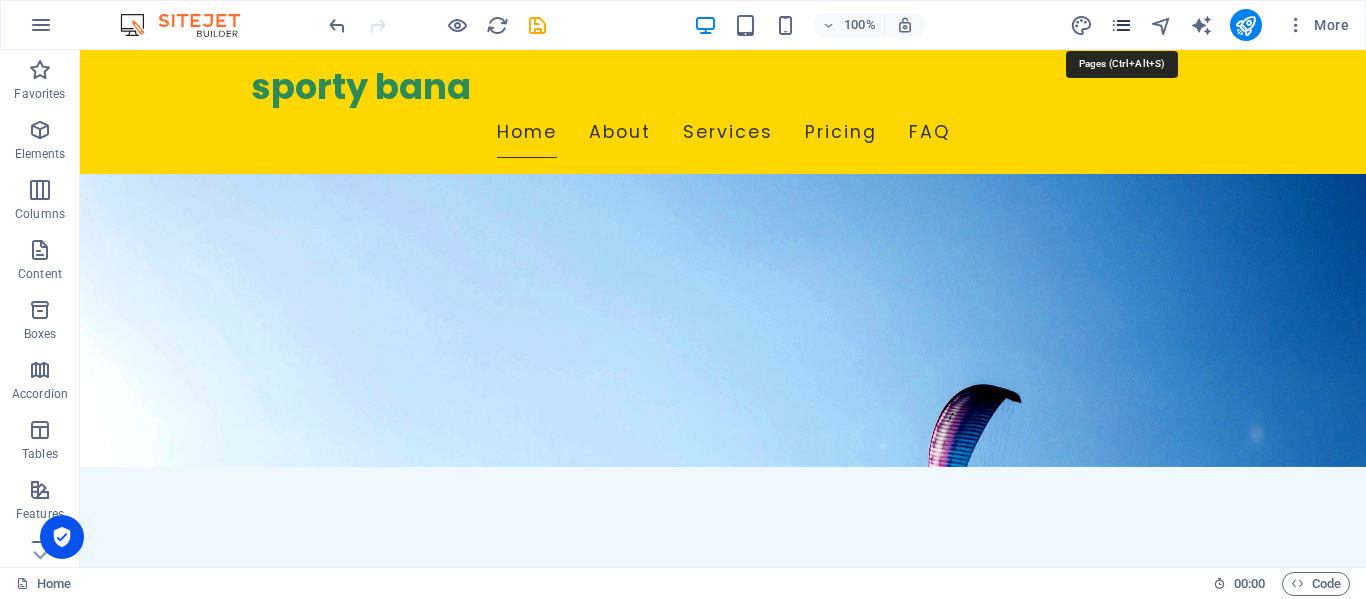 click at bounding box center [1121, 25] 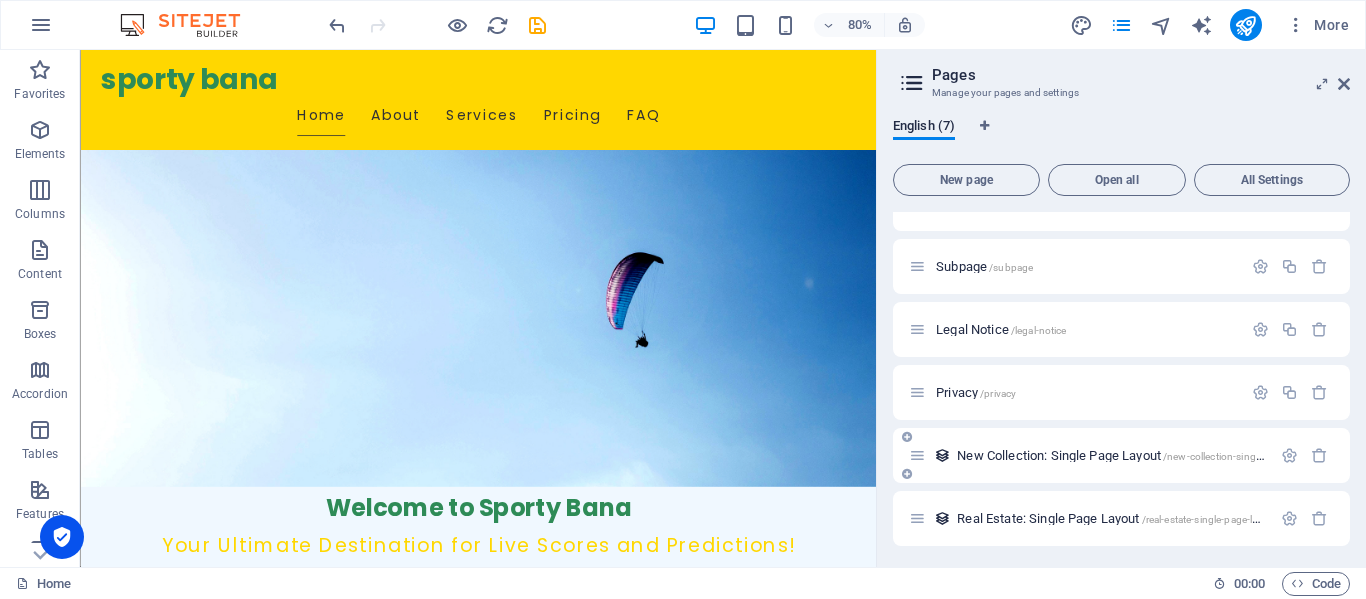 scroll, scrollTop: 0, scrollLeft: 0, axis: both 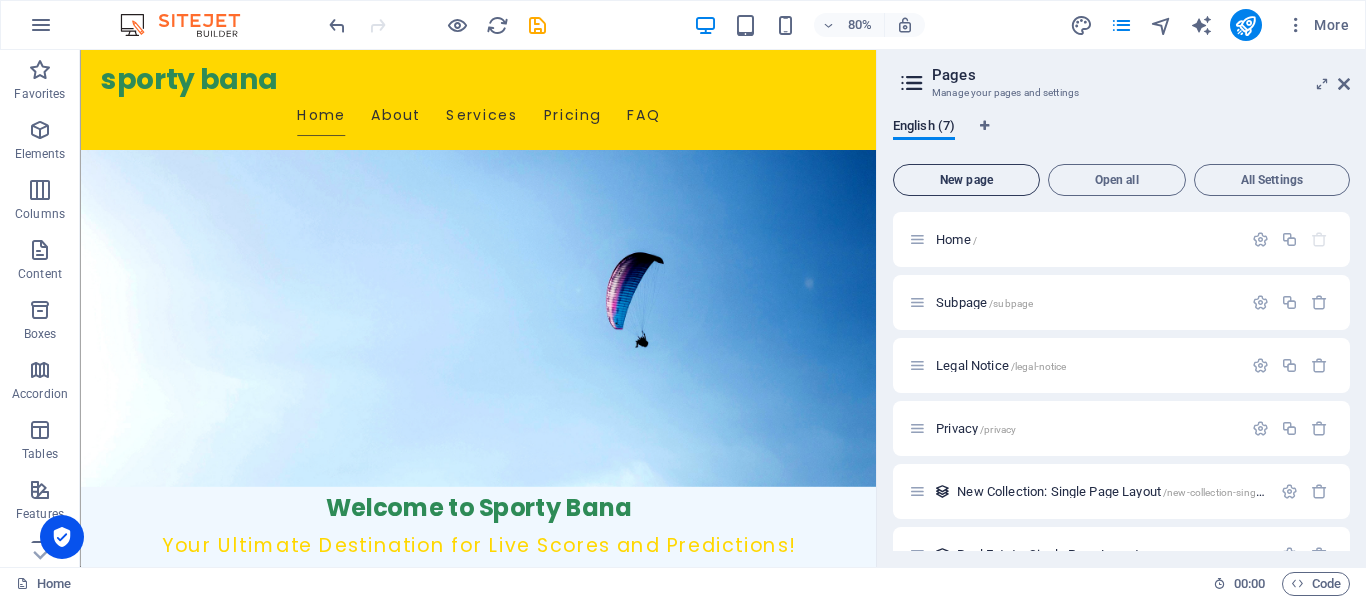 click on "New page" at bounding box center [966, 180] 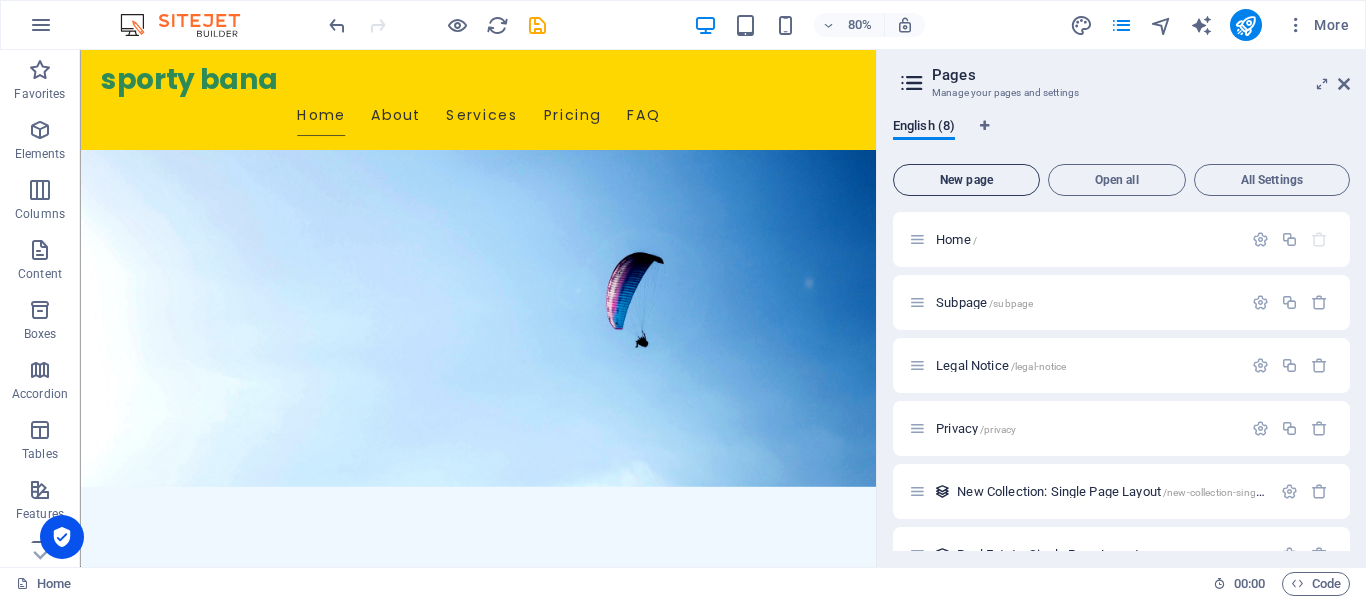 scroll, scrollTop: 375, scrollLeft: 0, axis: vertical 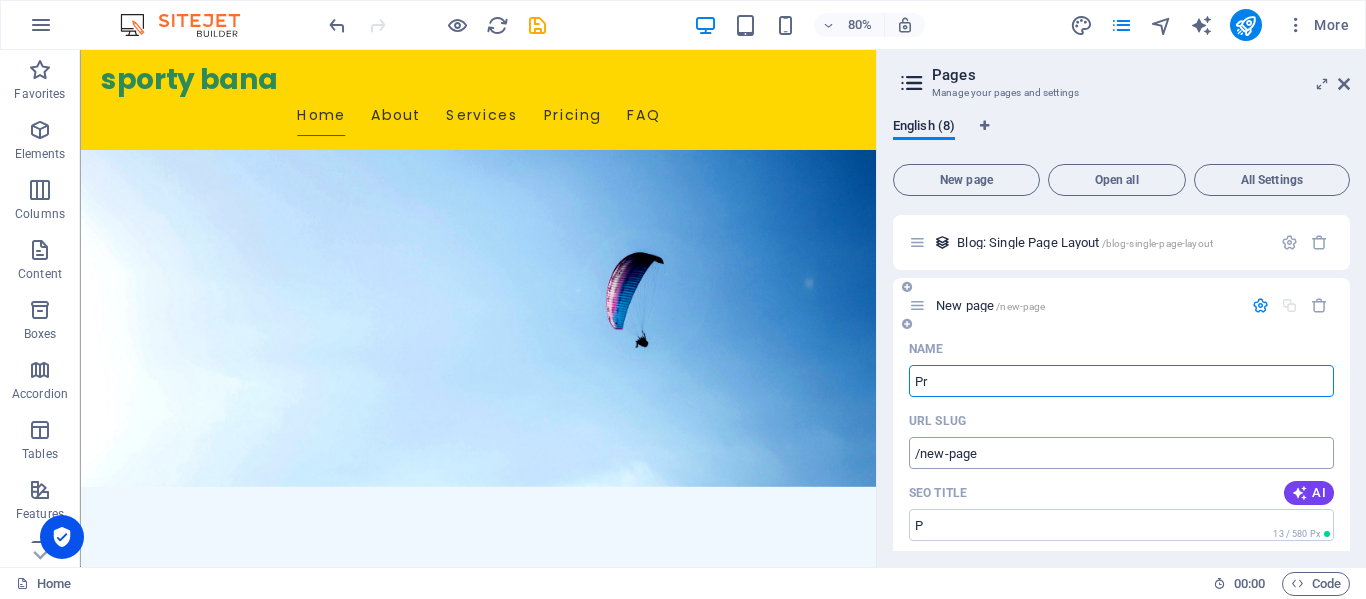 type on "Pre" 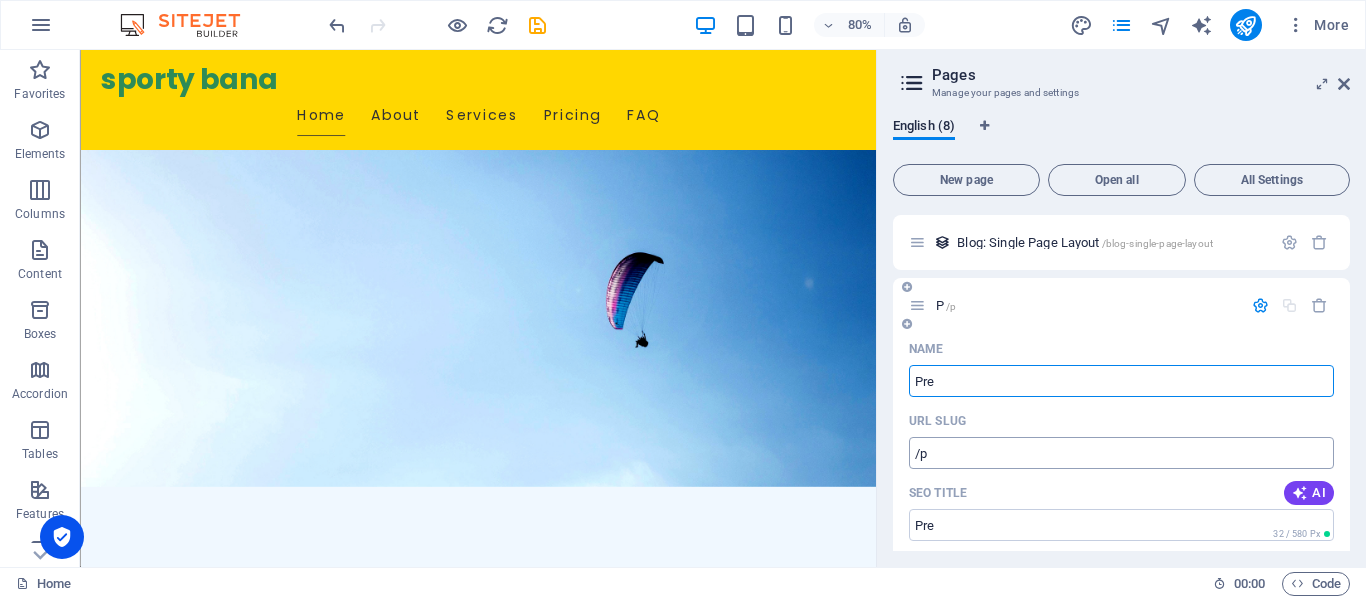 type on "/p" 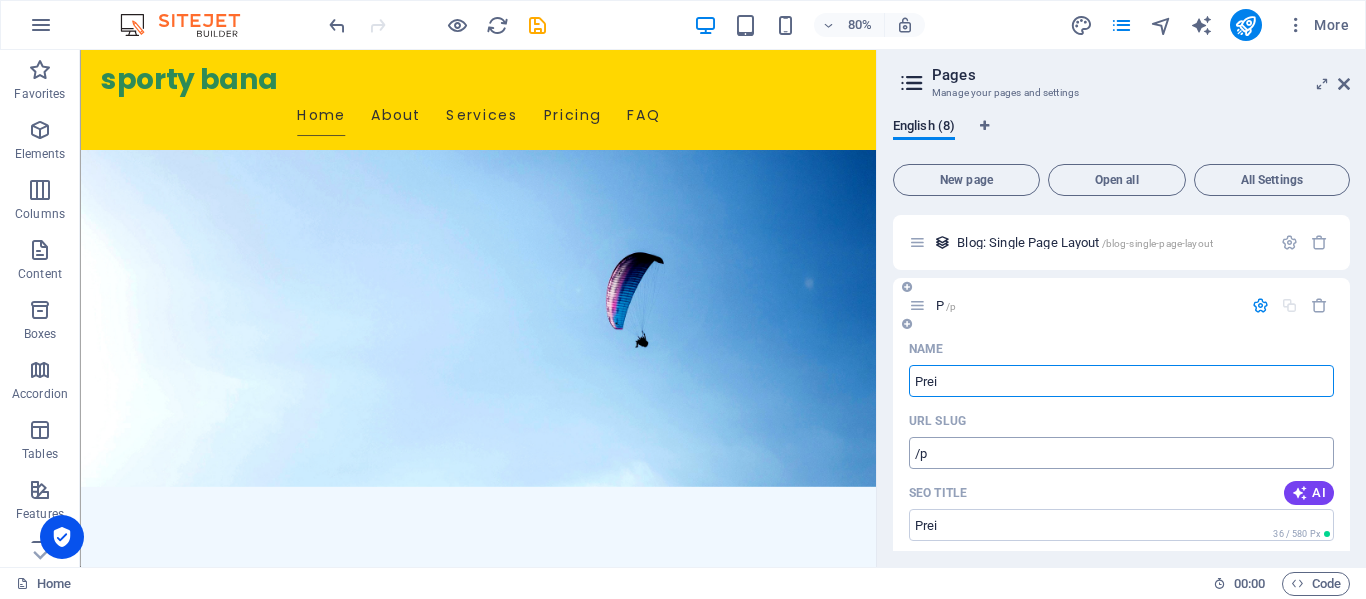 type on "Prei" 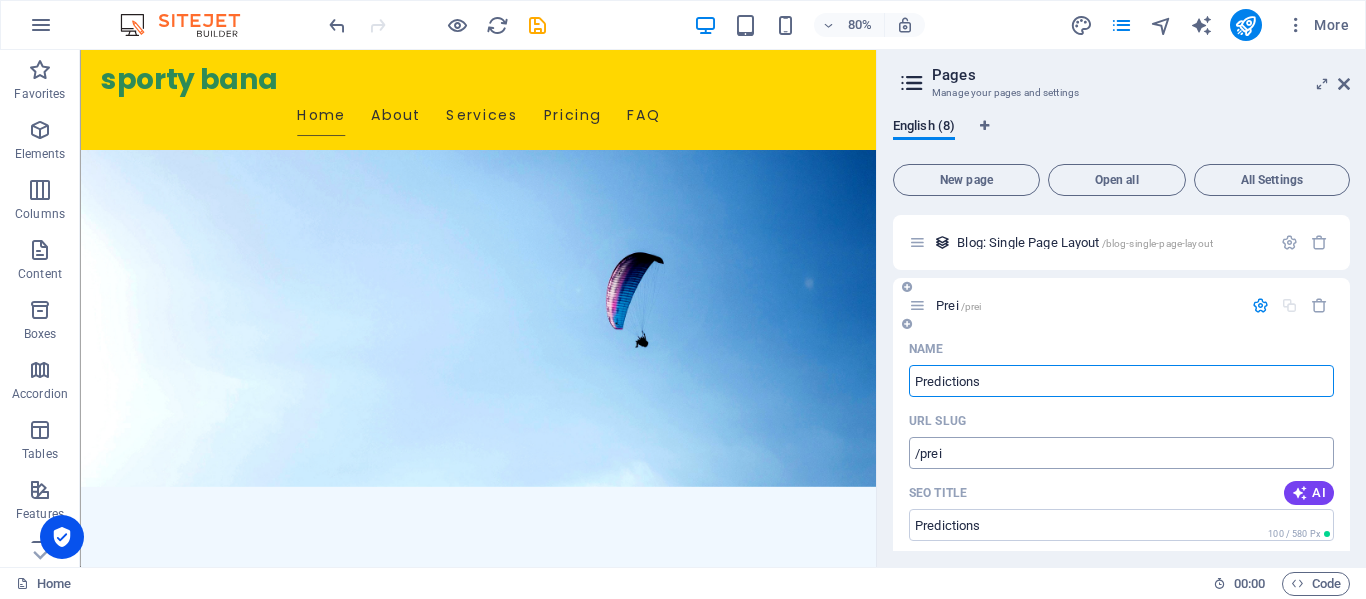 type on "Predictions" 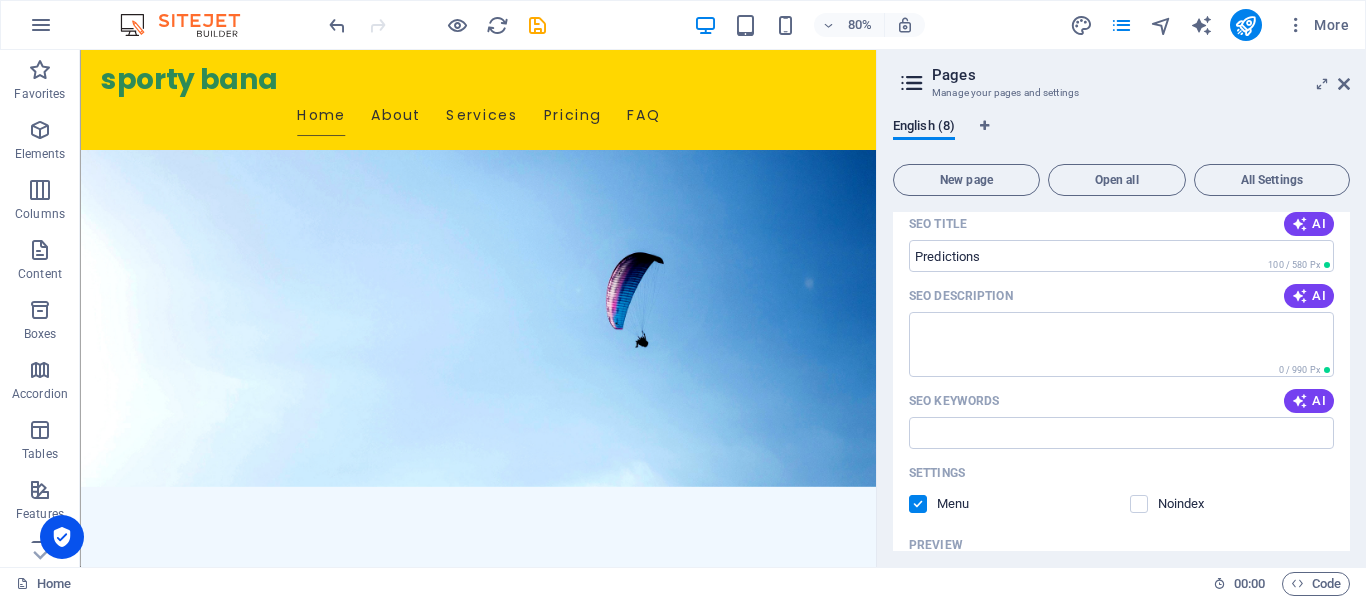 scroll, scrollTop: 675, scrollLeft: 0, axis: vertical 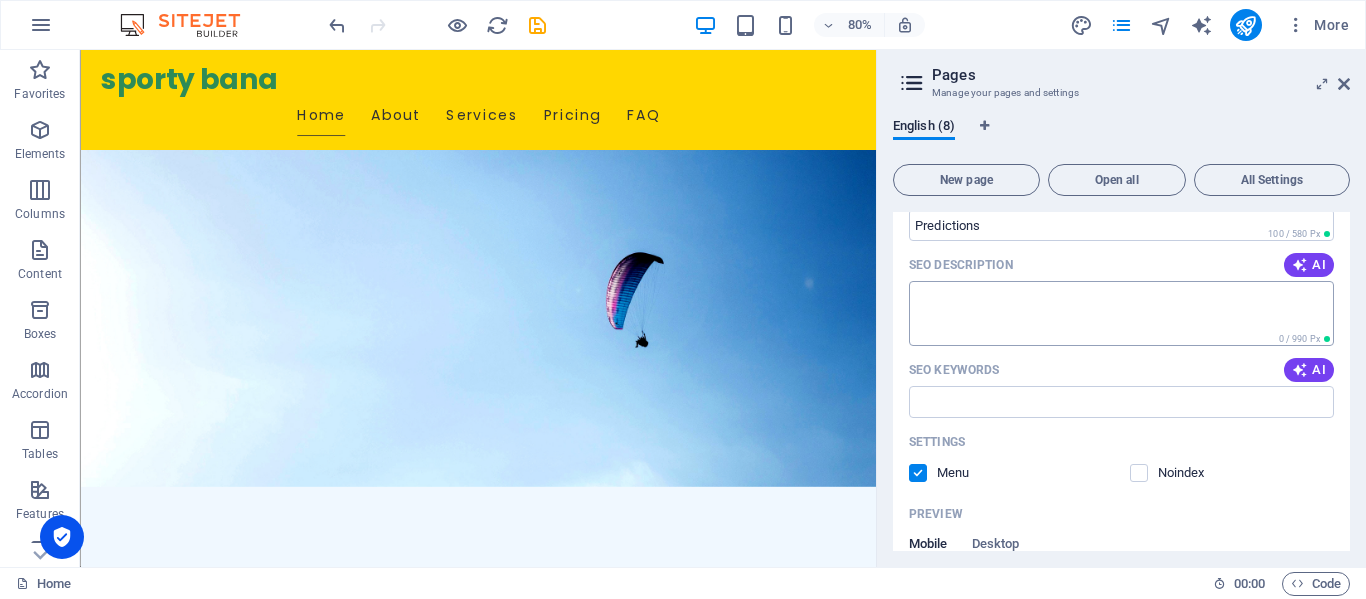 type on "Predictions" 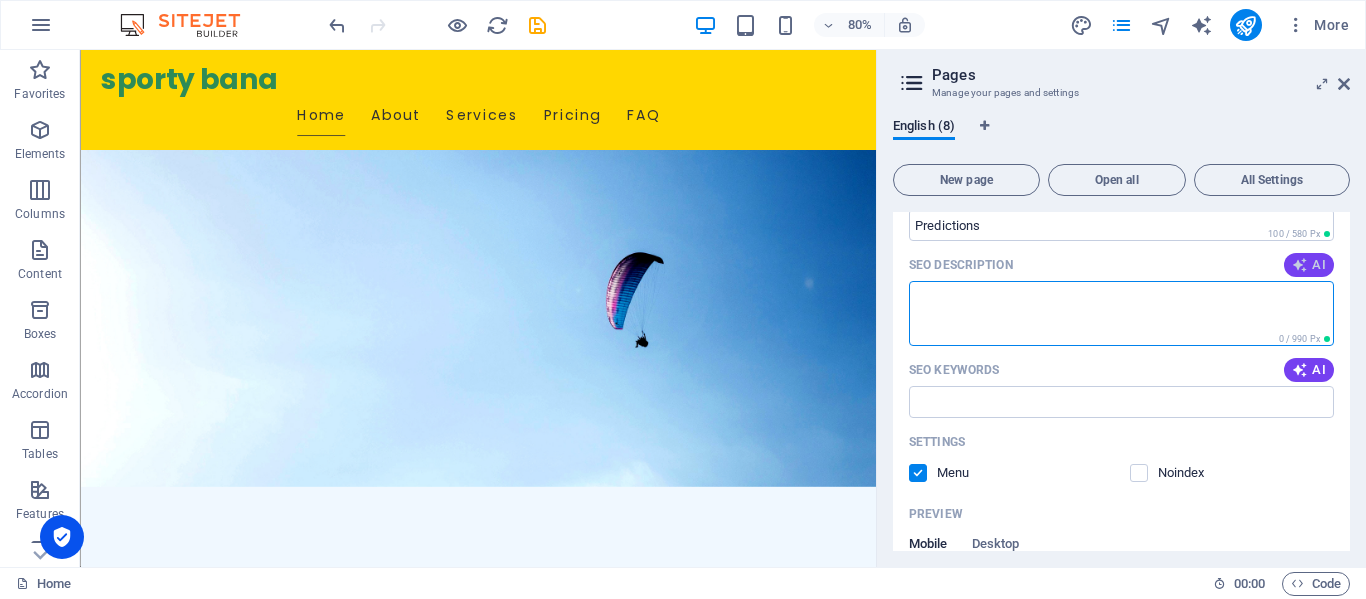 click on "AI" at bounding box center (1309, 265) 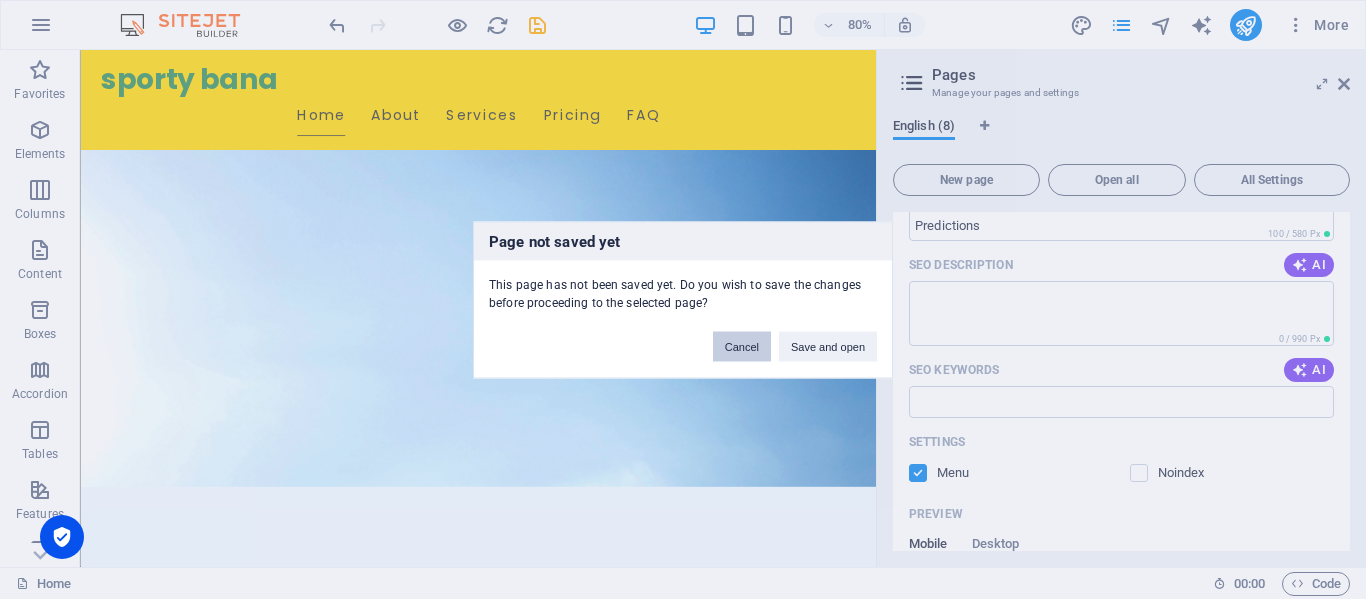 click on "Cancel" at bounding box center (742, 346) 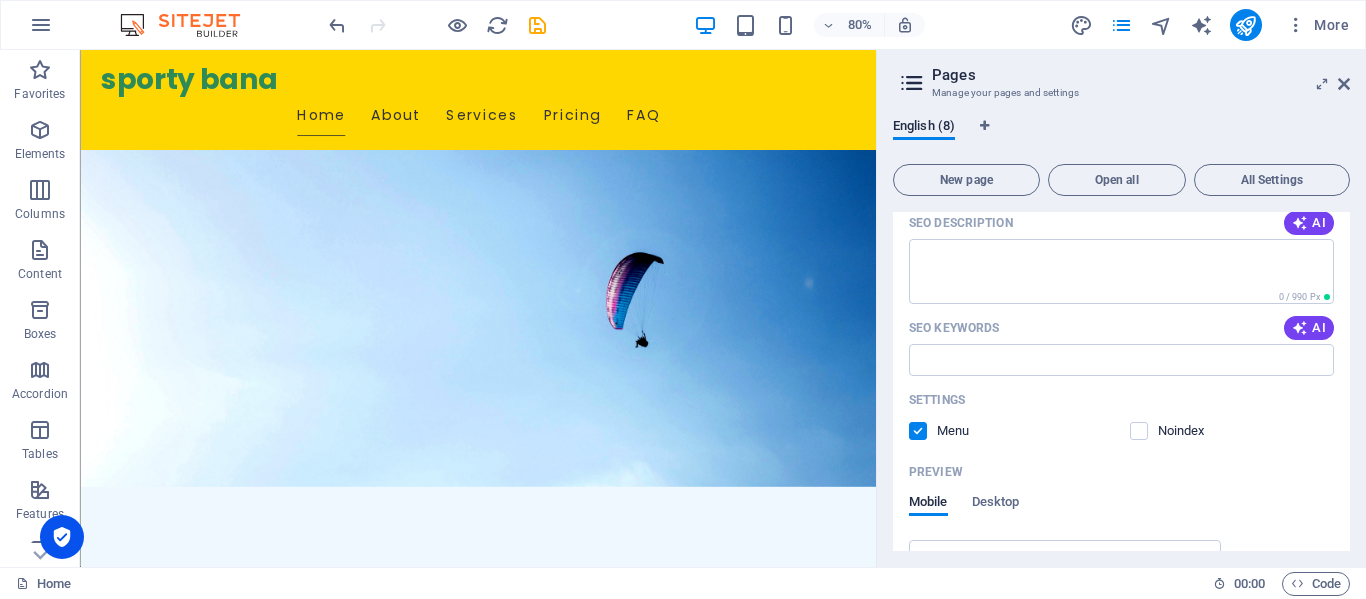 scroll, scrollTop: 862, scrollLeft: 0, axis: vertical 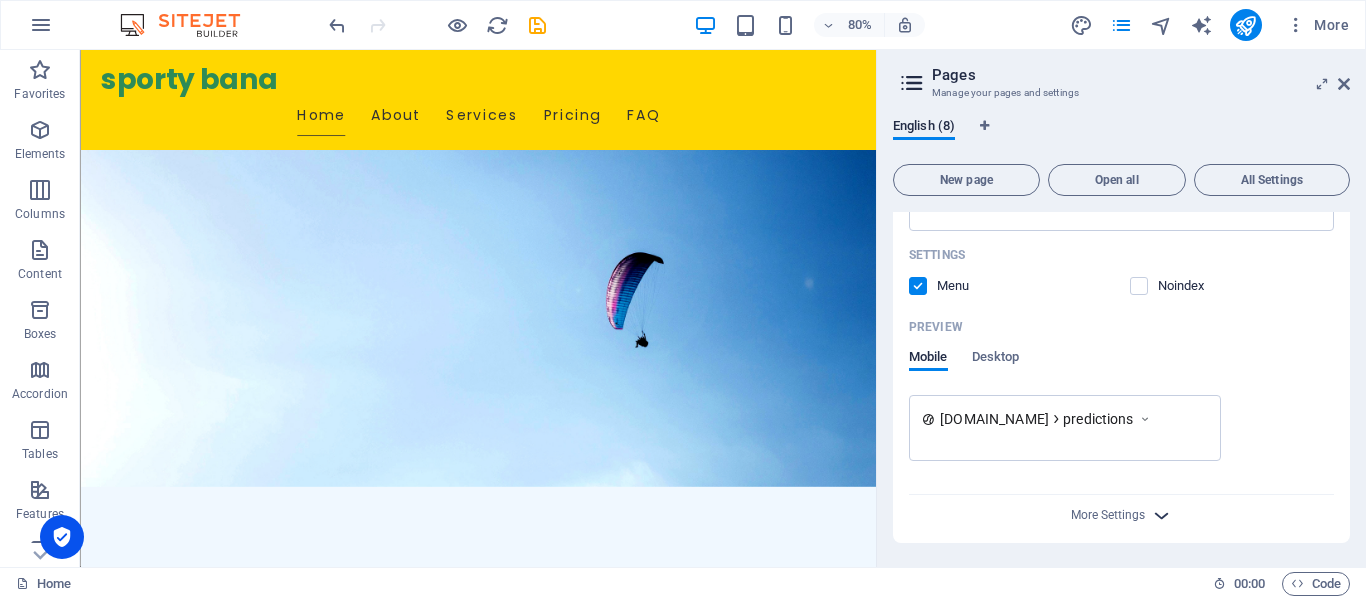 click at bounding box center [1161, 515] 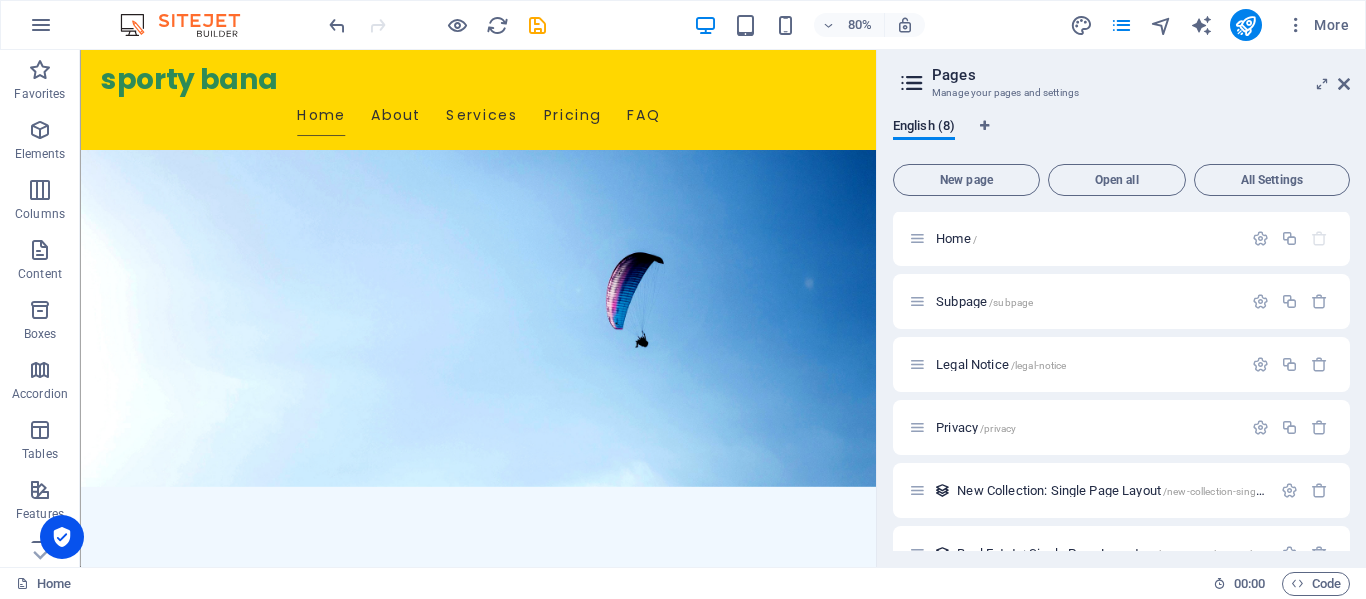 scroll, scrollTop: 0, scrollLeft: 0, axis: both 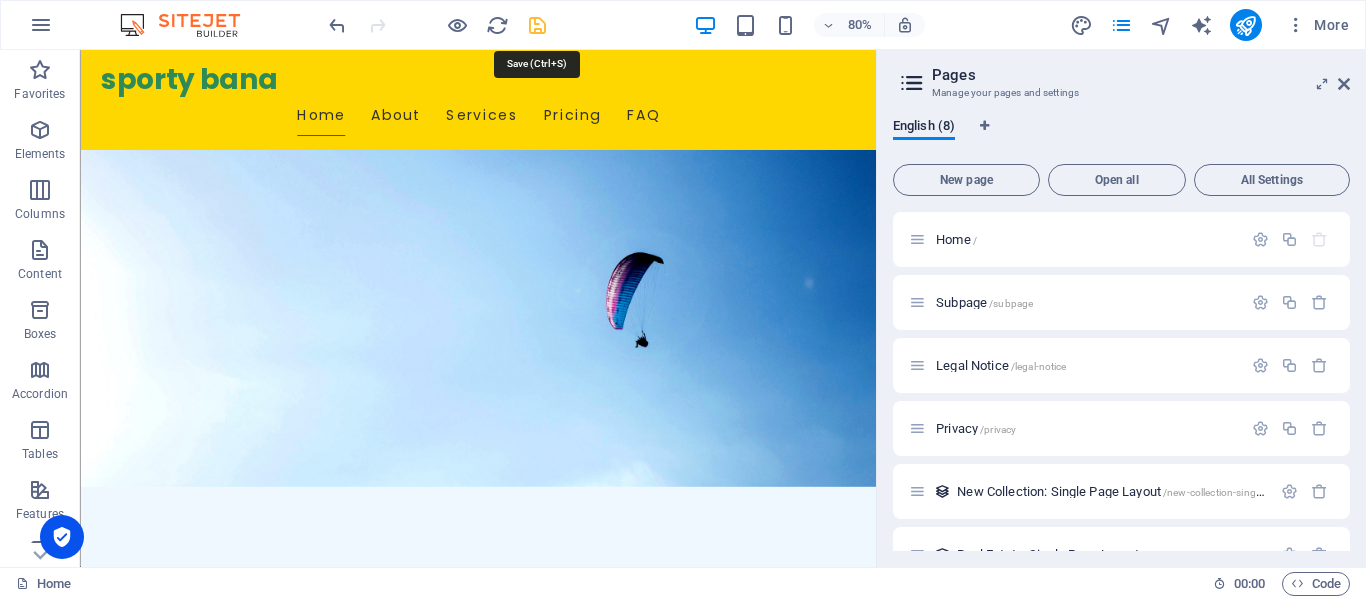 click at bounding box center (537, 25) 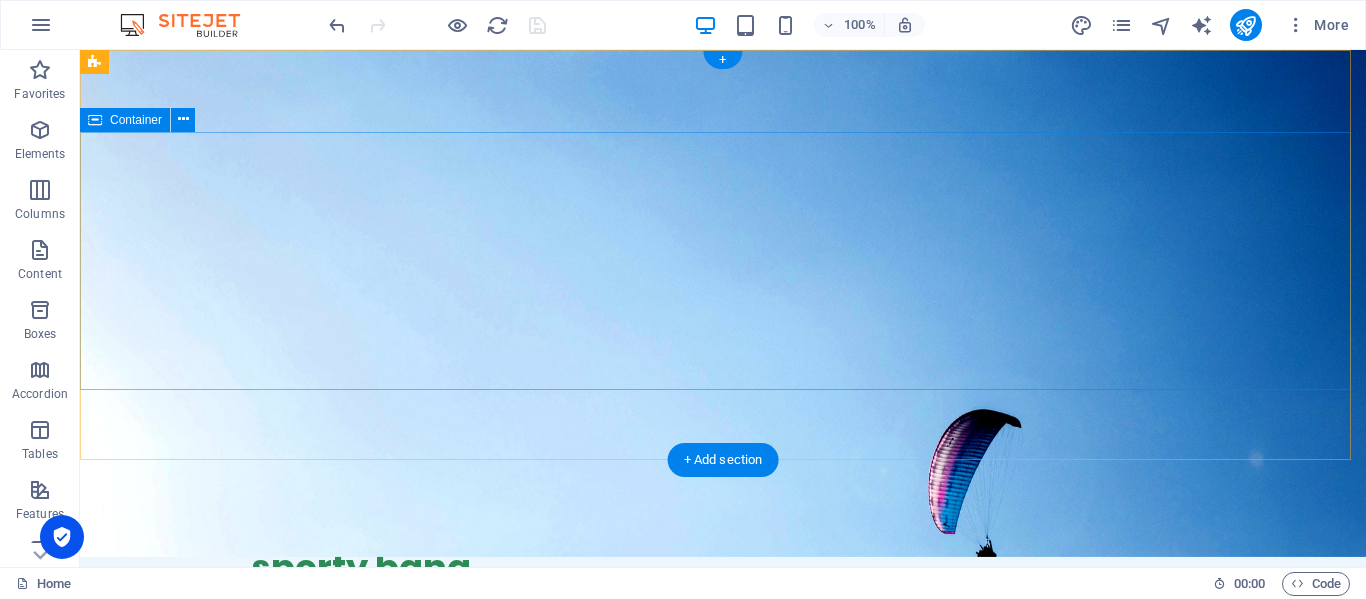 scroll, scrollTop: 0, scrollLeft: 0, axis: both 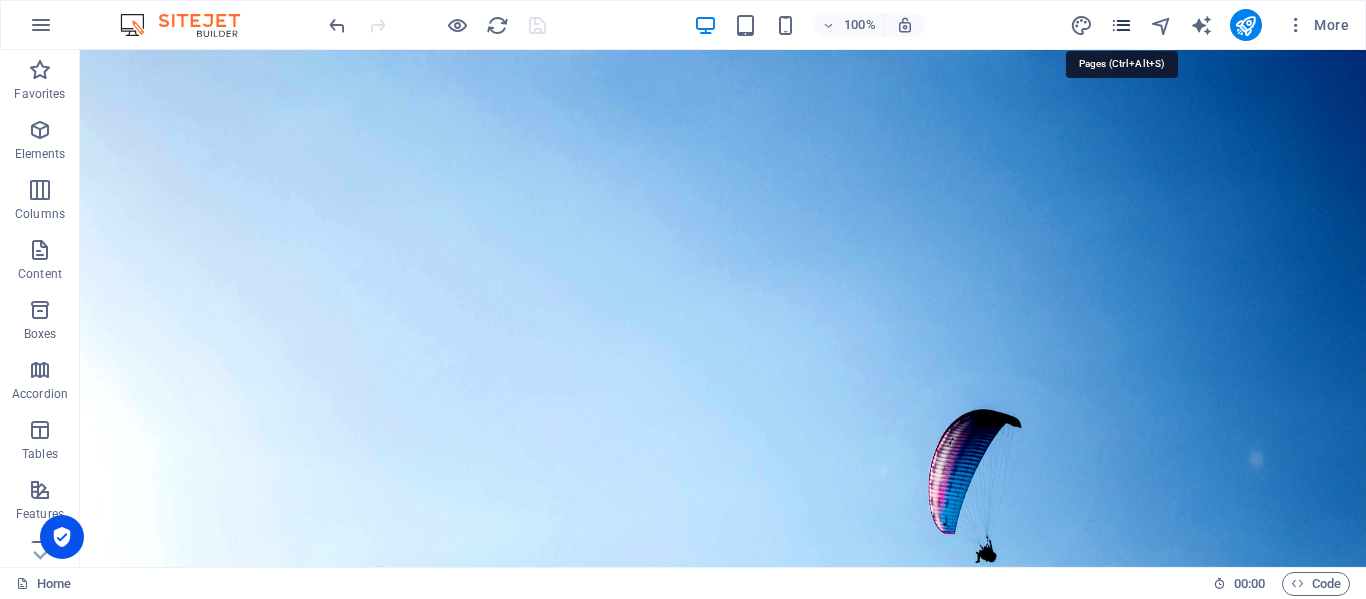 click at bounding box center (1121, 25) 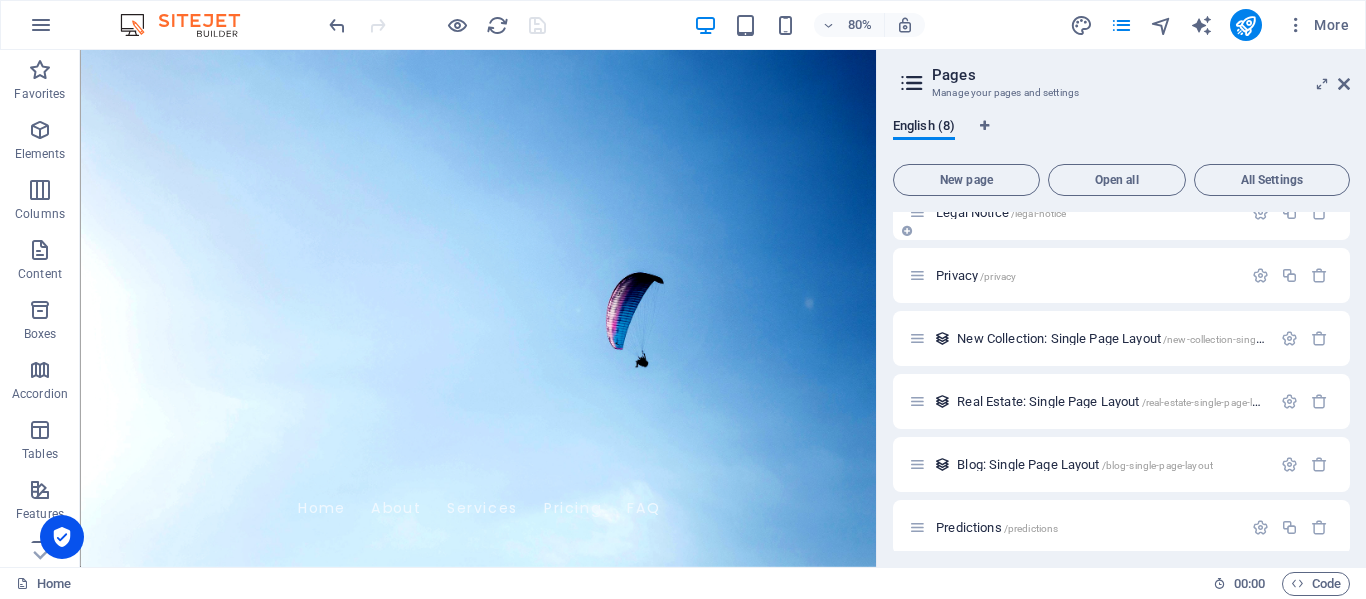scroll, scrollTop: 165, scrollLeft: 0, axis: vertical 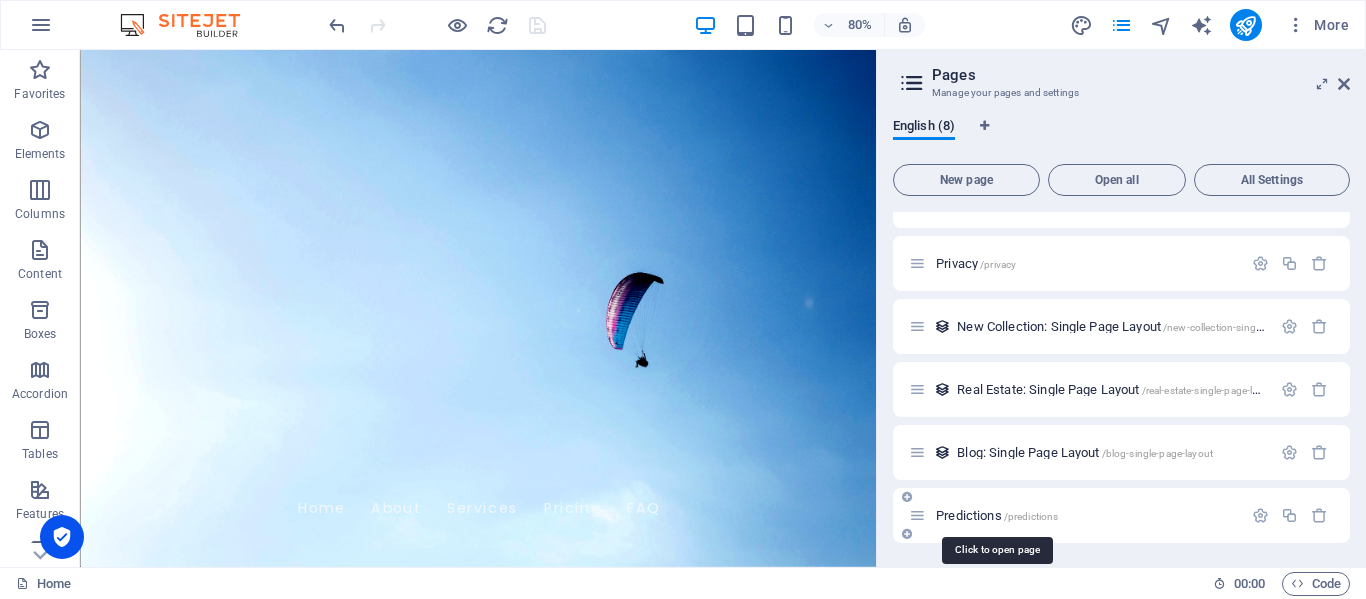 click on "Predictions /predictions" at bounding box center (997, 515) 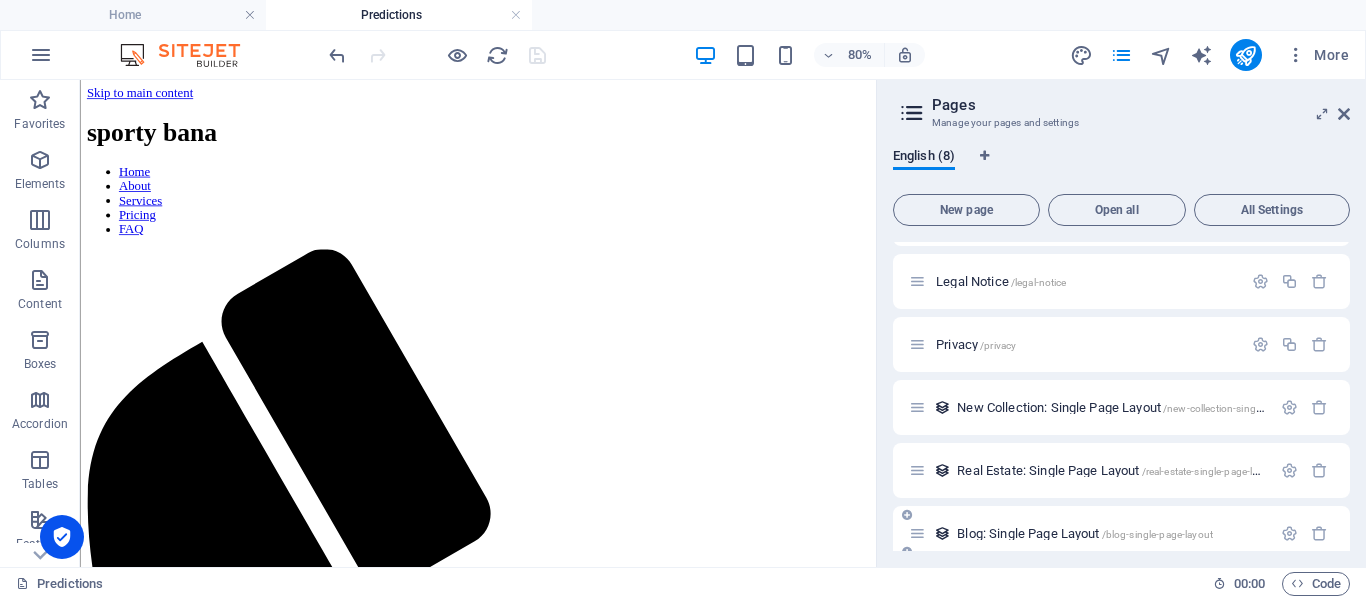 scroll, scrollTop: 0, scrollLeft: 0, axis: both 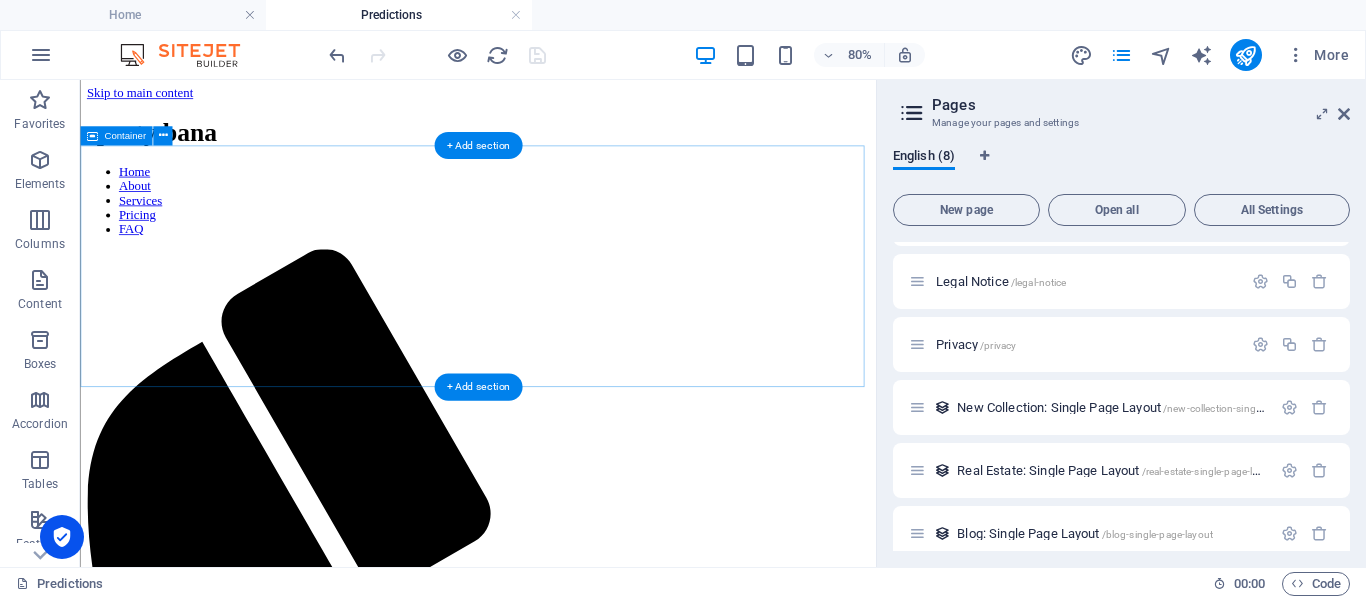click on "Add elements" at bounding box center (518, 1676) 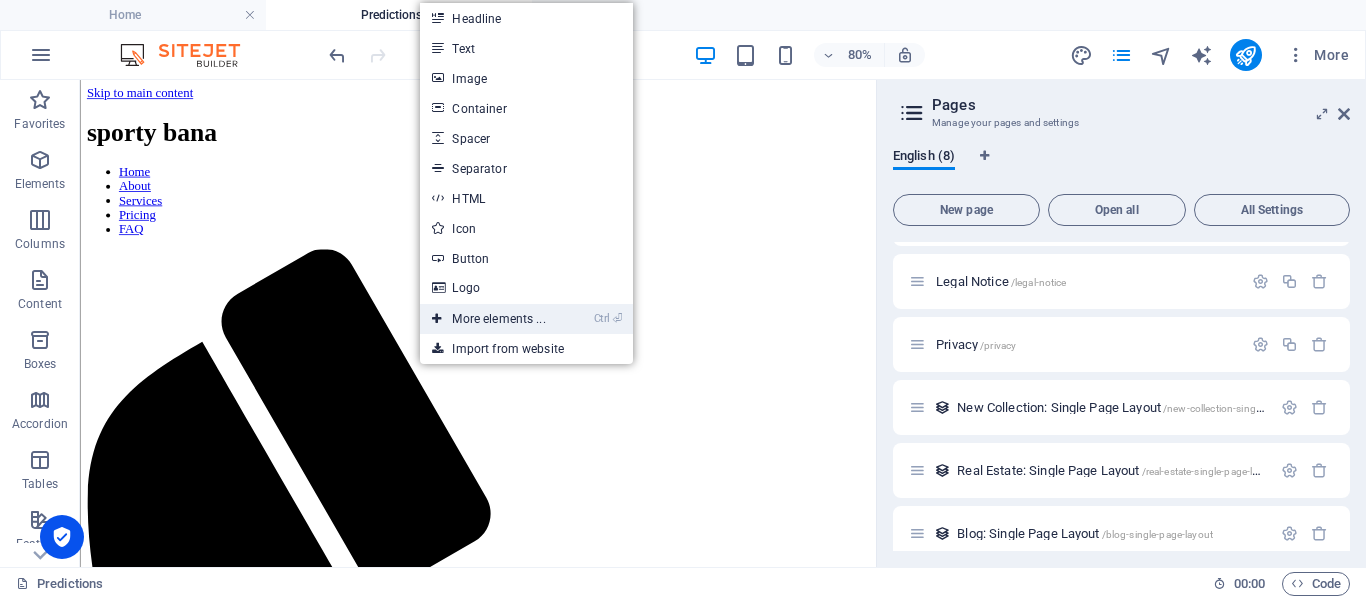 click on "Ctrl ⏎  More elements ..." at bounding box center [488, 319] 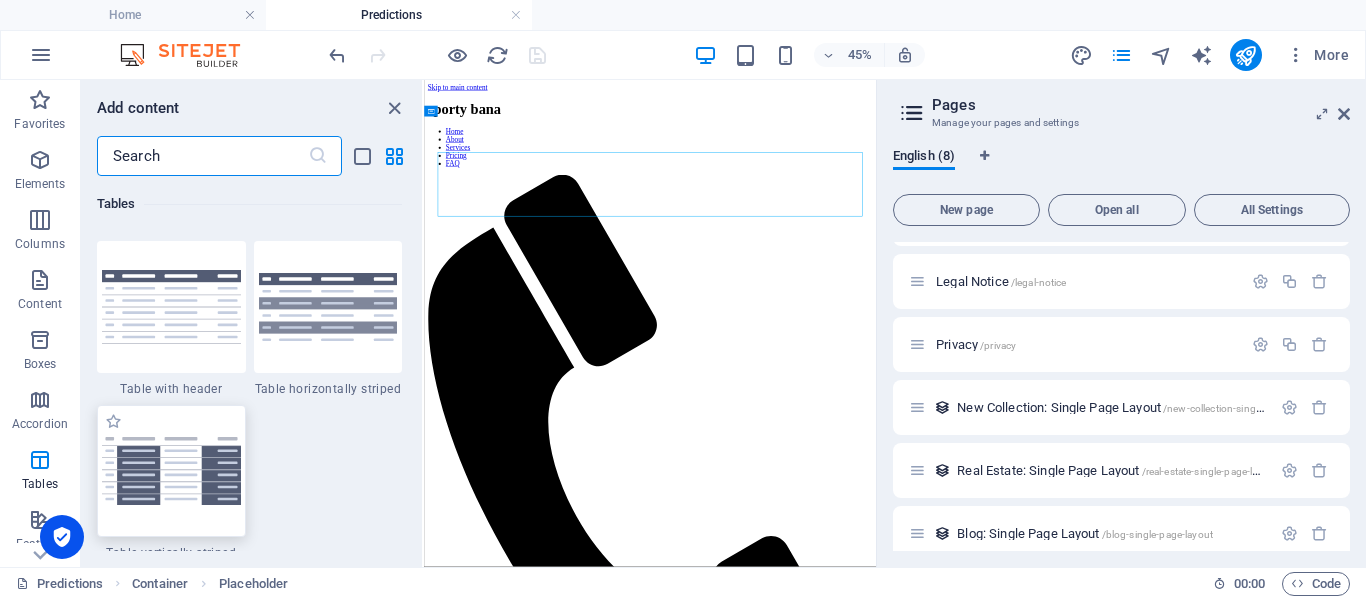 scroll, scrollTop: 7213, scrollLeft: 0, axis: vertical 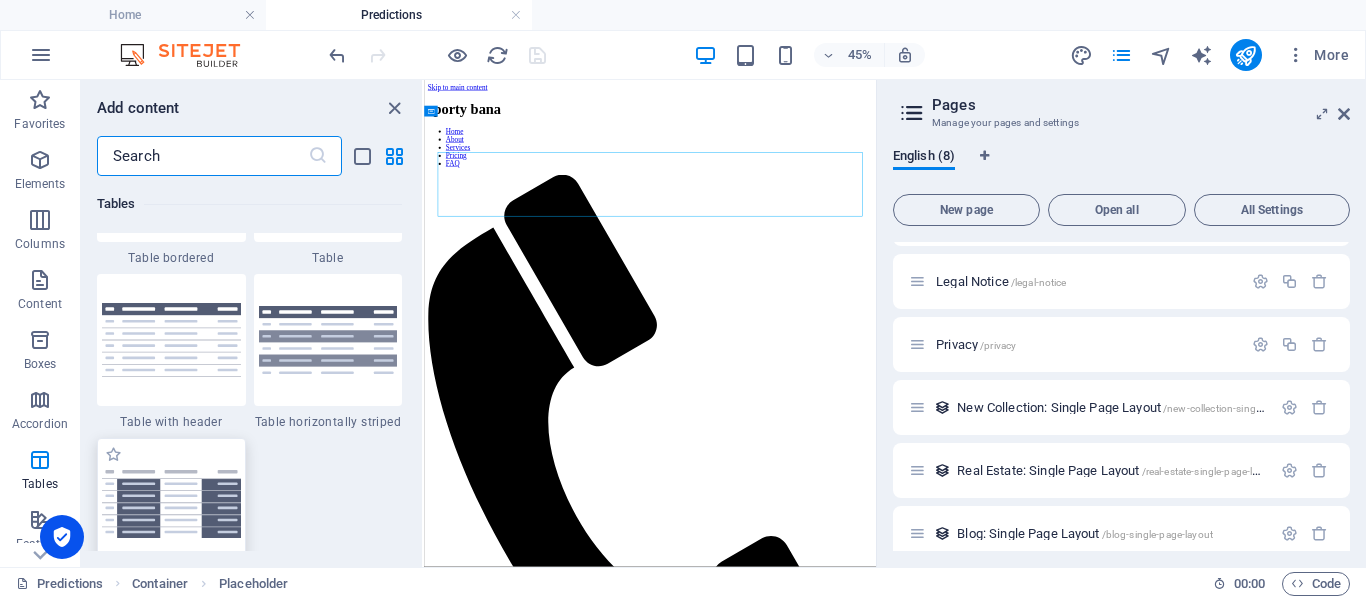 click at bounding box center (171, 504) 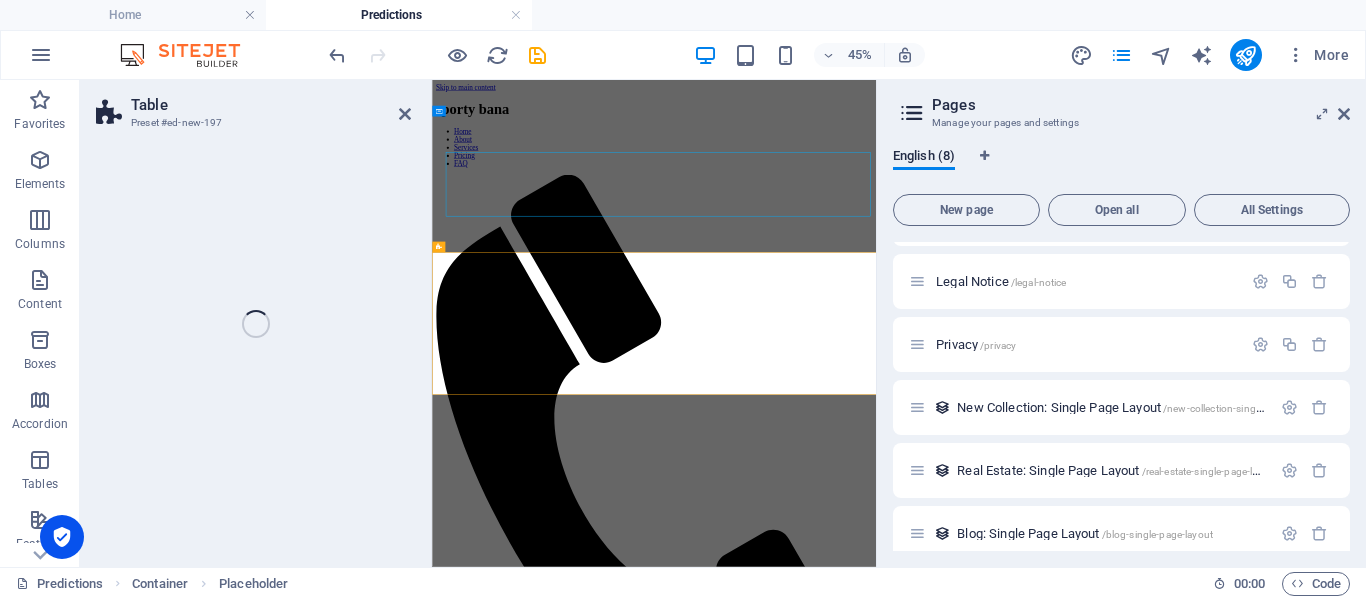 click on "Table Preset #ed-new-197
Drag here to replace the existing content. Press “Ctrl” if you want to create a new element.
Placeholder   Container   Reference   Table" at bounding box center (478, 323) 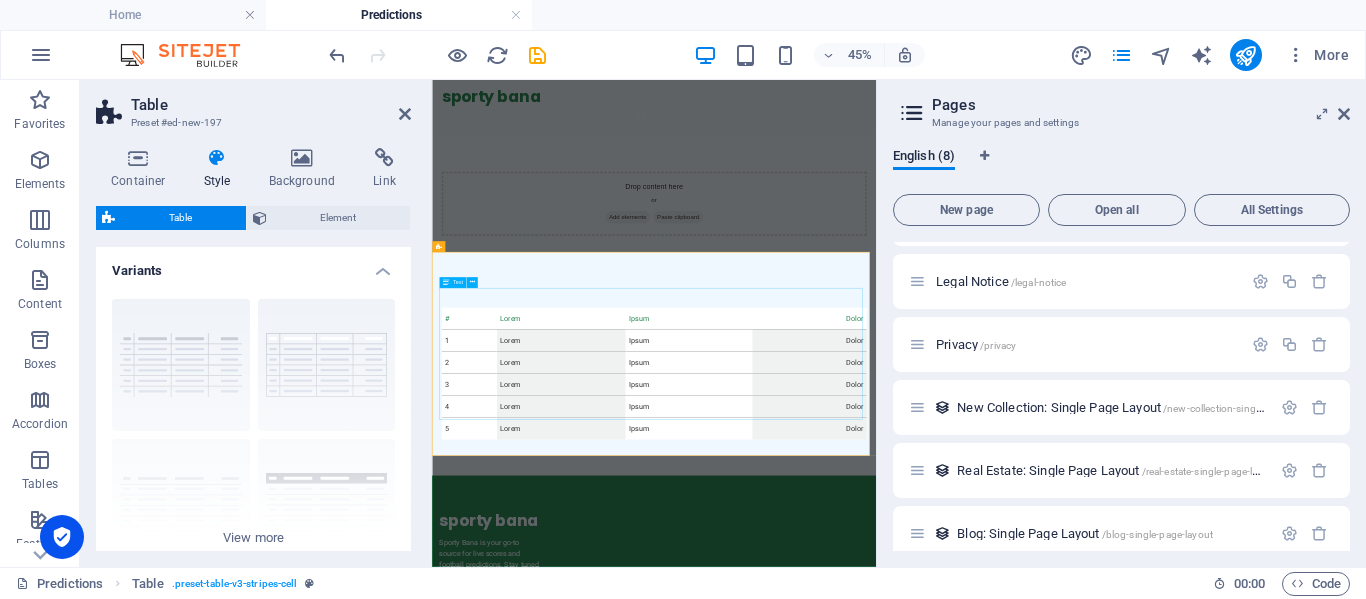 scroll, scrollTop: 100, scrollLeft: 0, axis: vertical 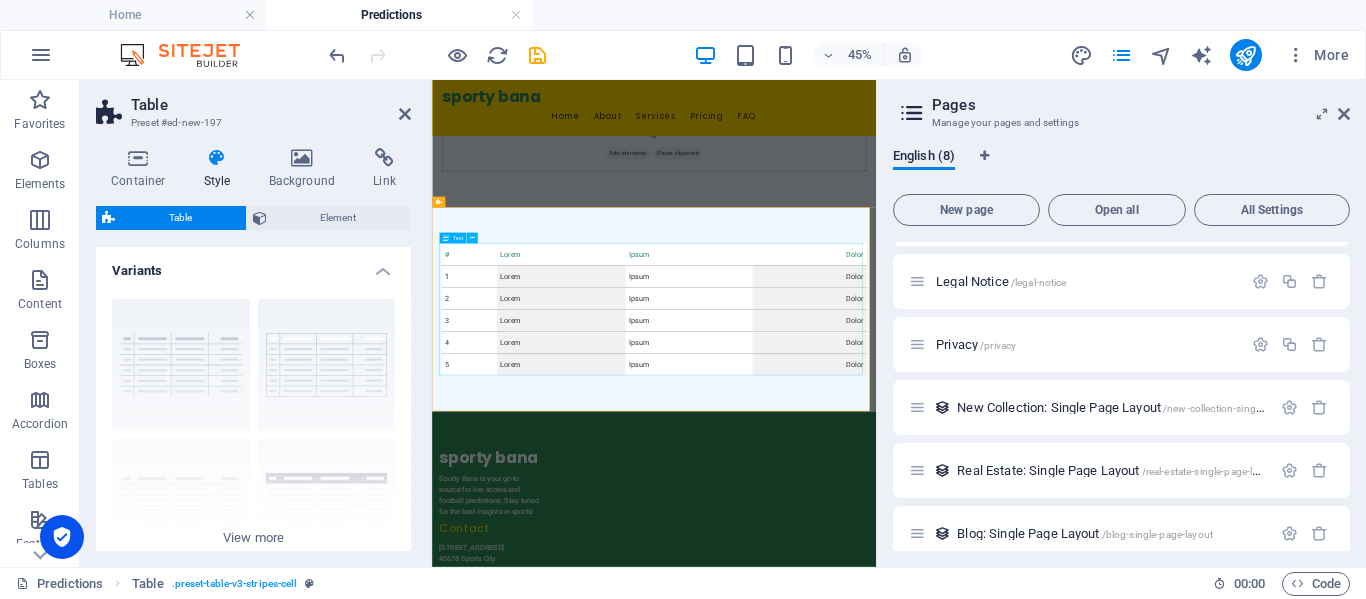 click on "# Lorem Ipsum Dolor 1 Lorem  Ipsum Dolor 2 Lorem Ipsum Dolor 3 Lorem Ipsum Dolor 4 Lorem Ipsum Dolor 5 Lorem Ipsum Dolor" at bounding box center [926, 590] 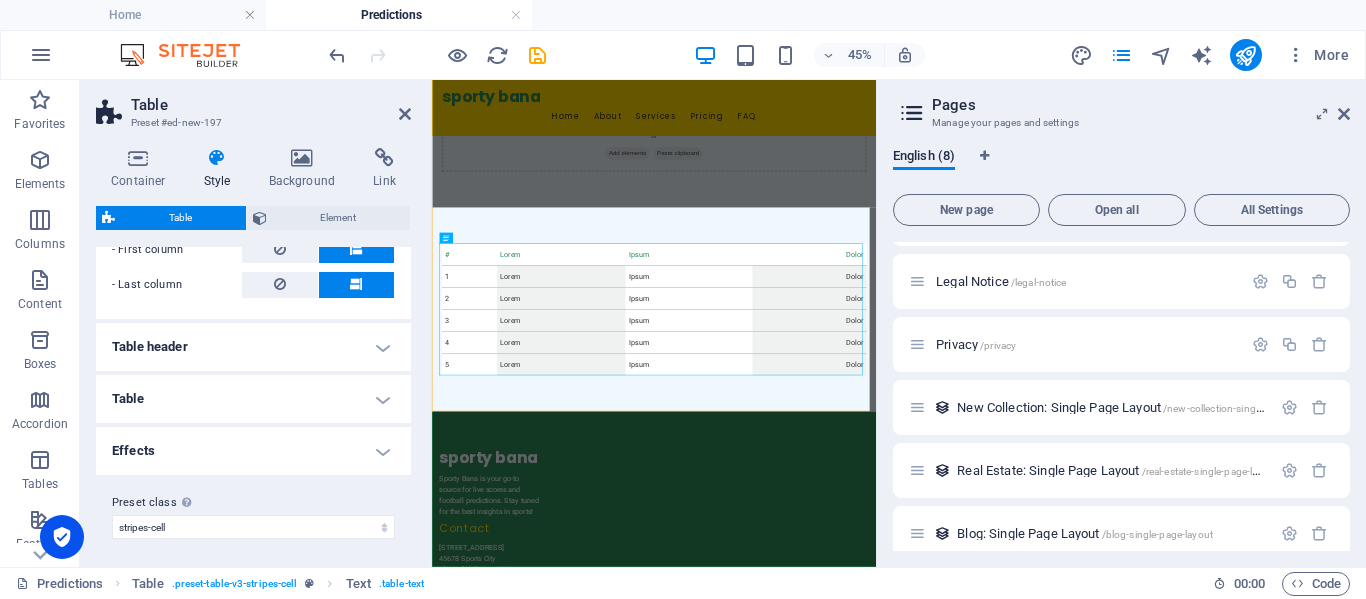 scroll, scrollTop: 516, scrollLeft: 0, axis: vertical 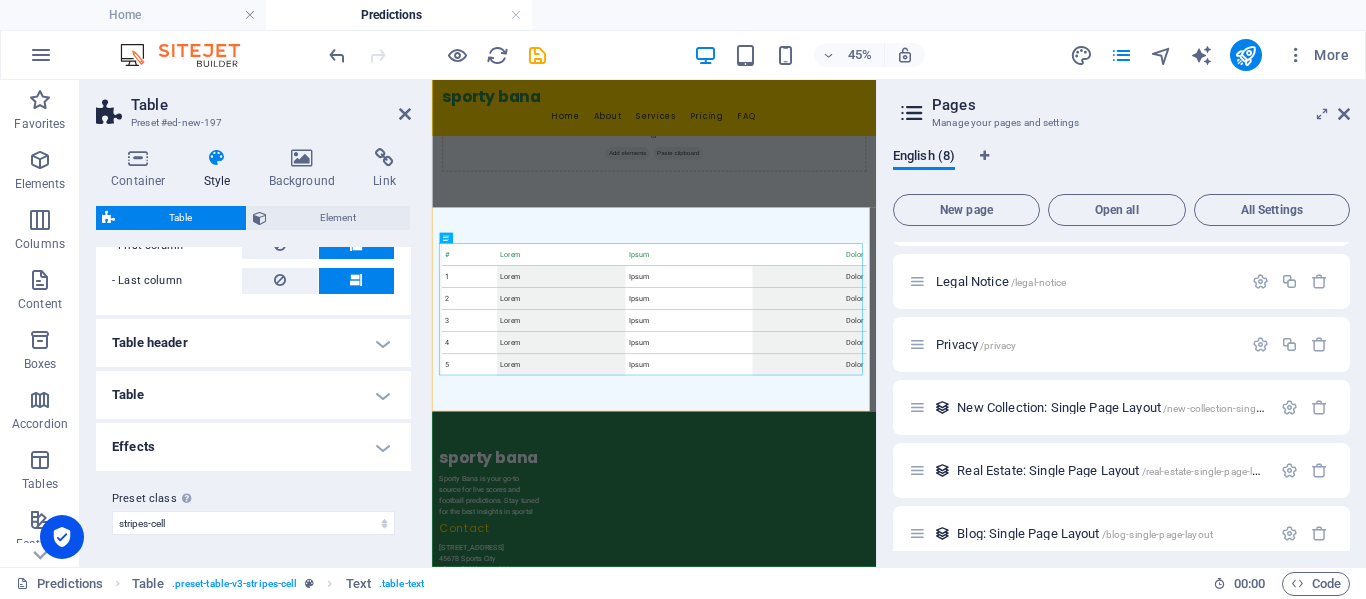 click on "Table header" at bounding box center (253, 343) 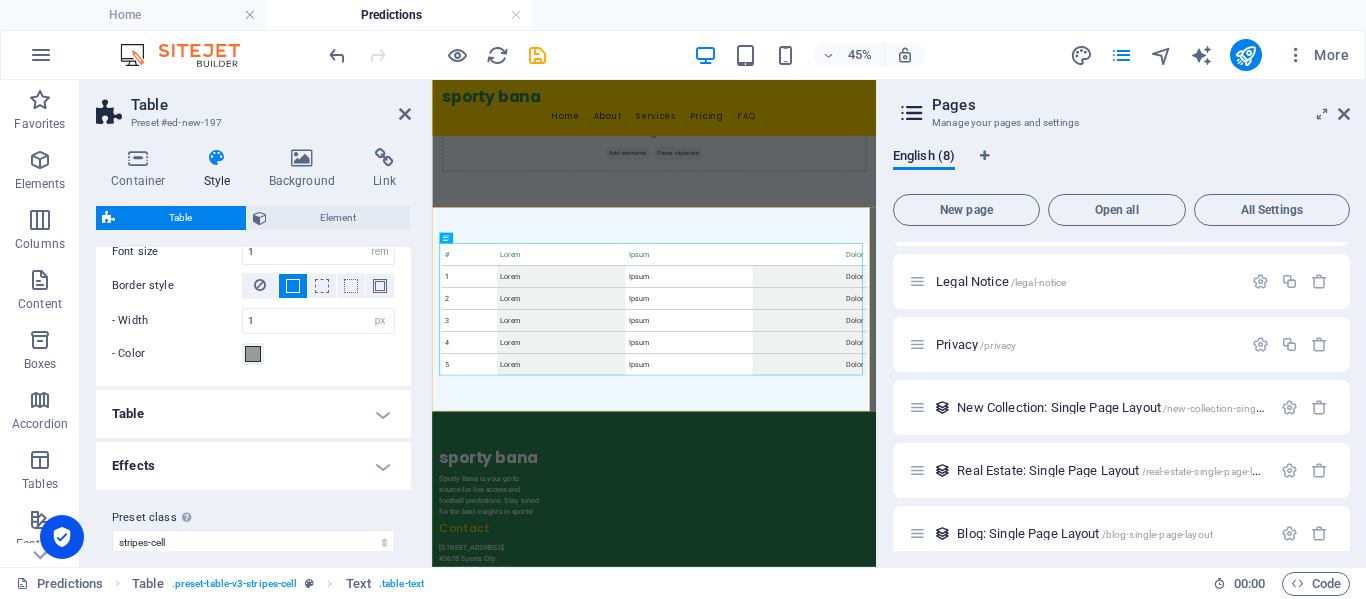 scroll, scrollTop: 735, scrollLeft: 0, axis: vertical 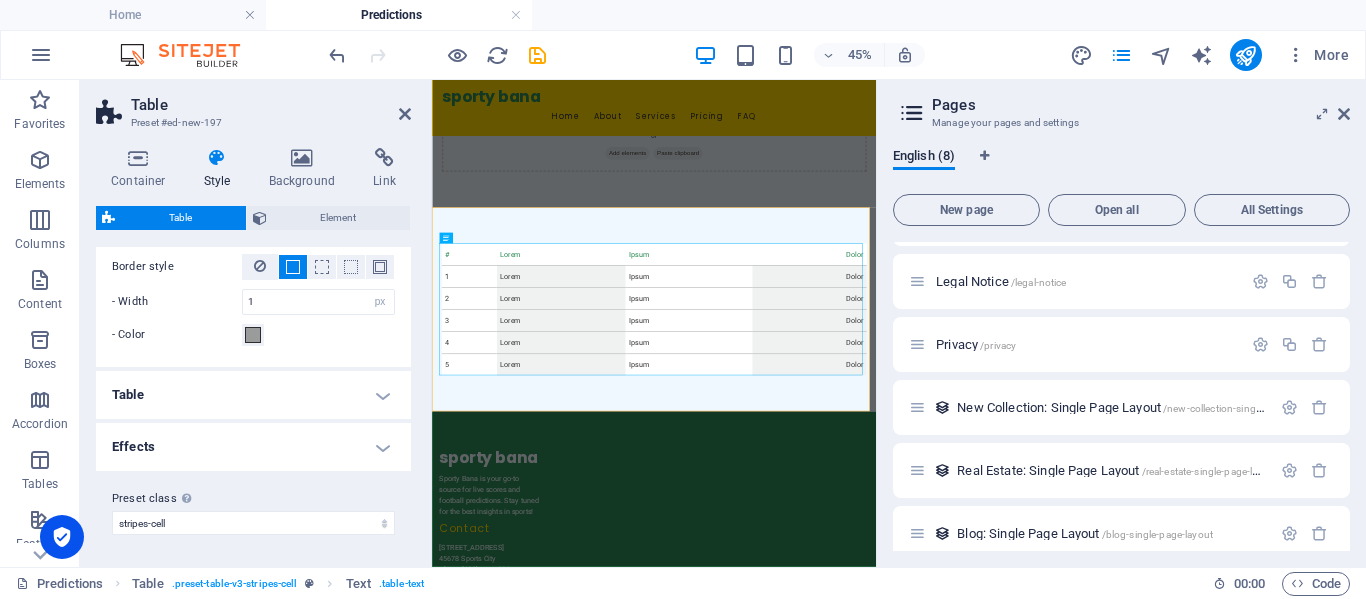 click on "Table" at bounding box center (253, 395) 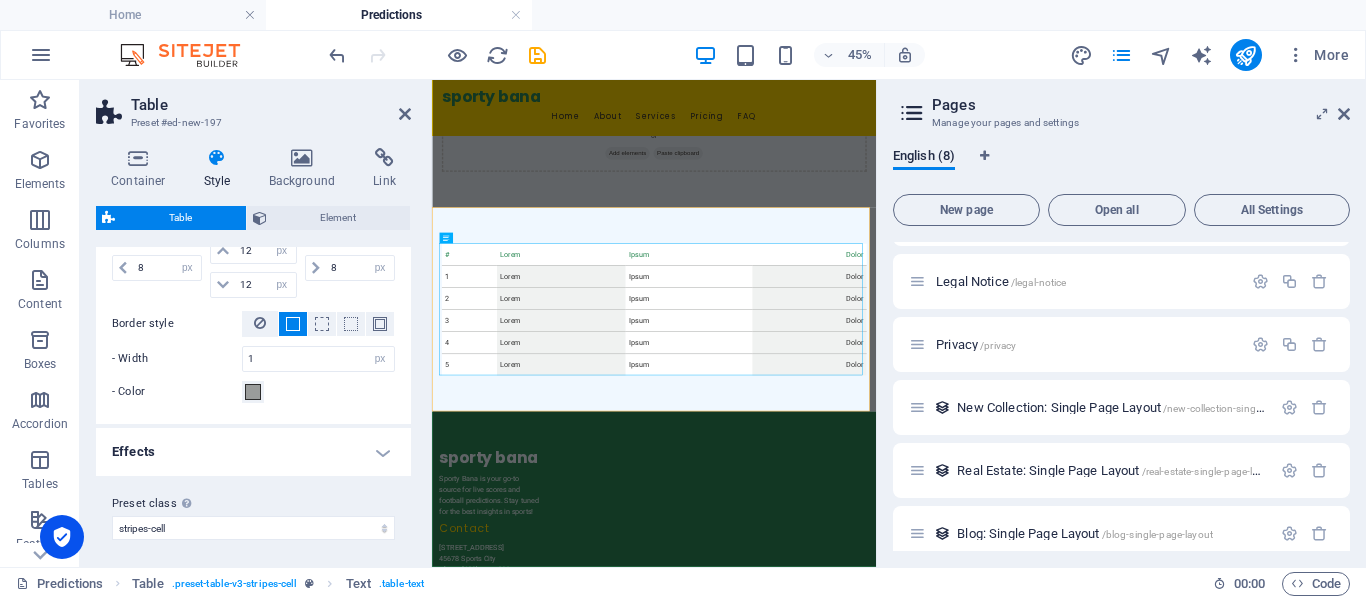 scroll, scrollTop: 1061, scrollLeft: 0, axis: vertical 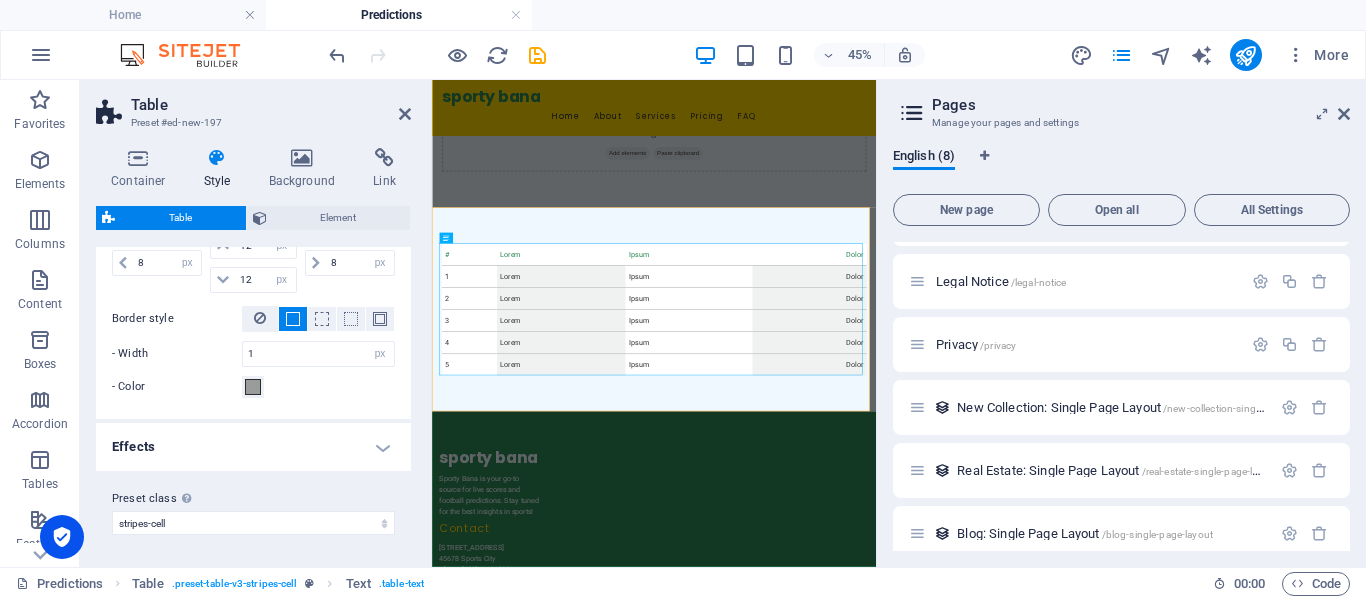 click on "Effects" at bounding box center [253, 447] 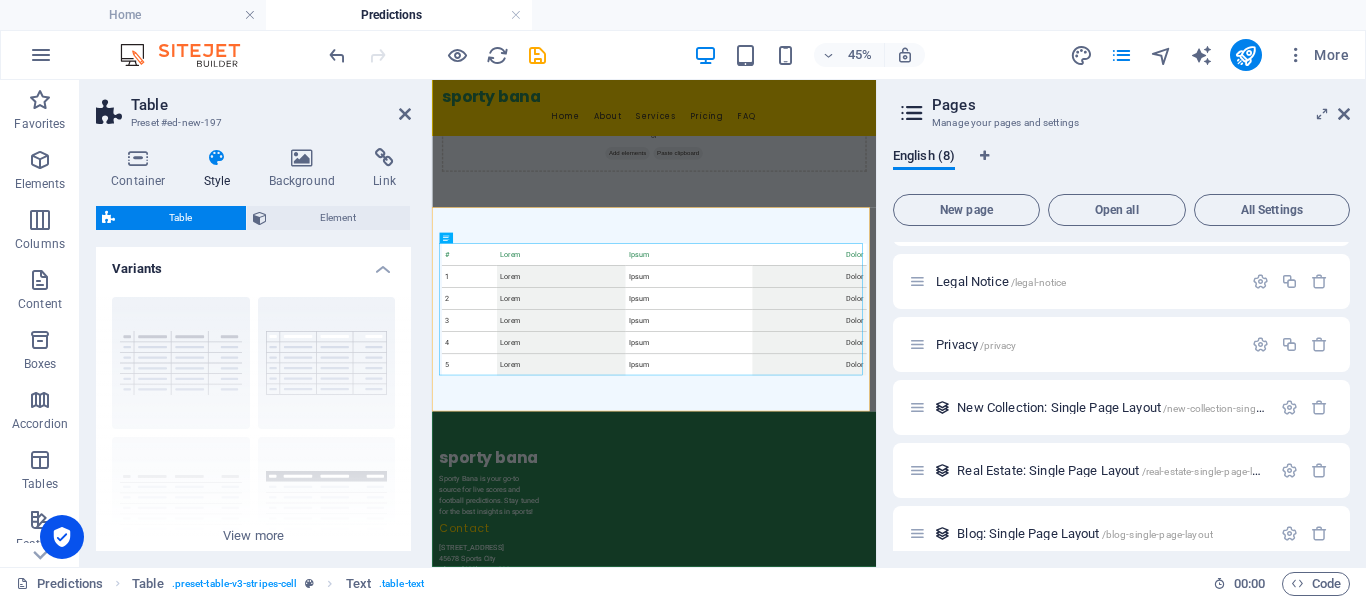 scroll, scrollTop: 0, scrollLeft: 0, axis: both 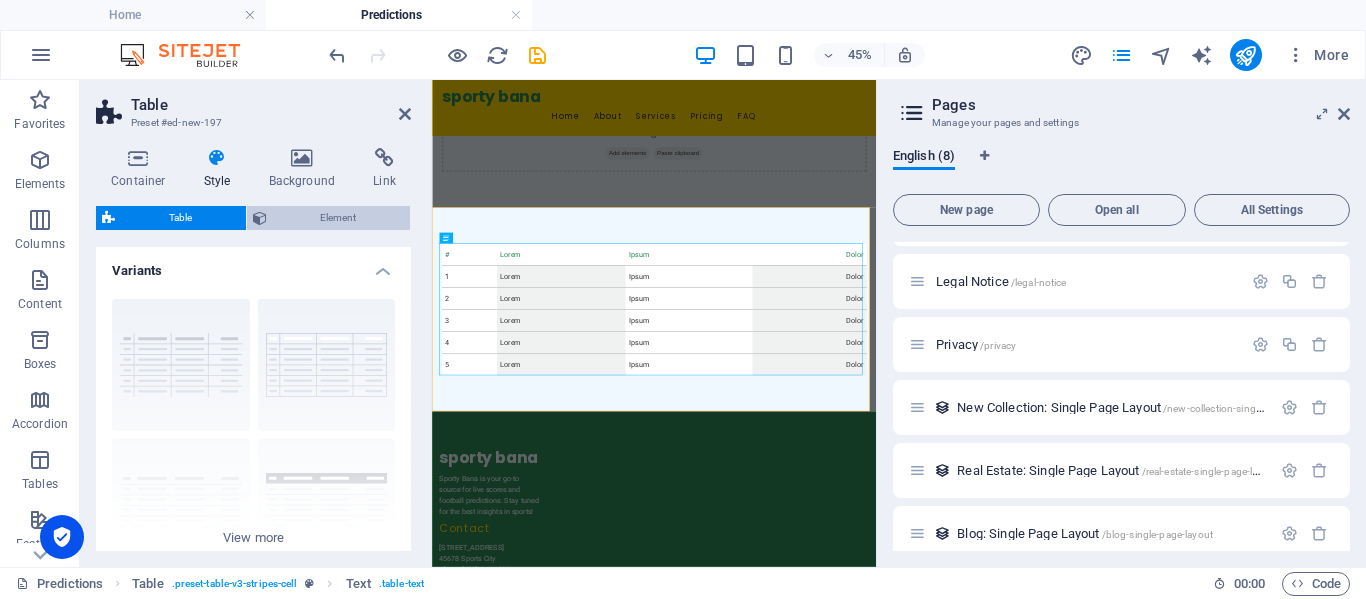 click on "Element" at bounding box center [339, 218] 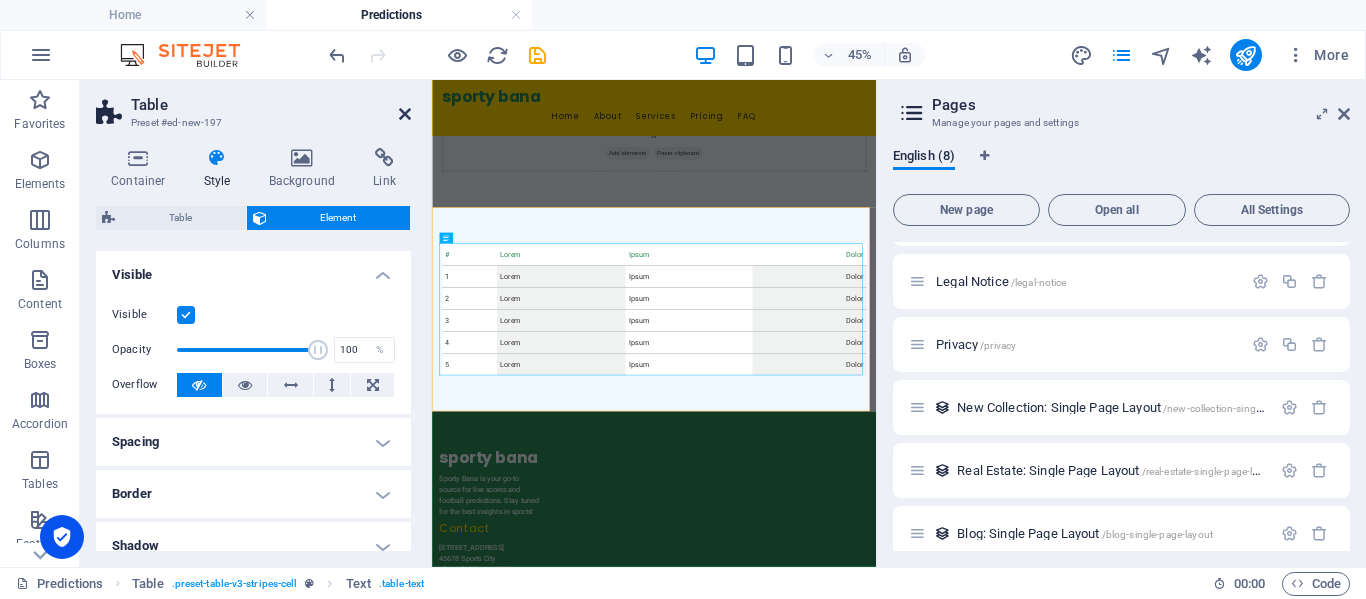 click at bounding box center [405, 114] 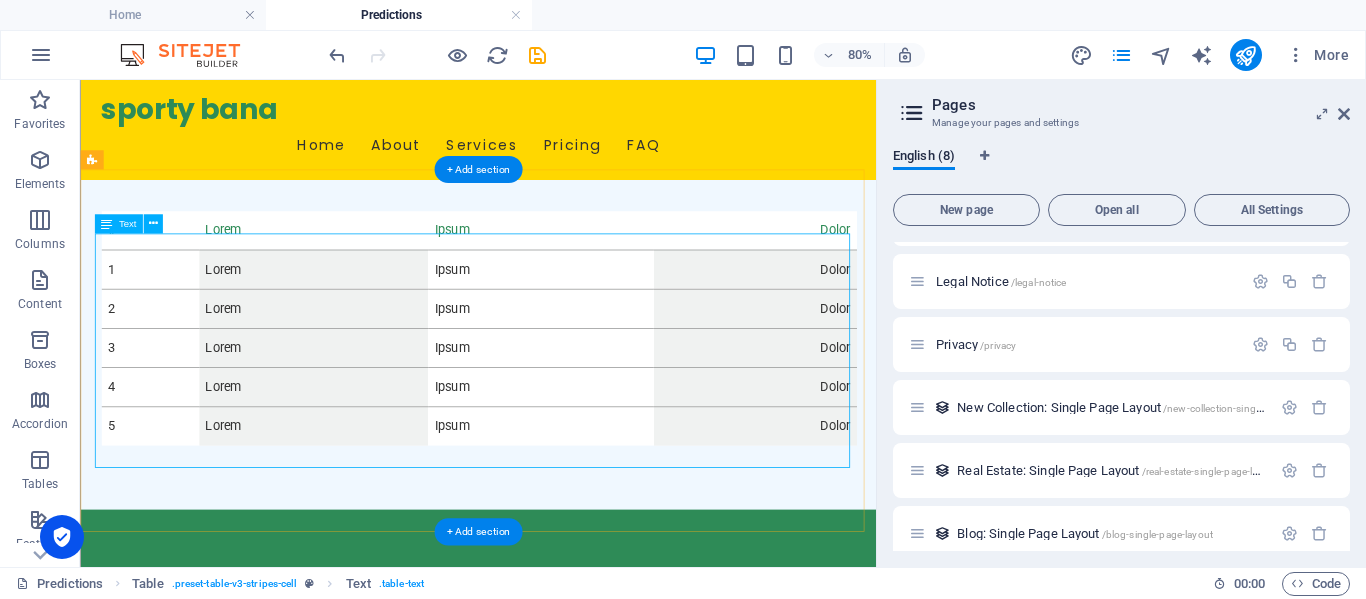 scroll, scrollTop: 200, scrollLeft: 0, axis: vertical 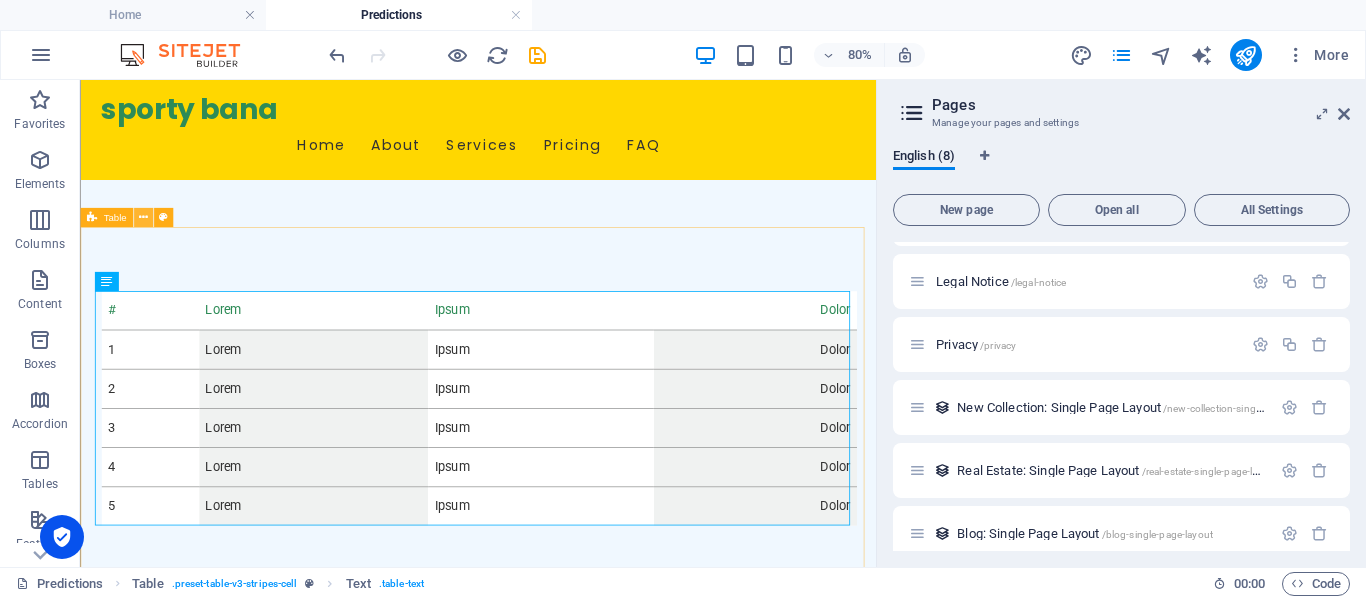click at bounding box center (143, 217) 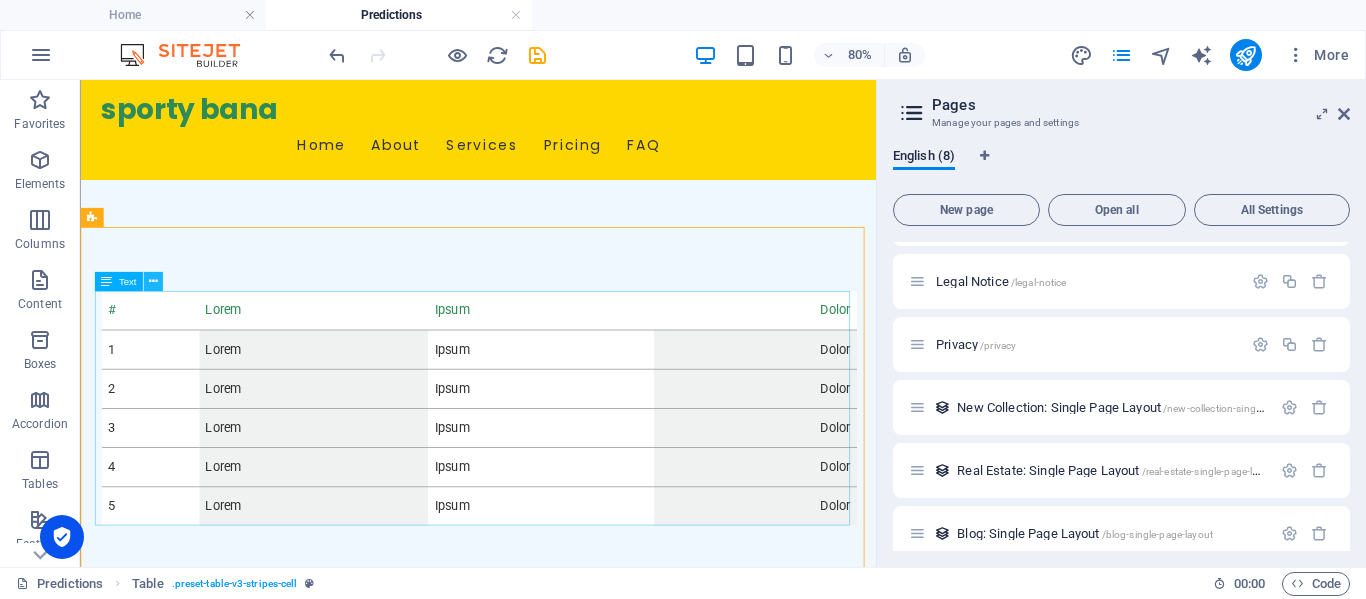click at bounding box center (152, 281) 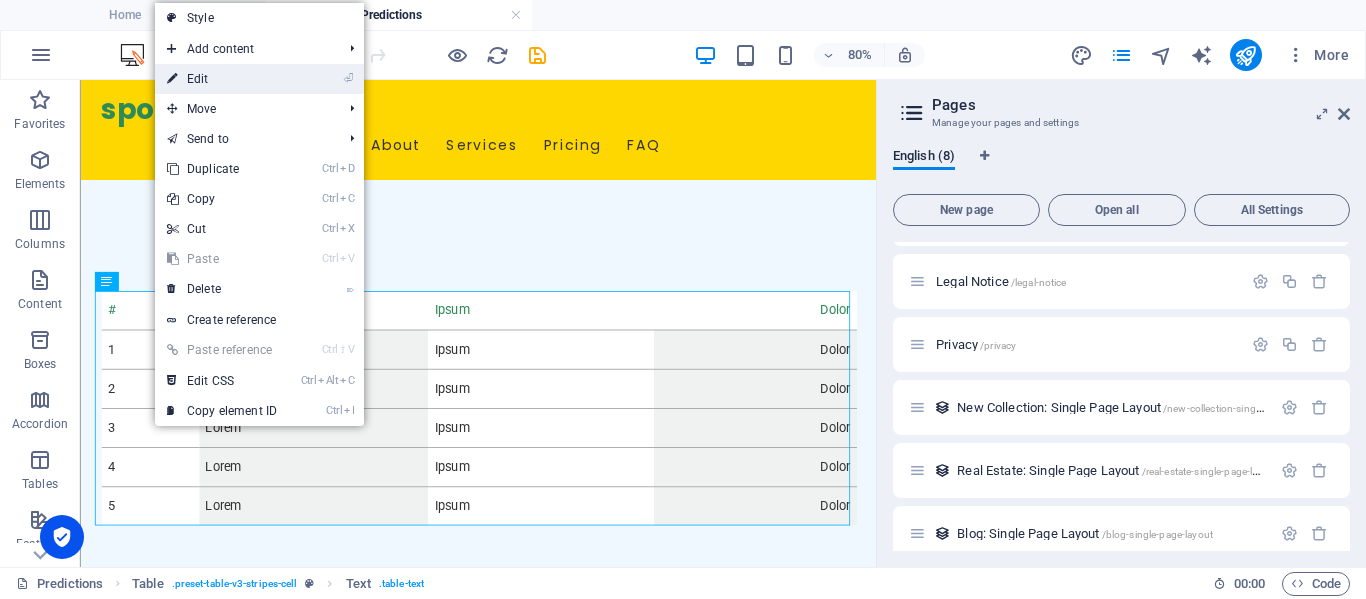 click on "⏎  Edit" at bounding box center (222, 79) 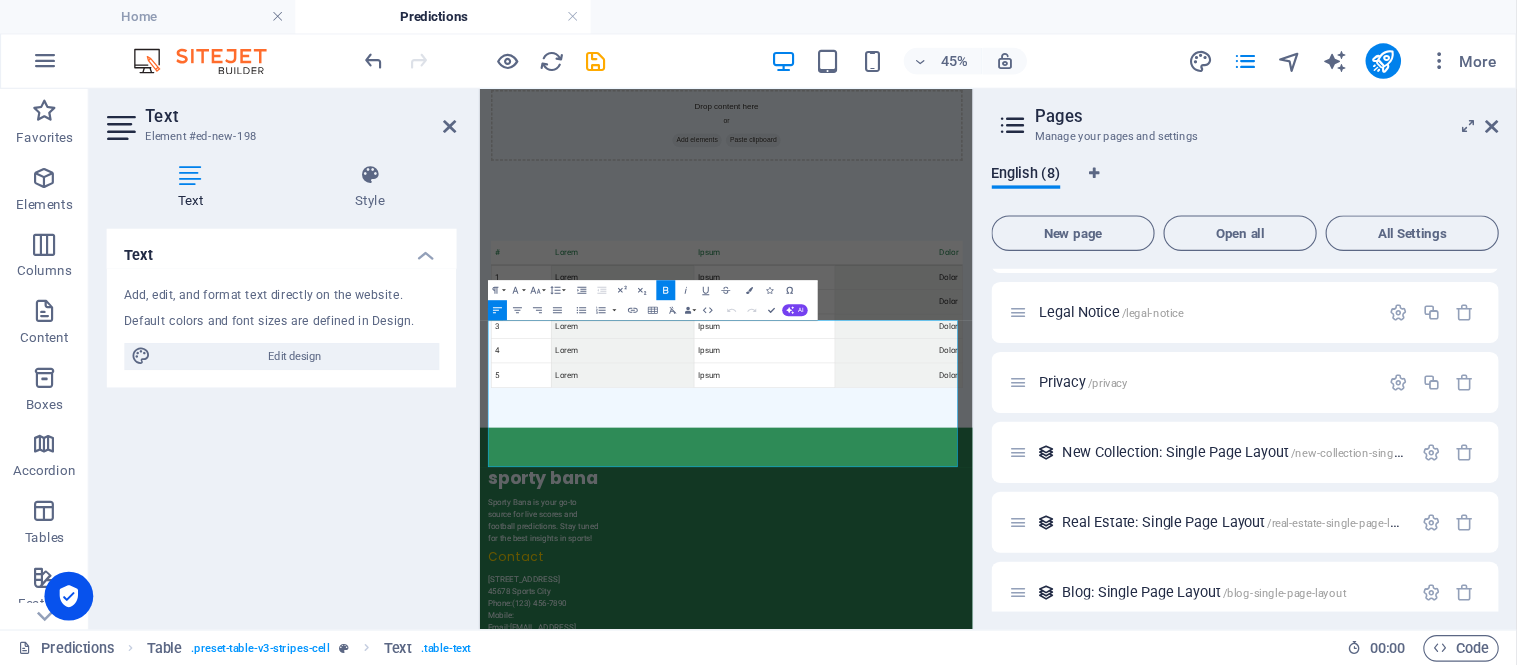 scroll, scrollTop: 0, scrollLeft: 0, axis: both 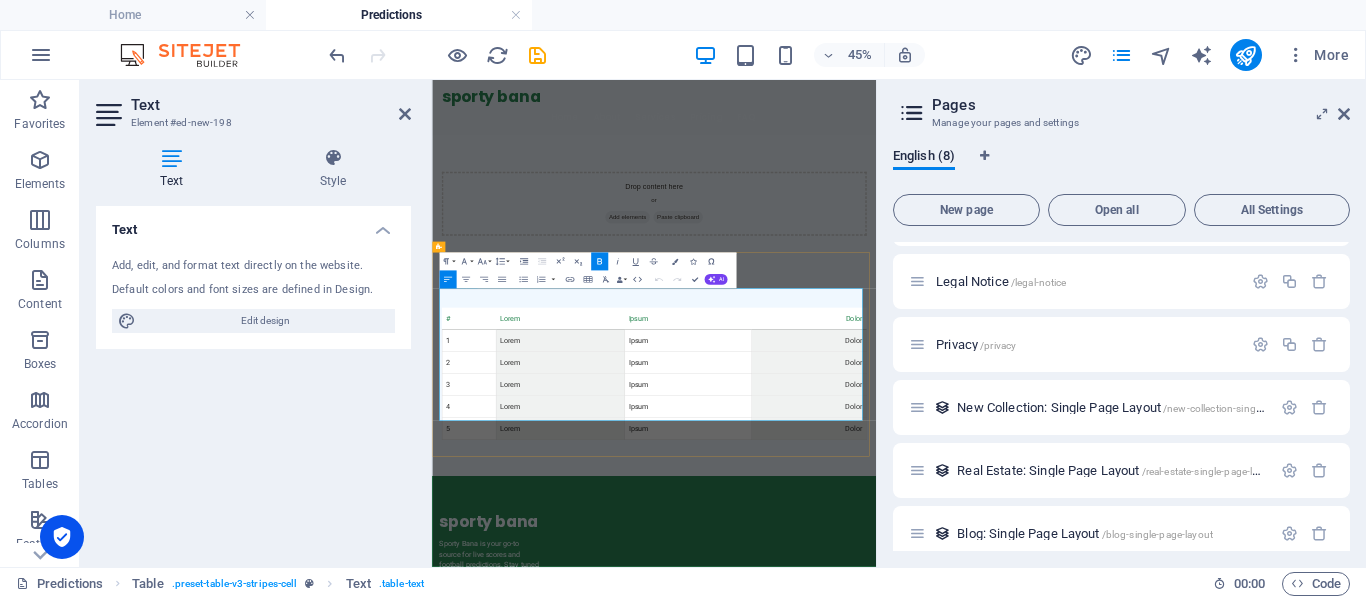 click on "Ipsum" at bounding box center [1002, 707] 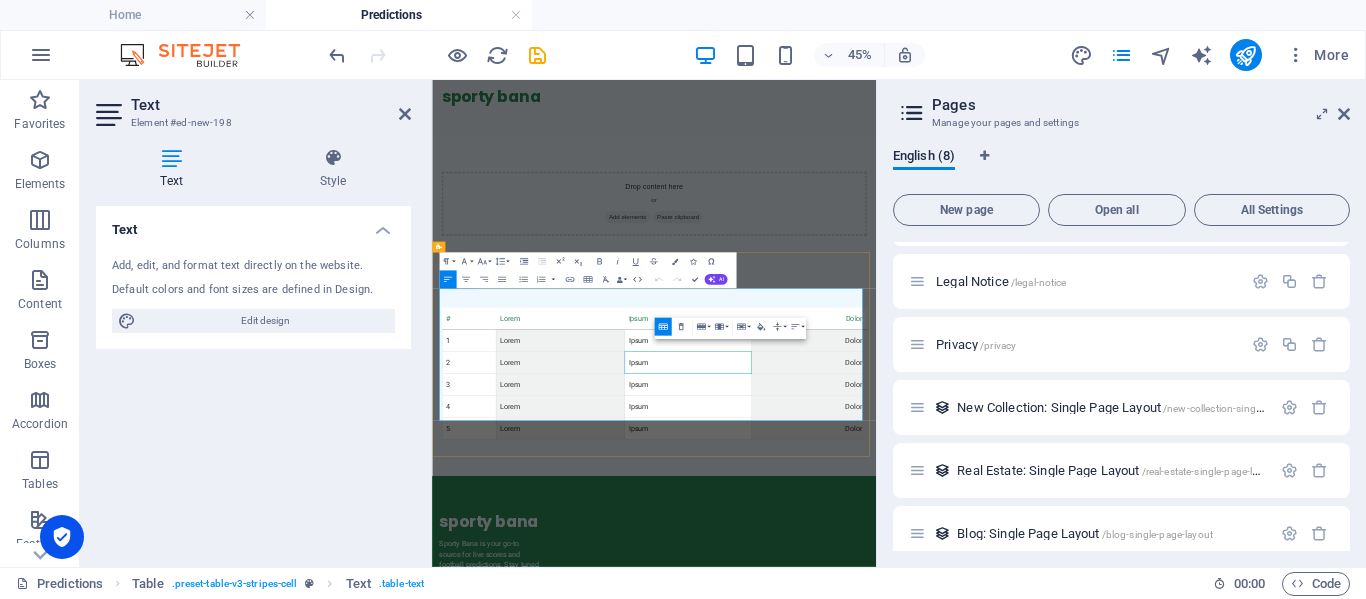 click on "Dolor" at bounding box center [1270, 756] 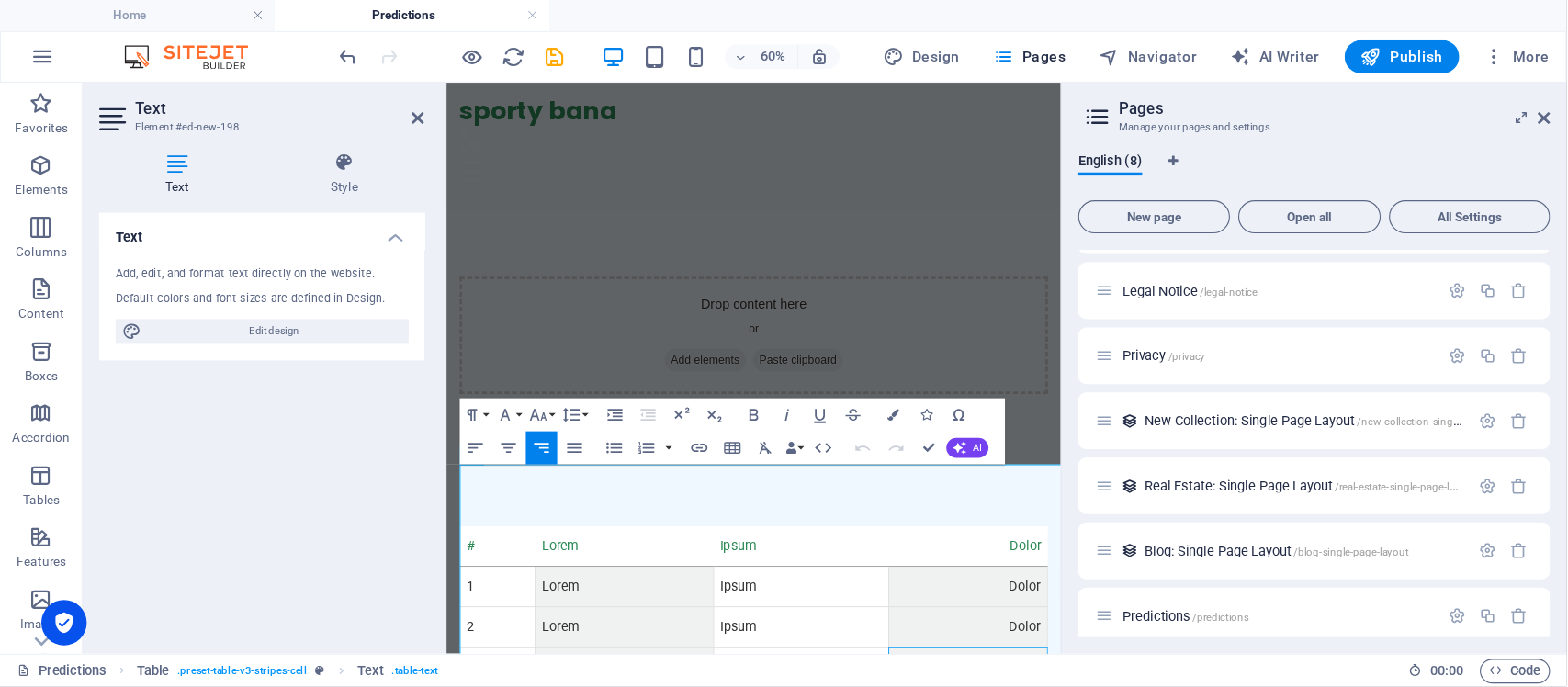 scroll, scrollTop: 41, scrollLeft: 0, axis: vertical 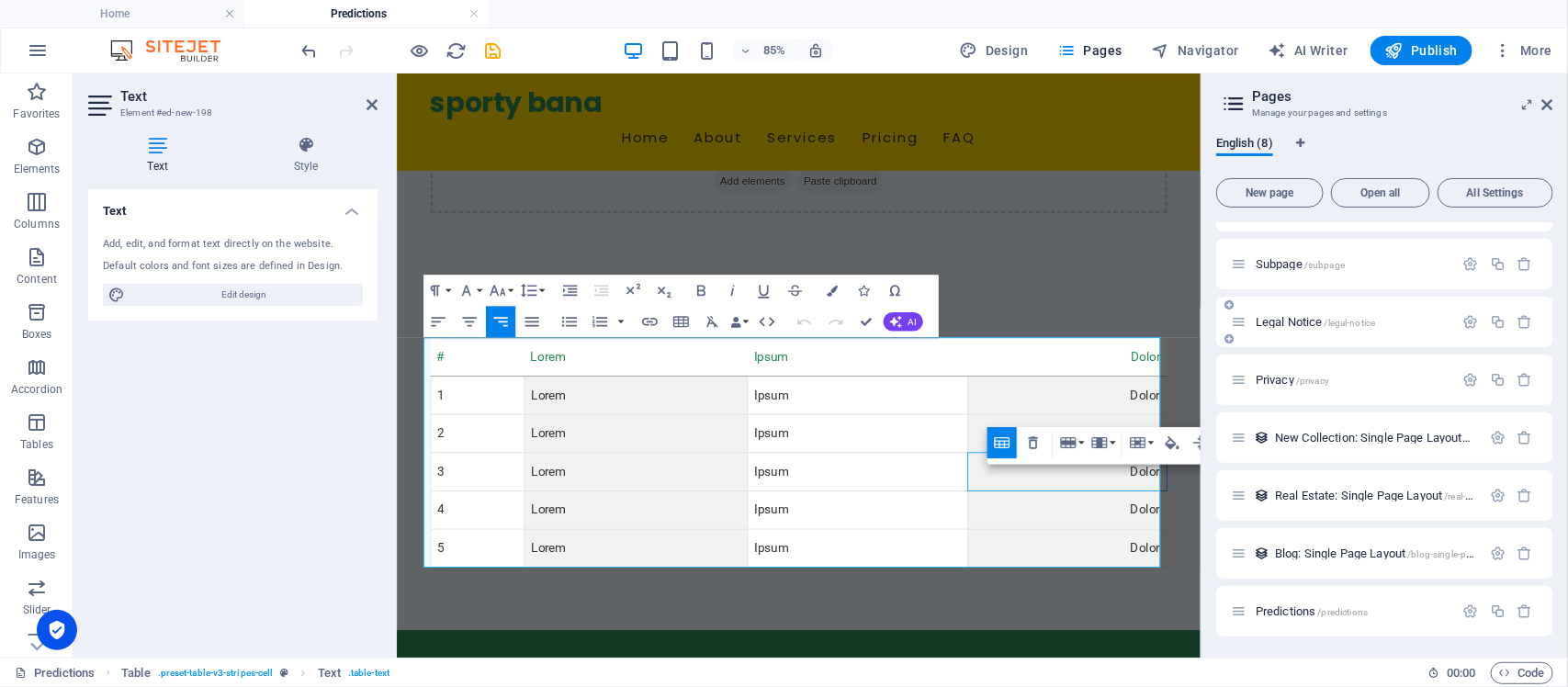 drag, startPoint x: 1119, startPoint y: 323, endPoint x: 1292, endPoint y: 318, distance: 173.07224 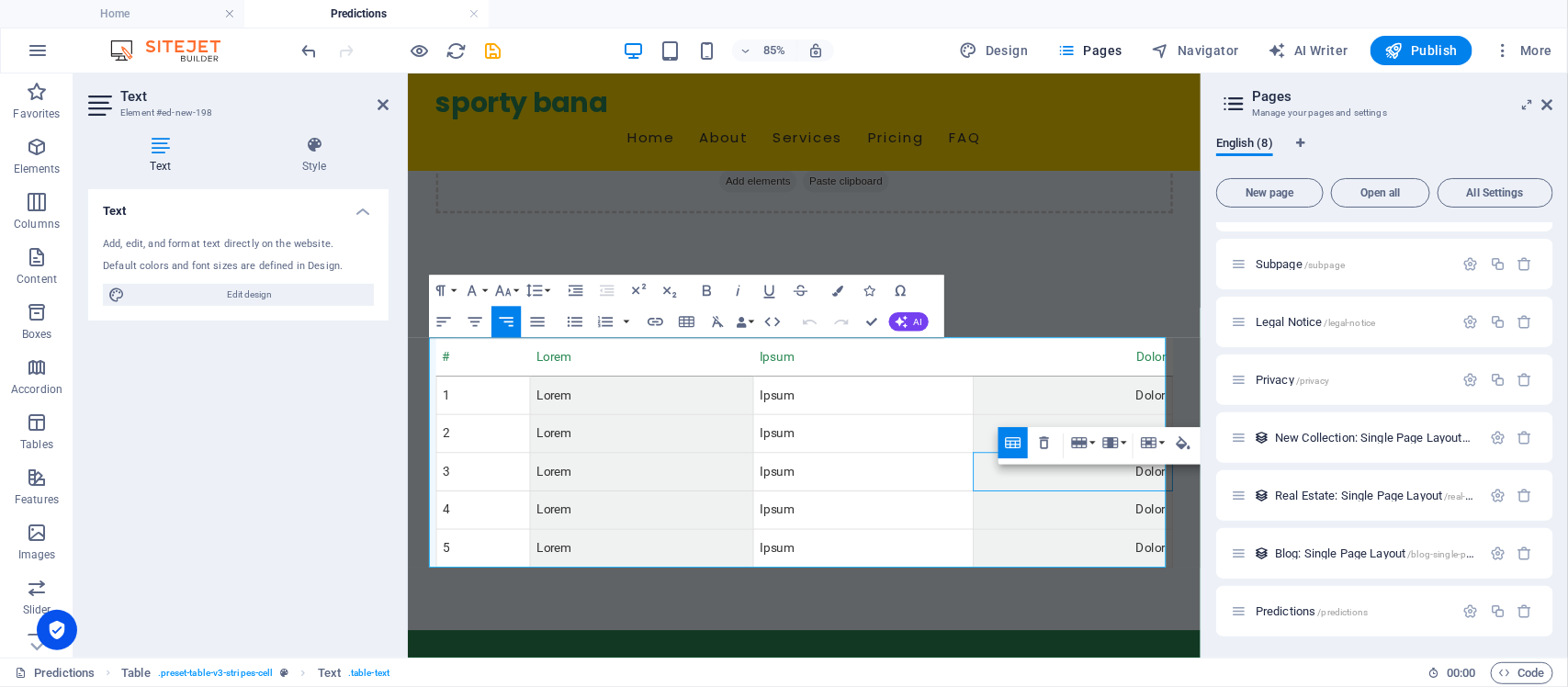 drag, startPoint x: 395, startPoint y: 350, endPoint x: 230, endPoint y: 355, distance: 165.07574 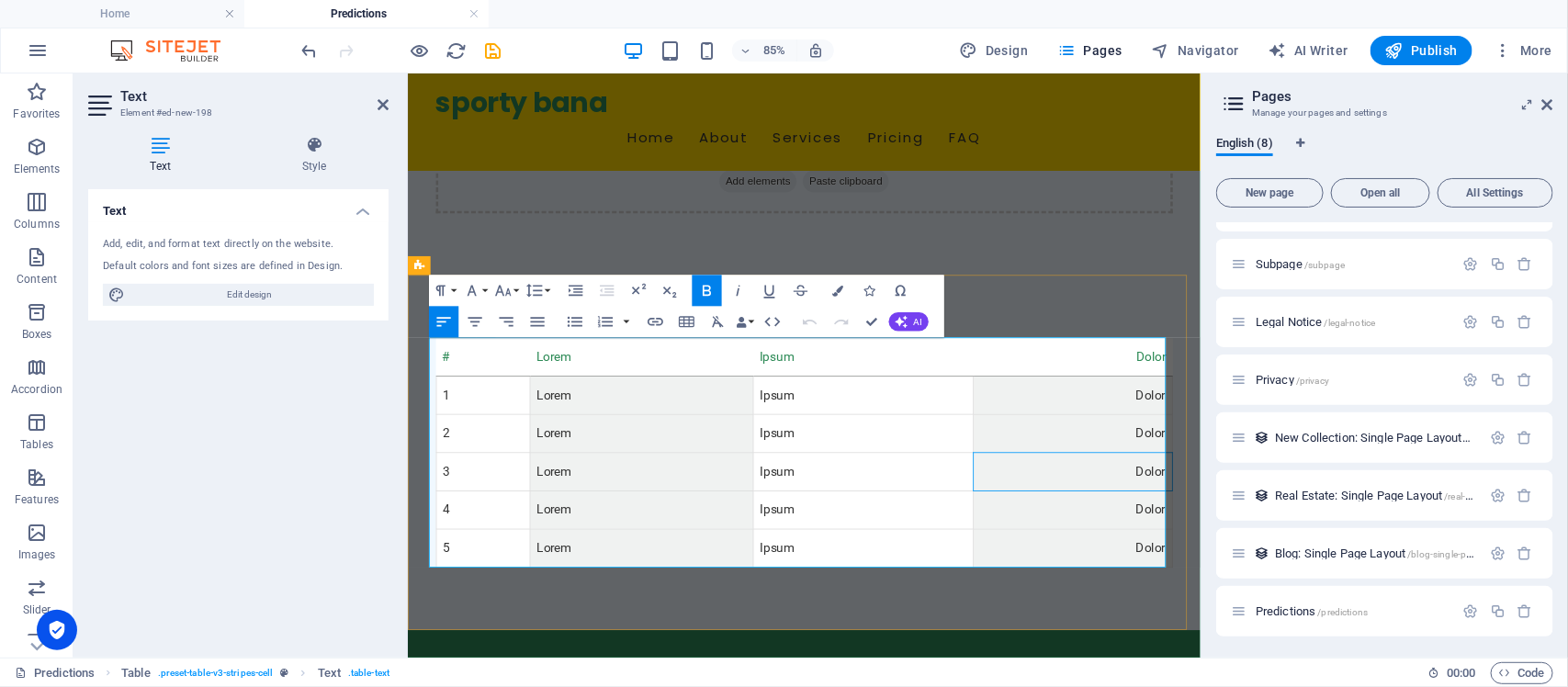 click on "Lorem" at bounding box center [682, 407] 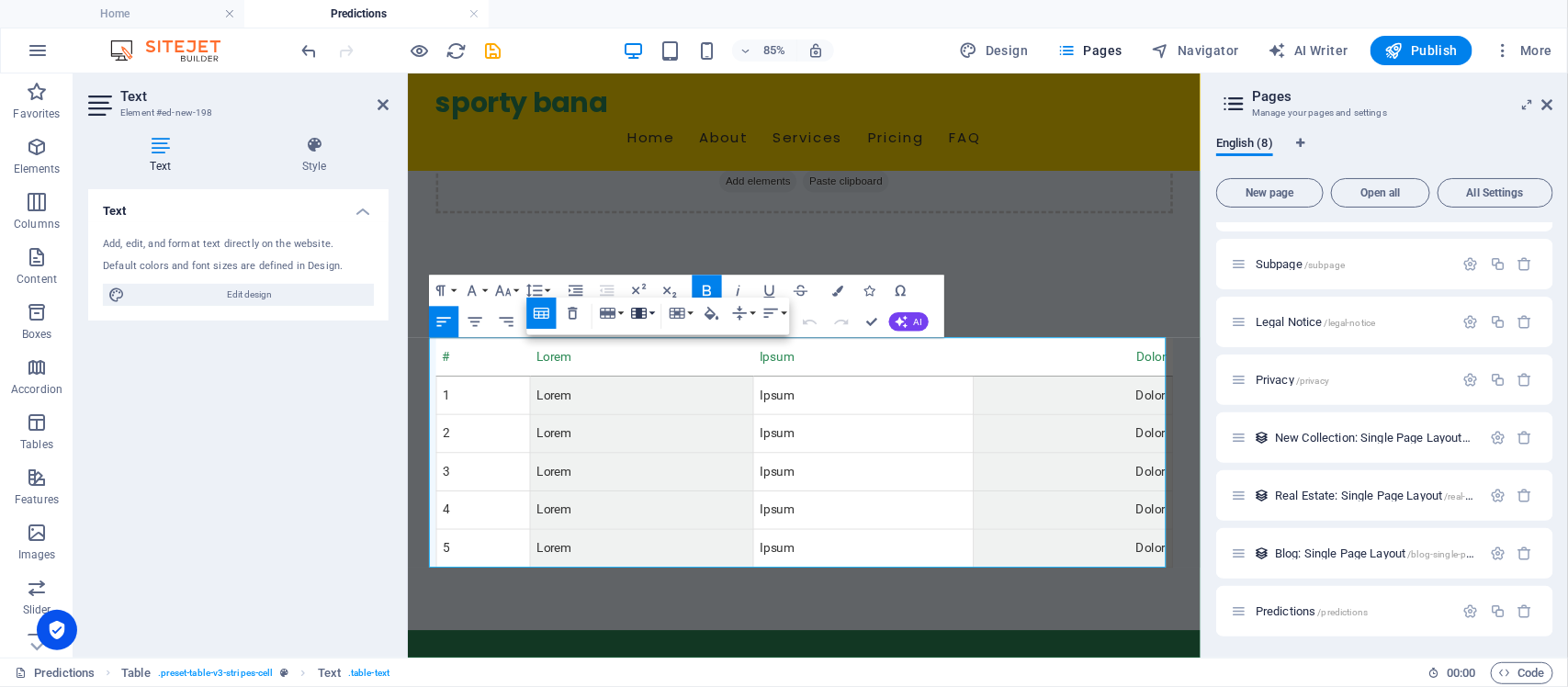 click on "Column" at bounding box center (642, 313) 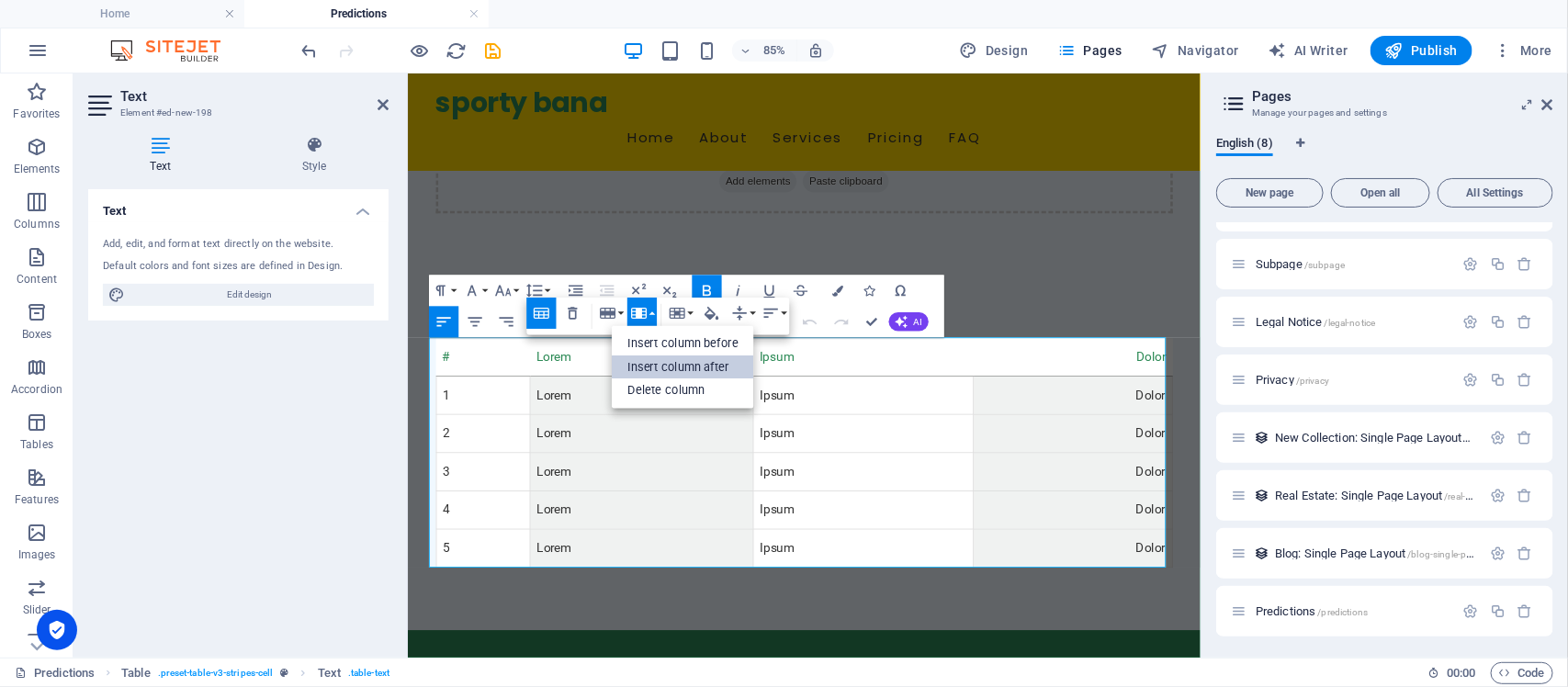 click on "Insert column after" at bounding box center [682, 367] 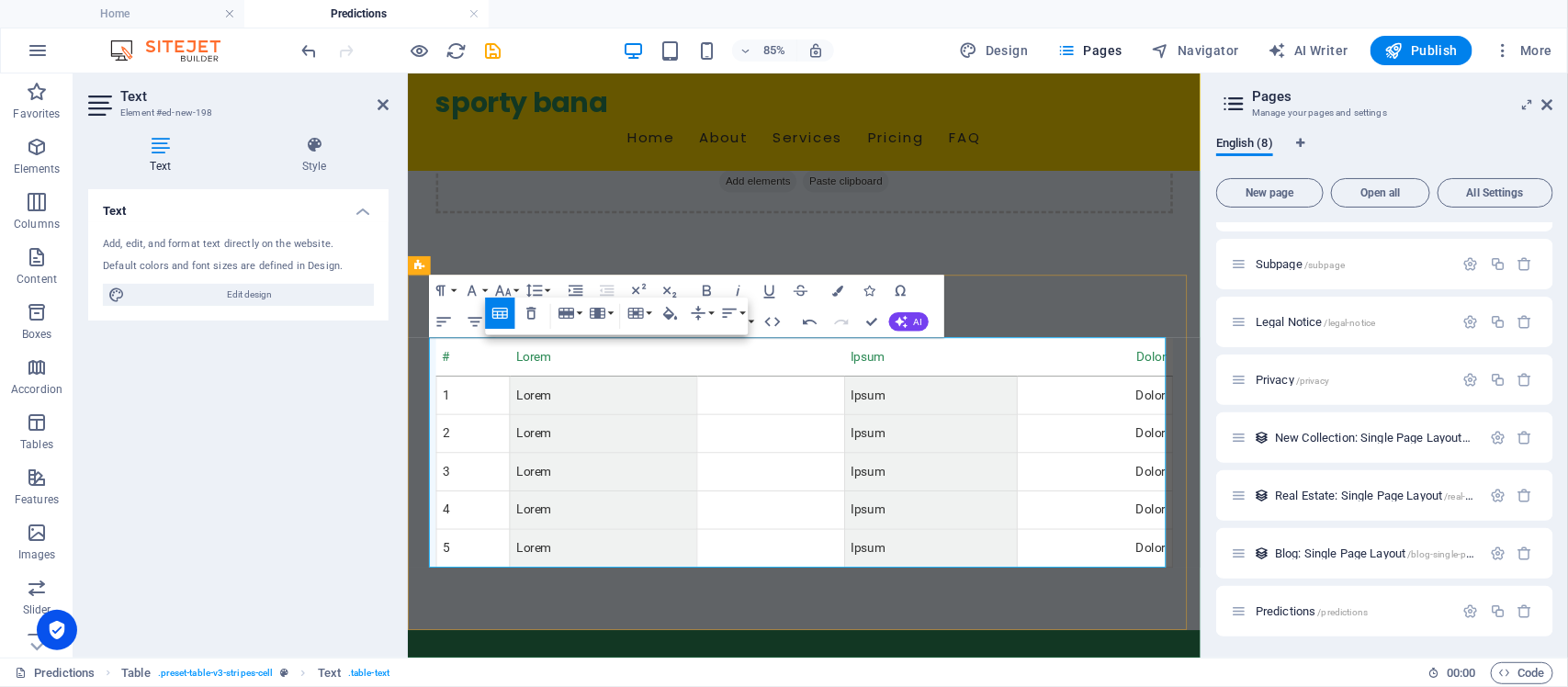 click on "Lorem" at bounding box center (637, 407) 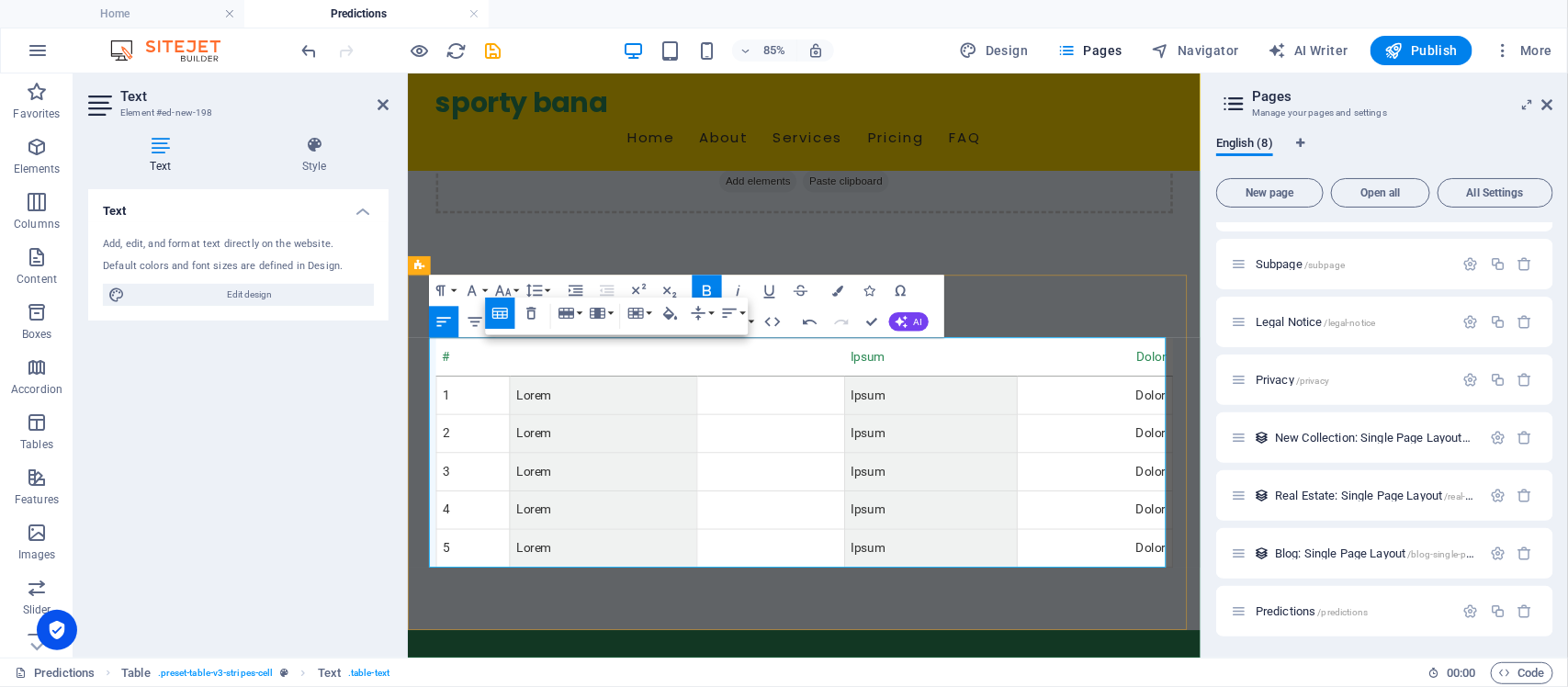 type 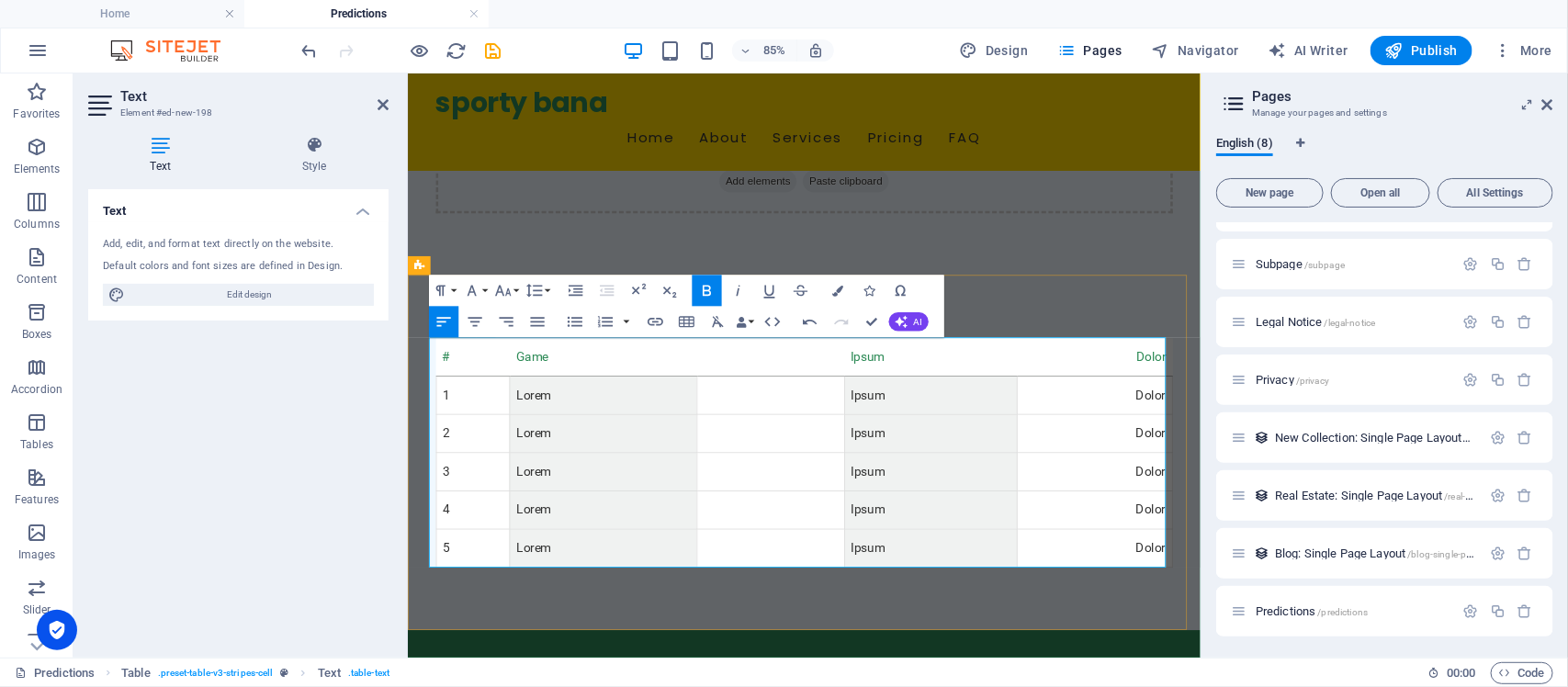click on "Ipsum" at bounding box center [1022, 407] 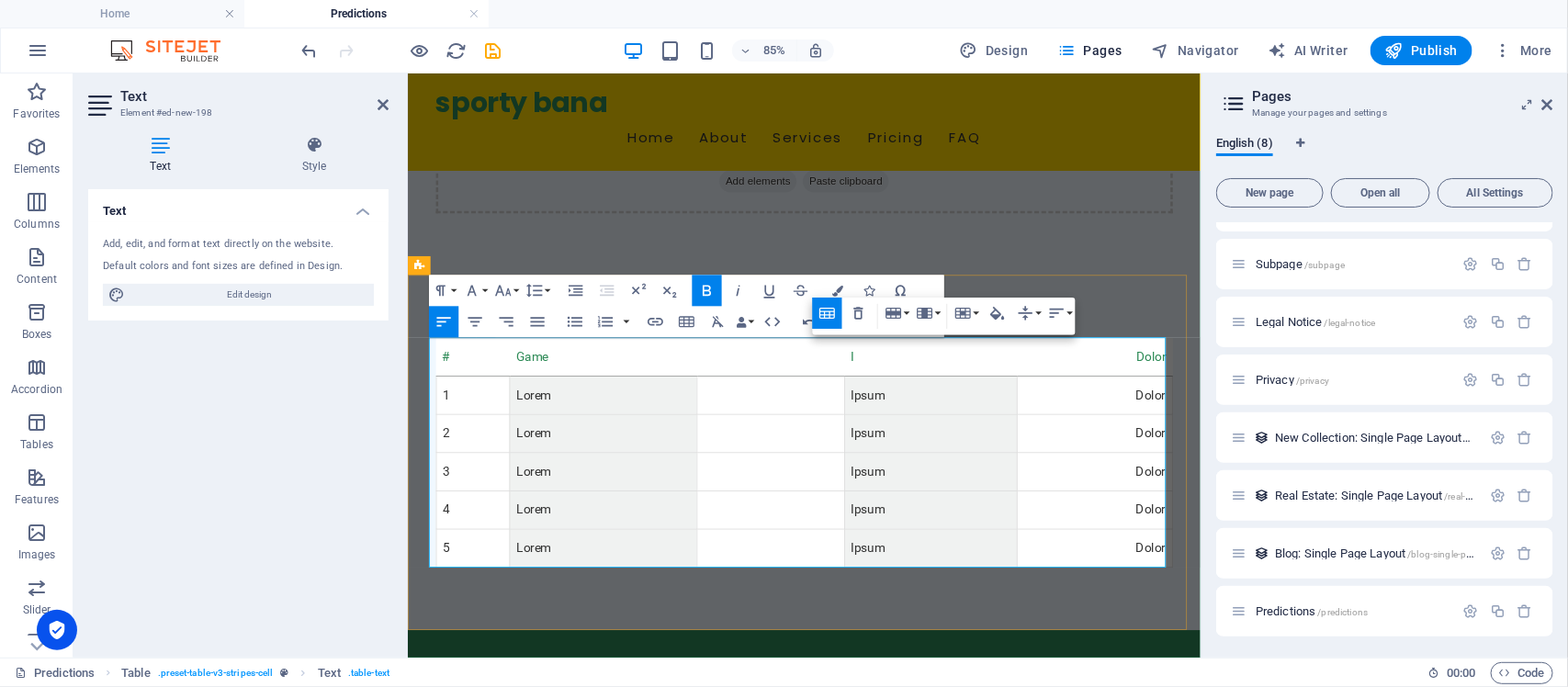 click at bounding box center [833, 407] 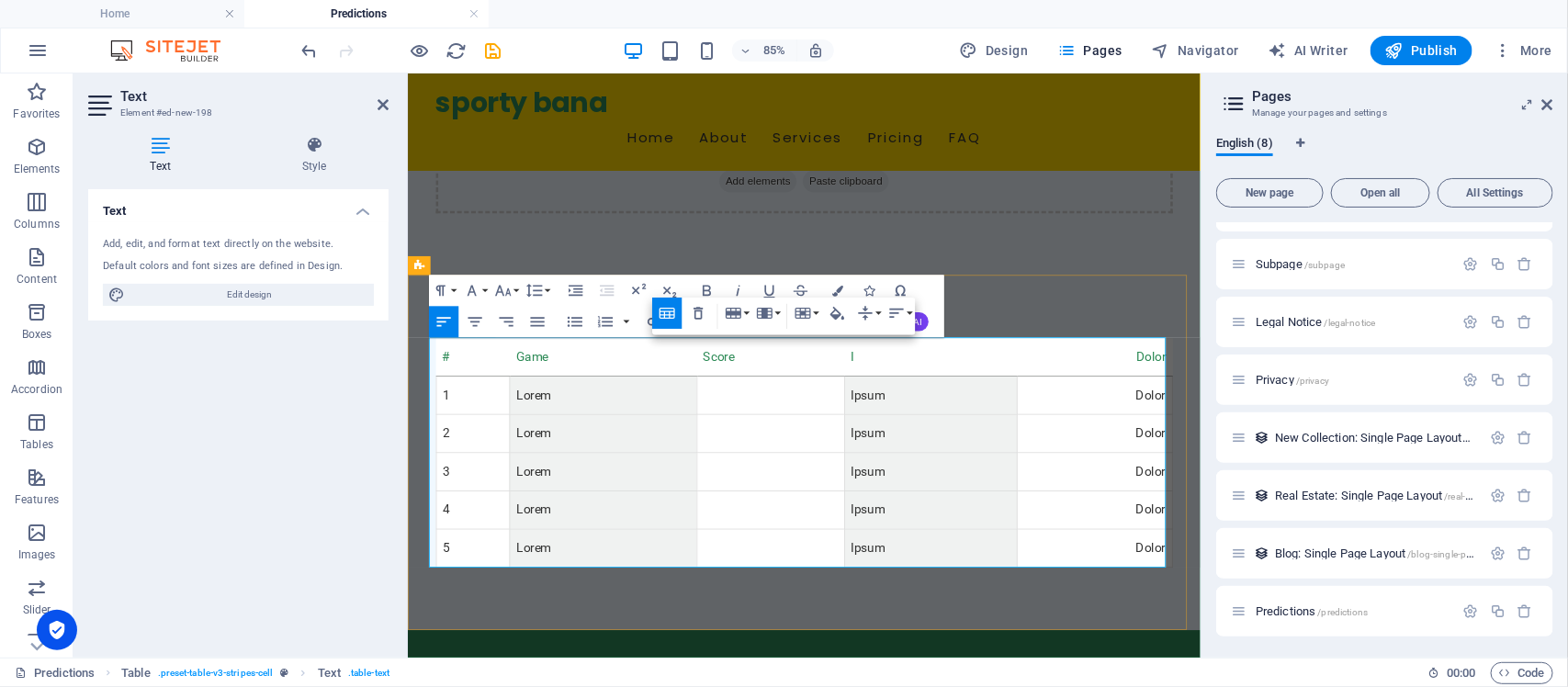 click on "I" at bounding box center [1022, 407] 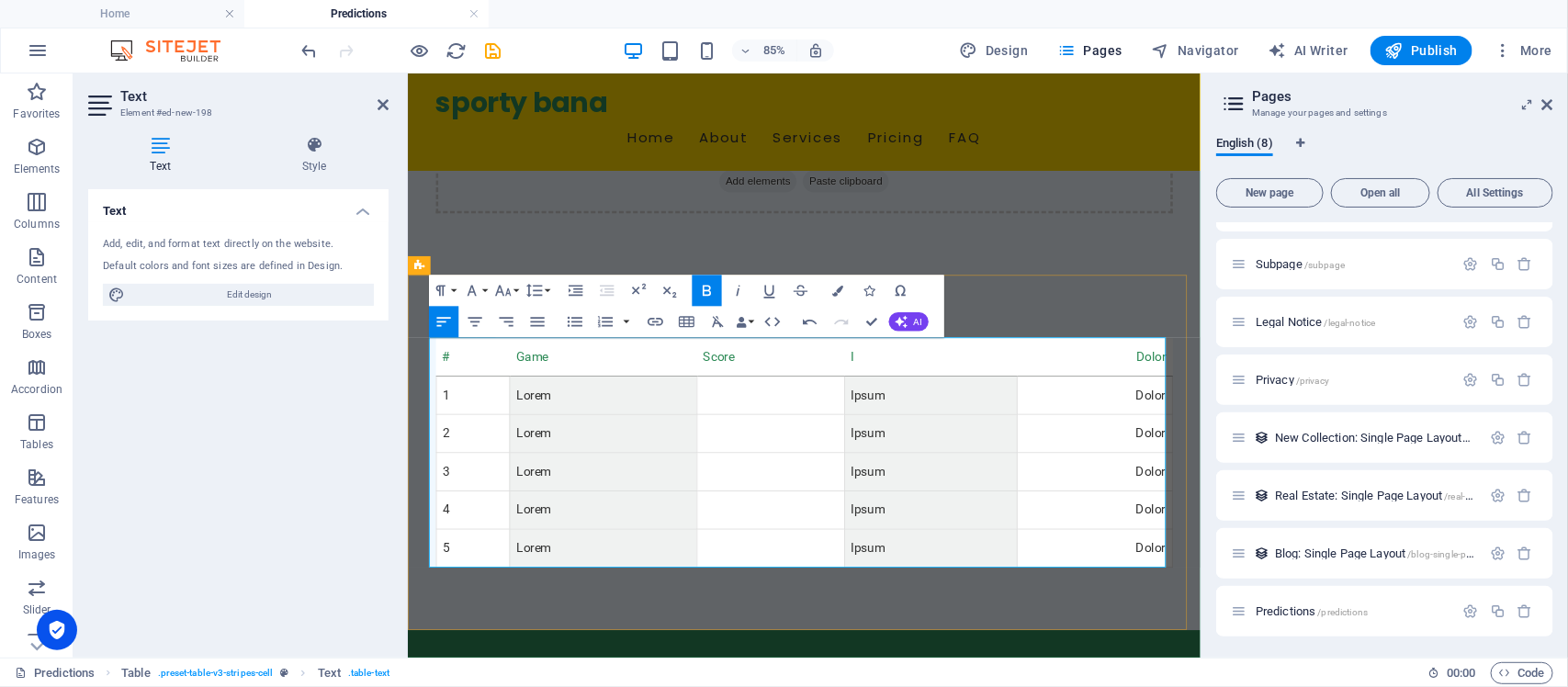 click on "I" at bounding box center (1022, 407) 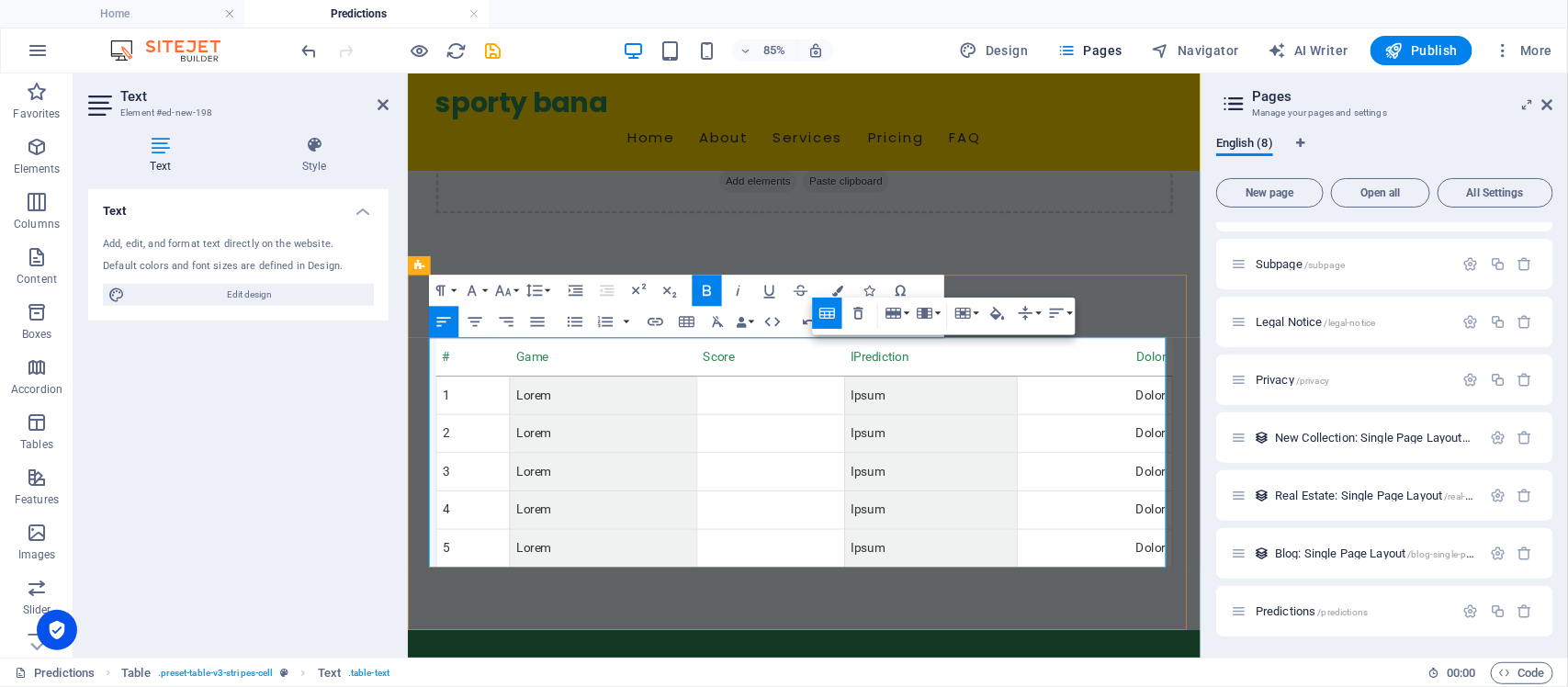 click on "IPrediction" at bounding box center (962, 406) 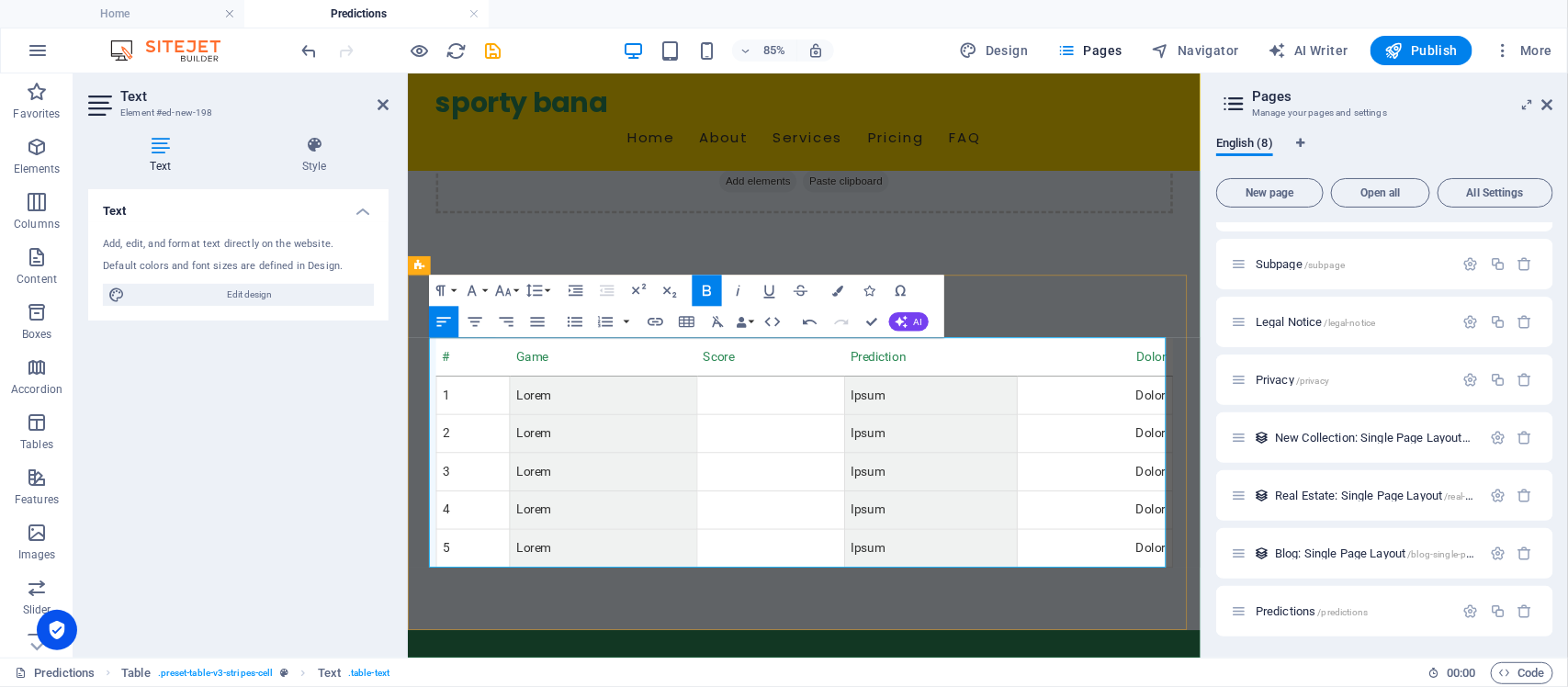 click on "Dolor" at bounding box center (1281, 406) 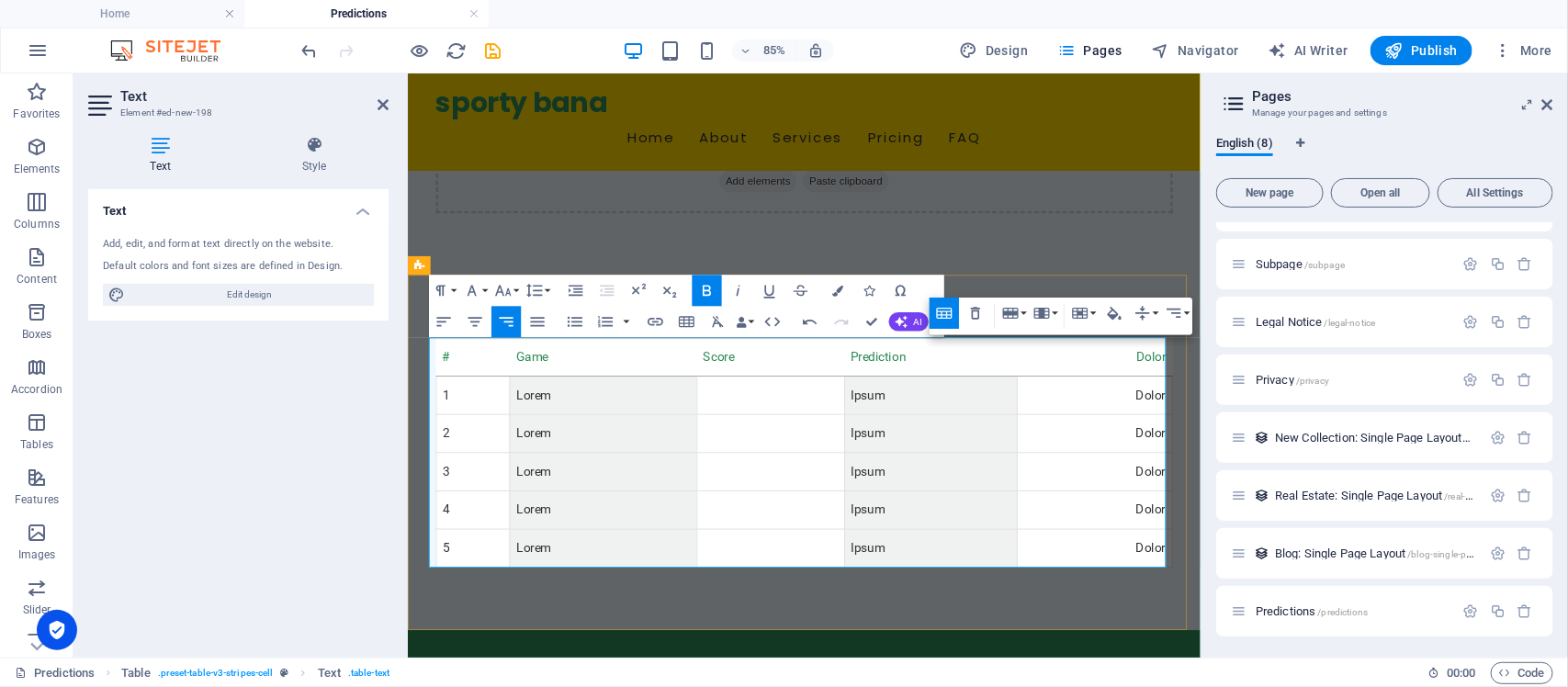 click on "Game" at bounding box center [637, 407] 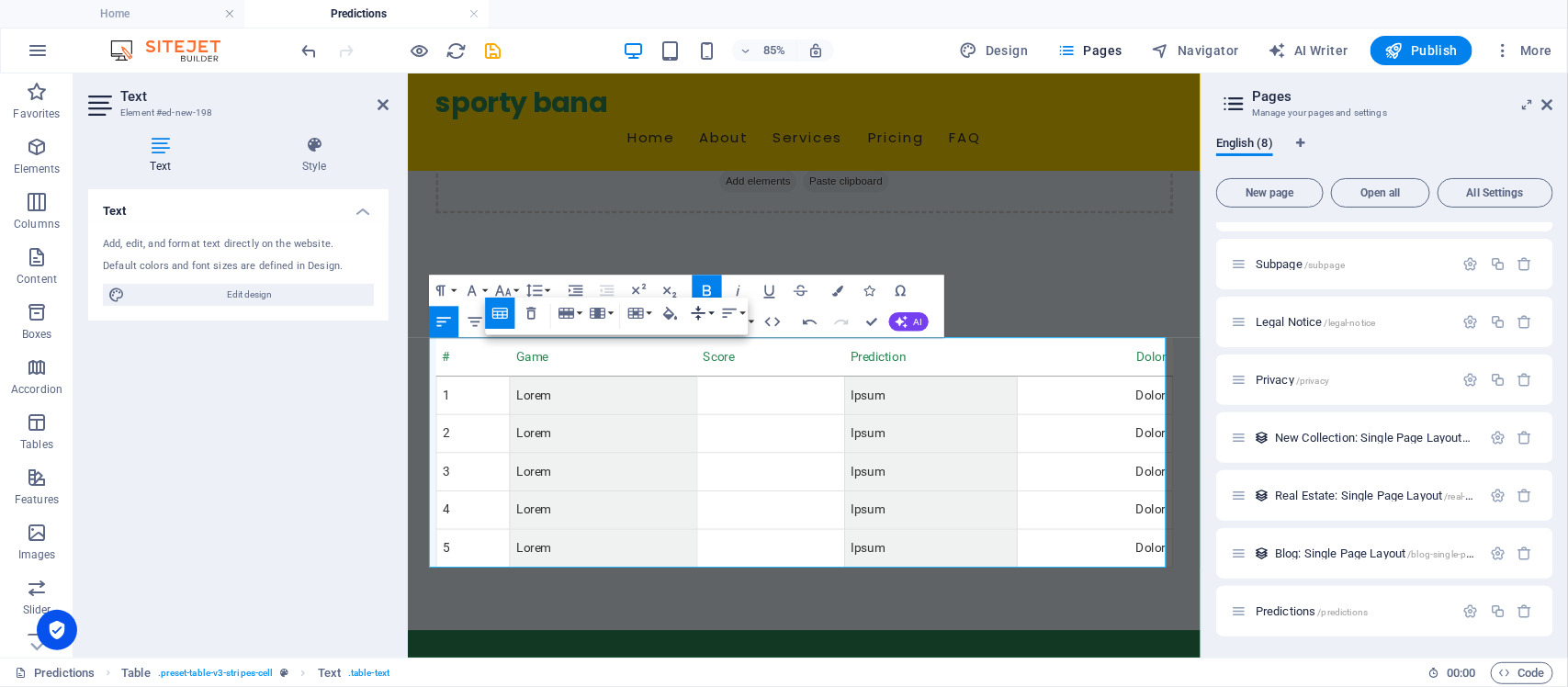click on "Vertical Align" at bounding box center (701, 313) 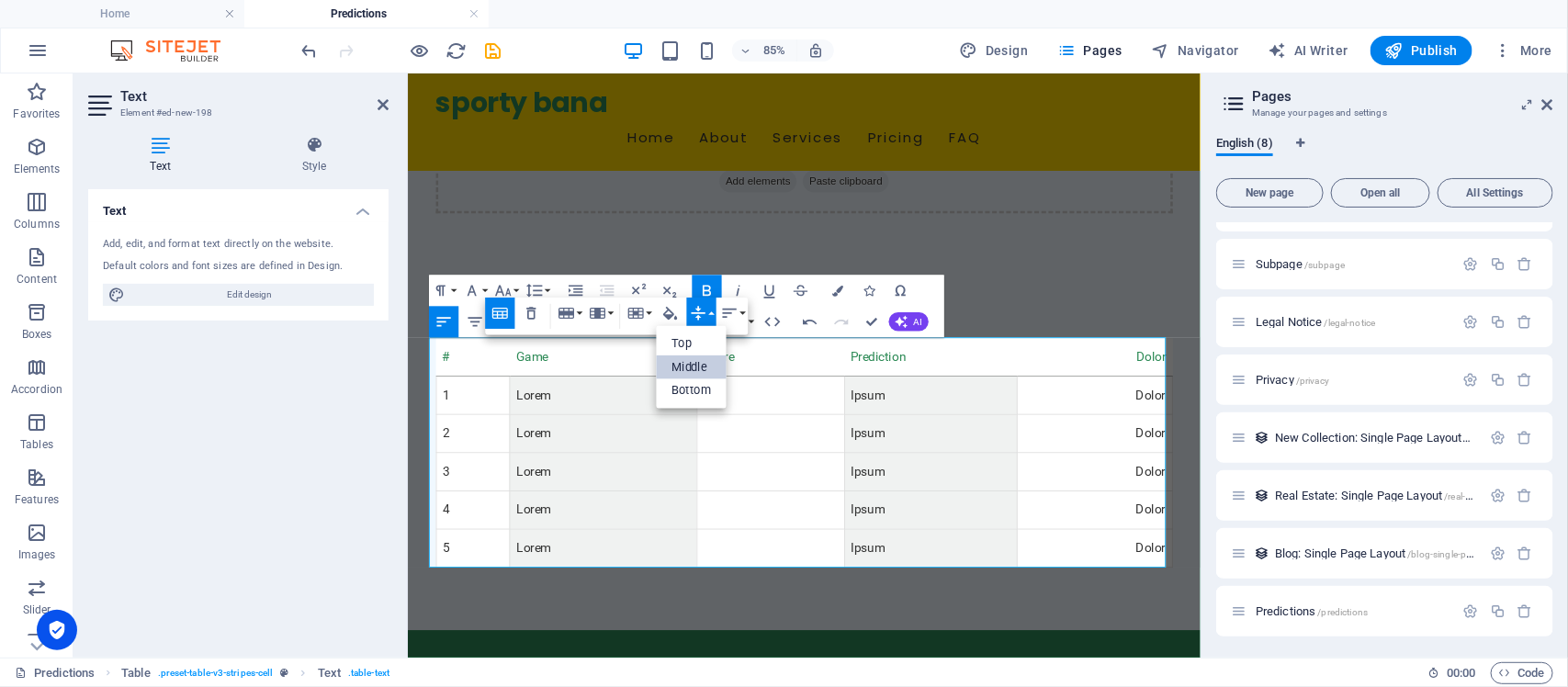 scroll, scrollTop: 0, scrollLeft: 0, axis: both 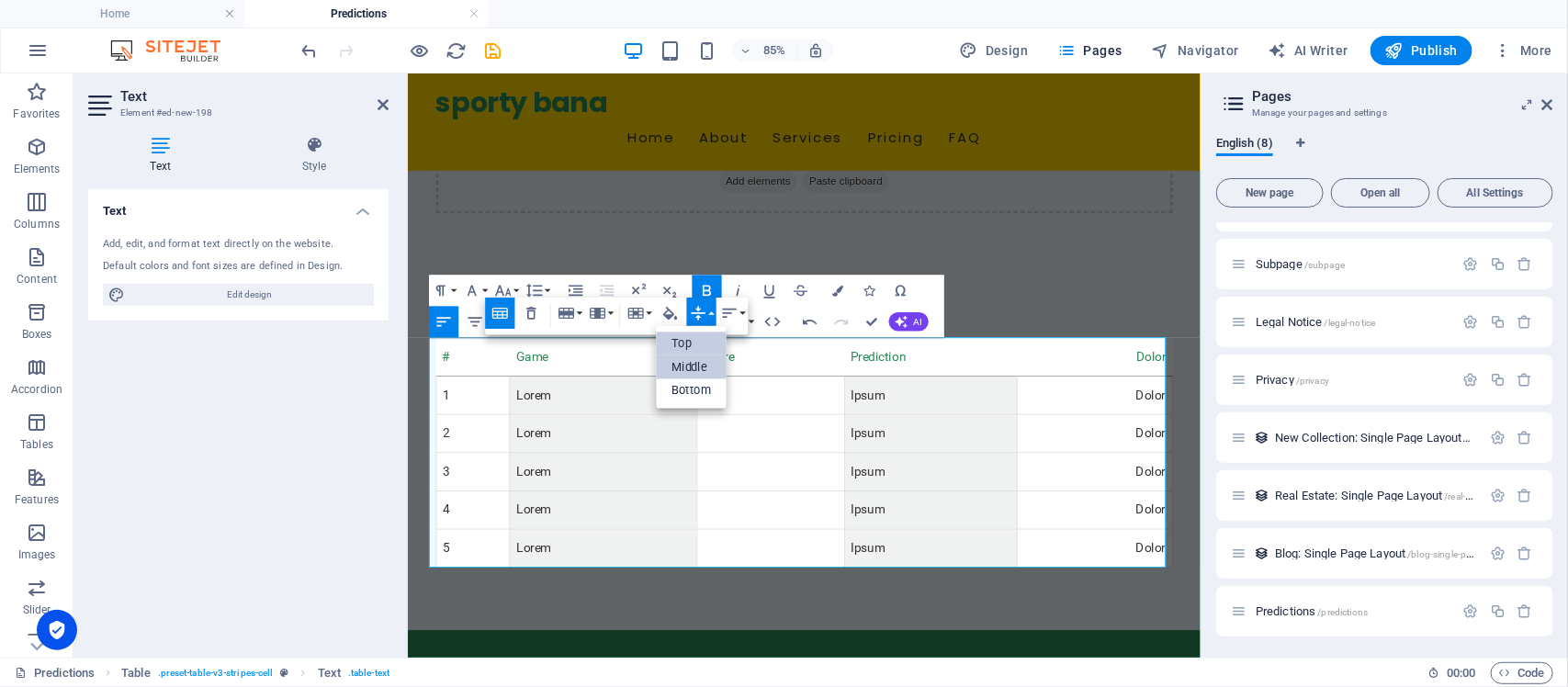 click on "Top" at bounding box center (691, 344) 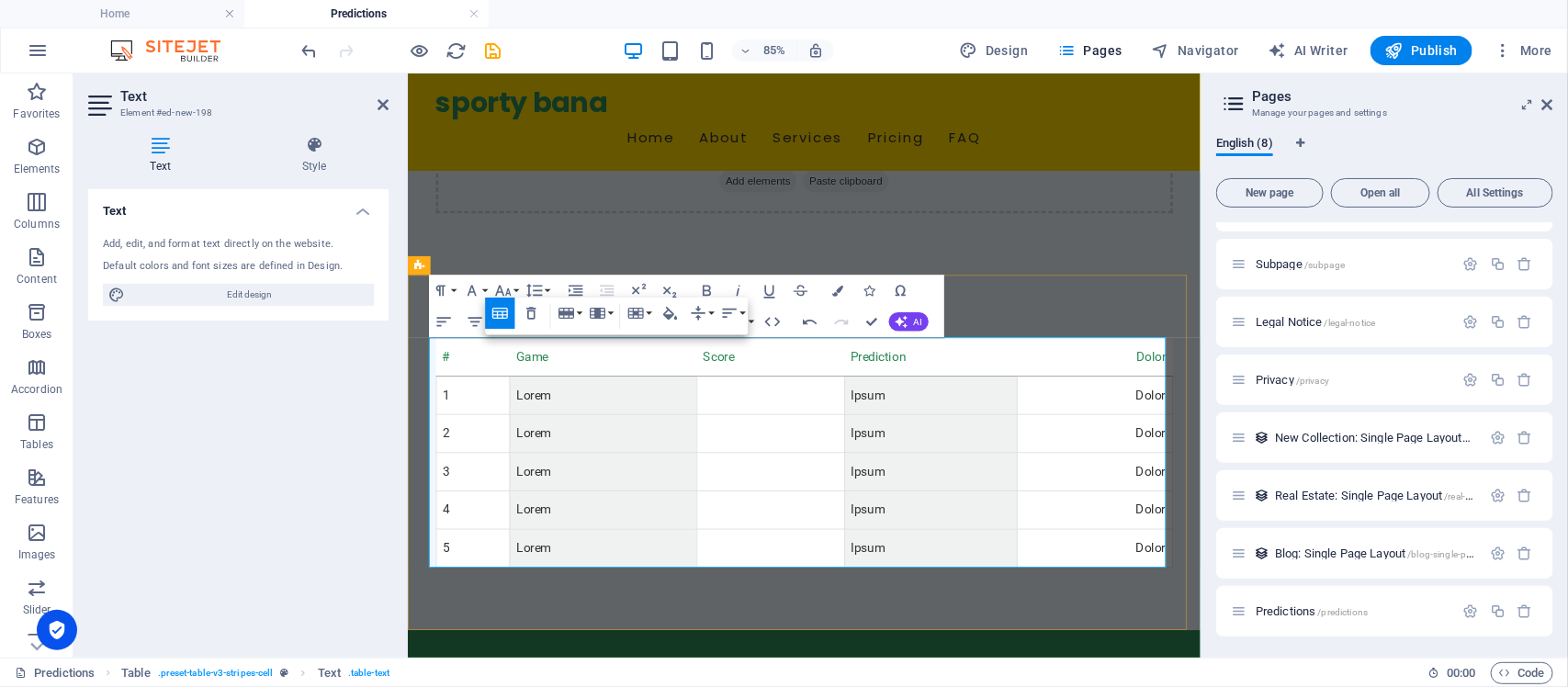 click on "Lorem" at bounding box center (637, 451) 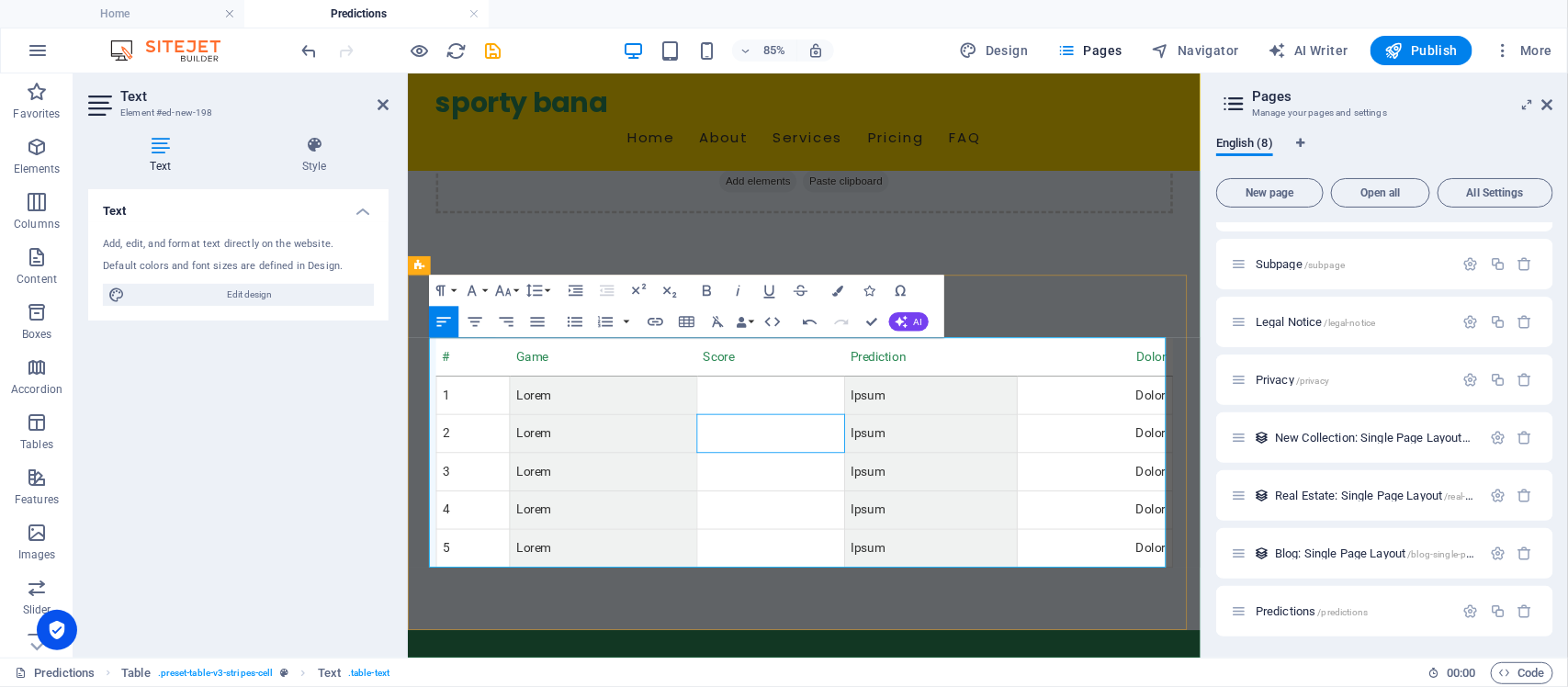 drag, startPoint x: 793, startPoint y: 476, endPoint x: 1166, endPoint y: 479, distance: 373.01206 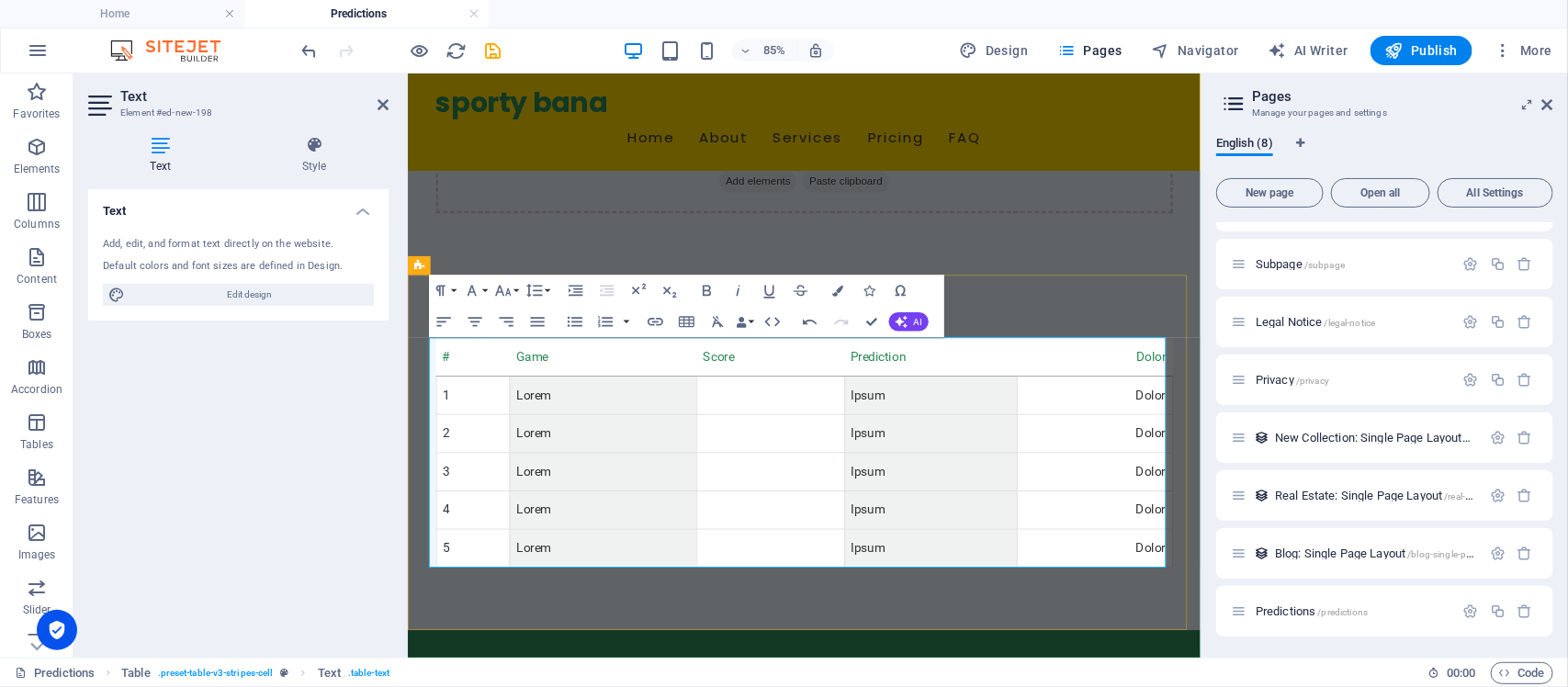 click on "Score" at bounding box center (833, 407) 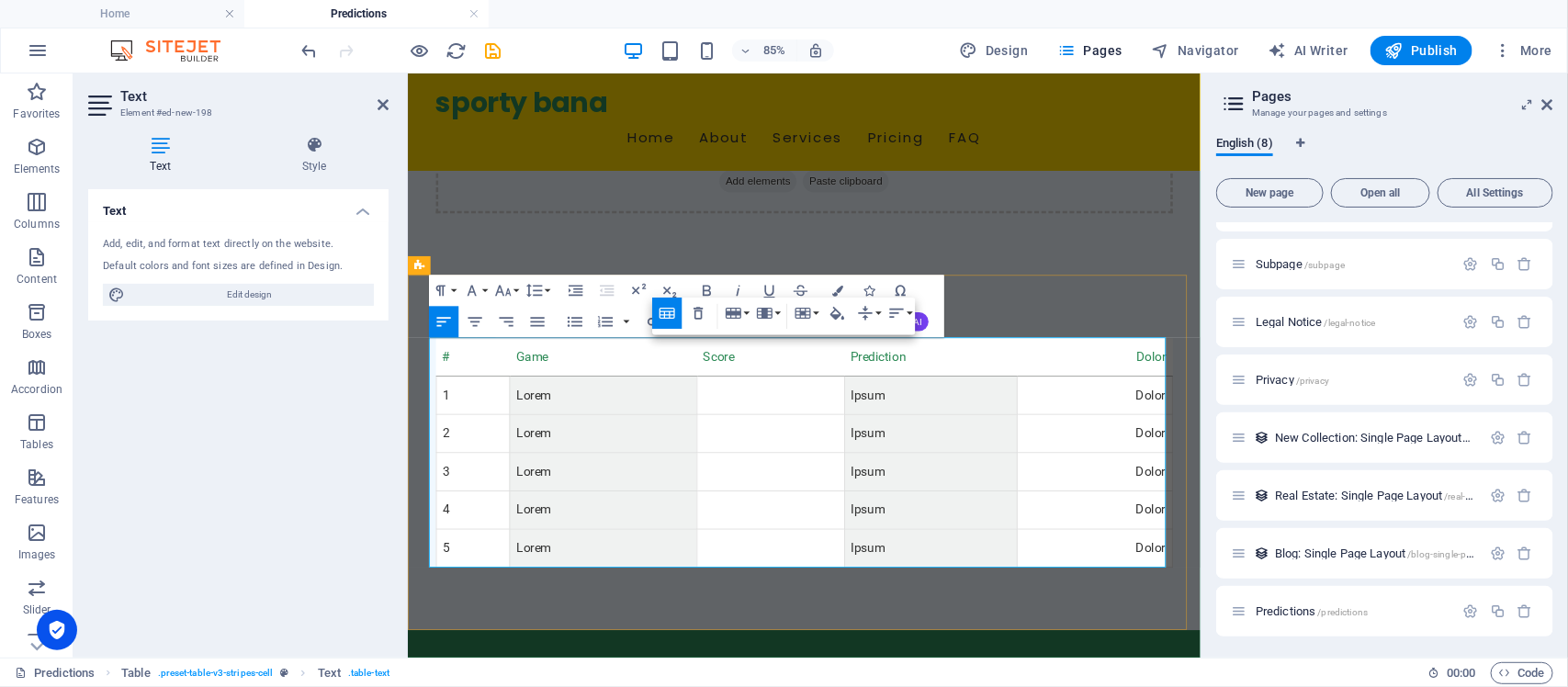 click on "Score" at bounding box center [833, 407] 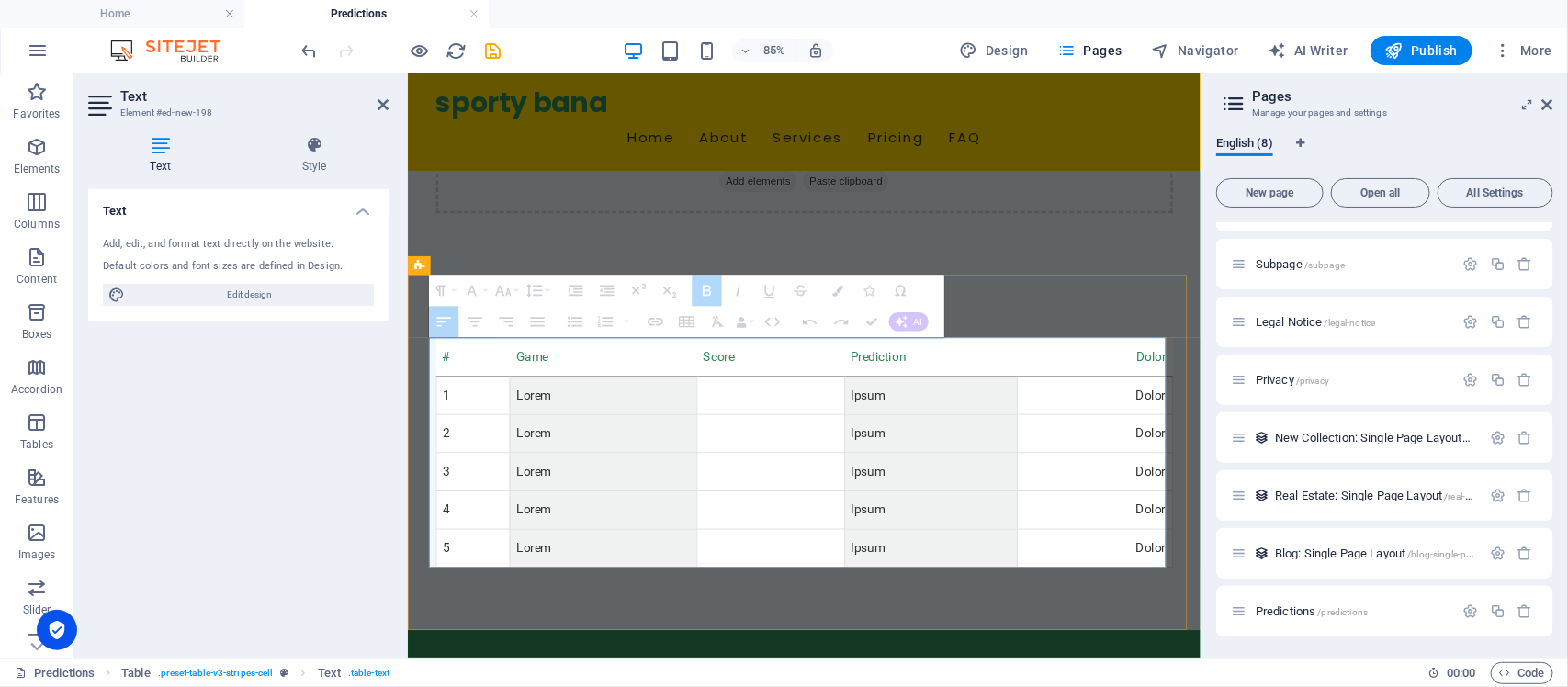 drag, startPoint x: 732, startPoint y: 411, endPoint x: 768, endPoint y: 408, distance: 36.124784 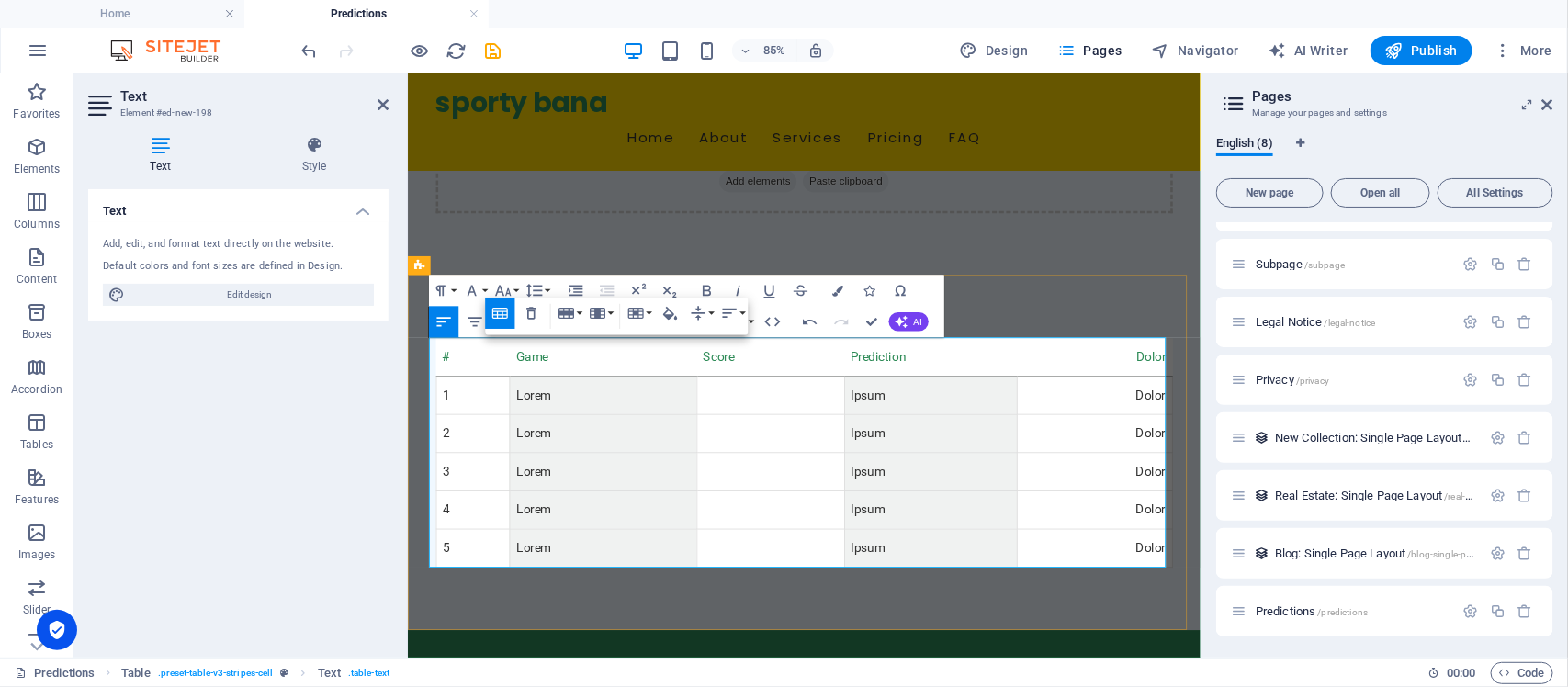 click at bounding box center [833, 496] 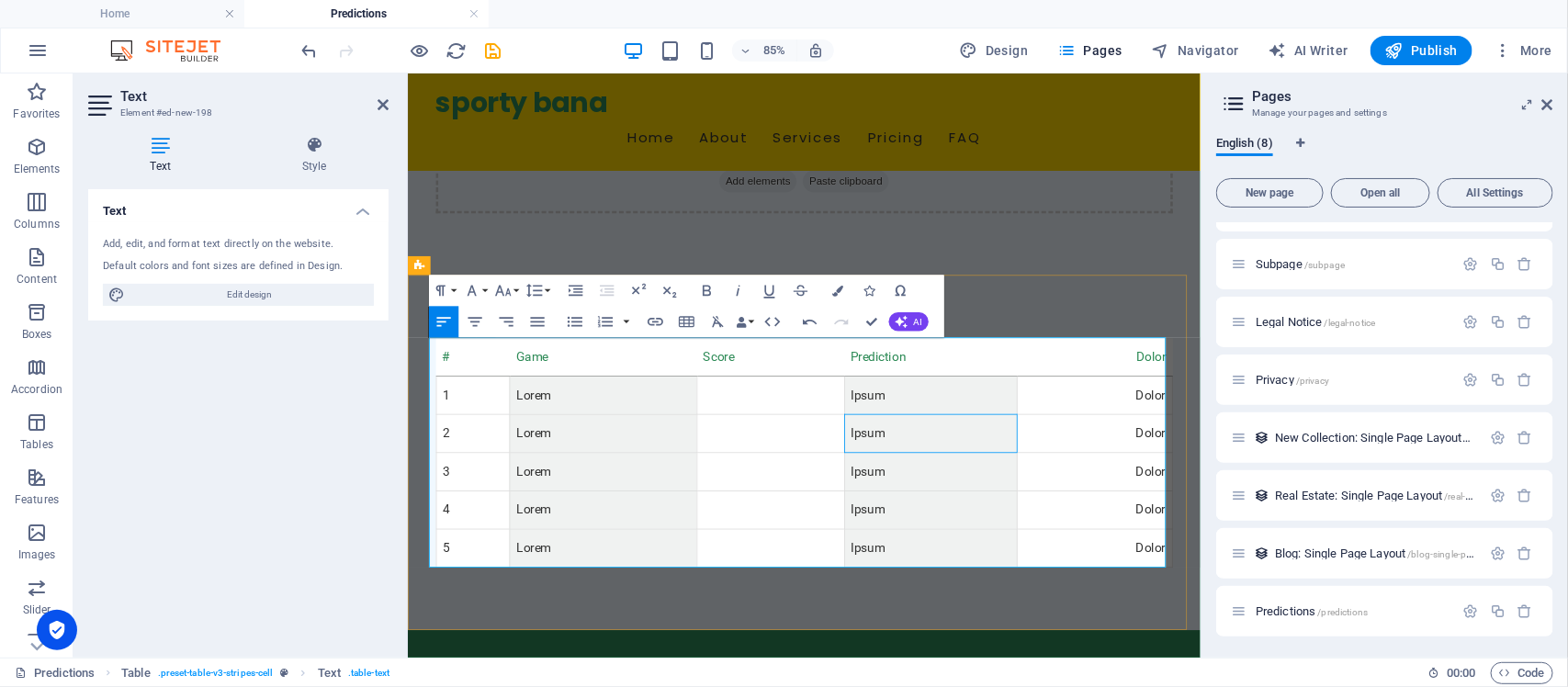 drag, startPoint x: 1066, startPoint y: 484, endPoint x: 1377, endPoint y: 499, distance: 311.36153 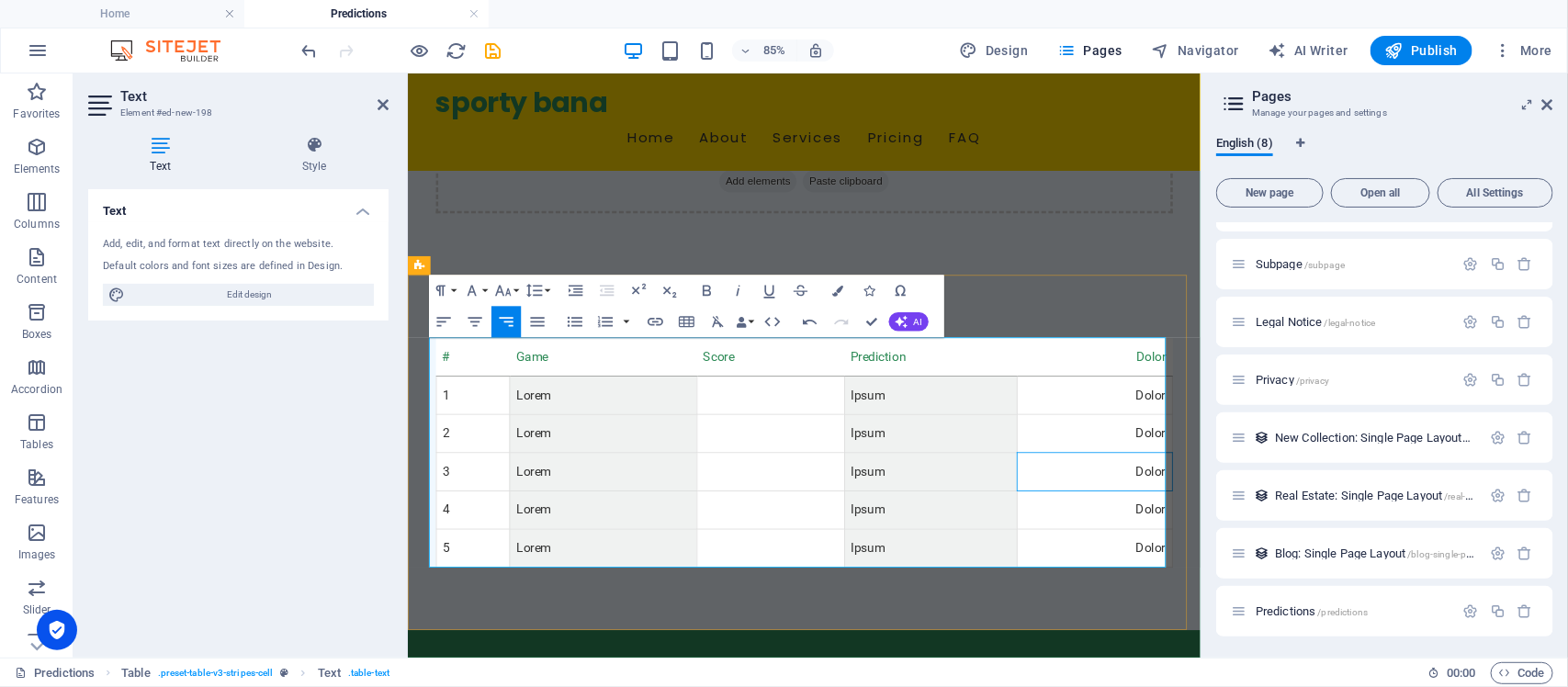 click on "Dolor" at bounding box center [1215, 541] 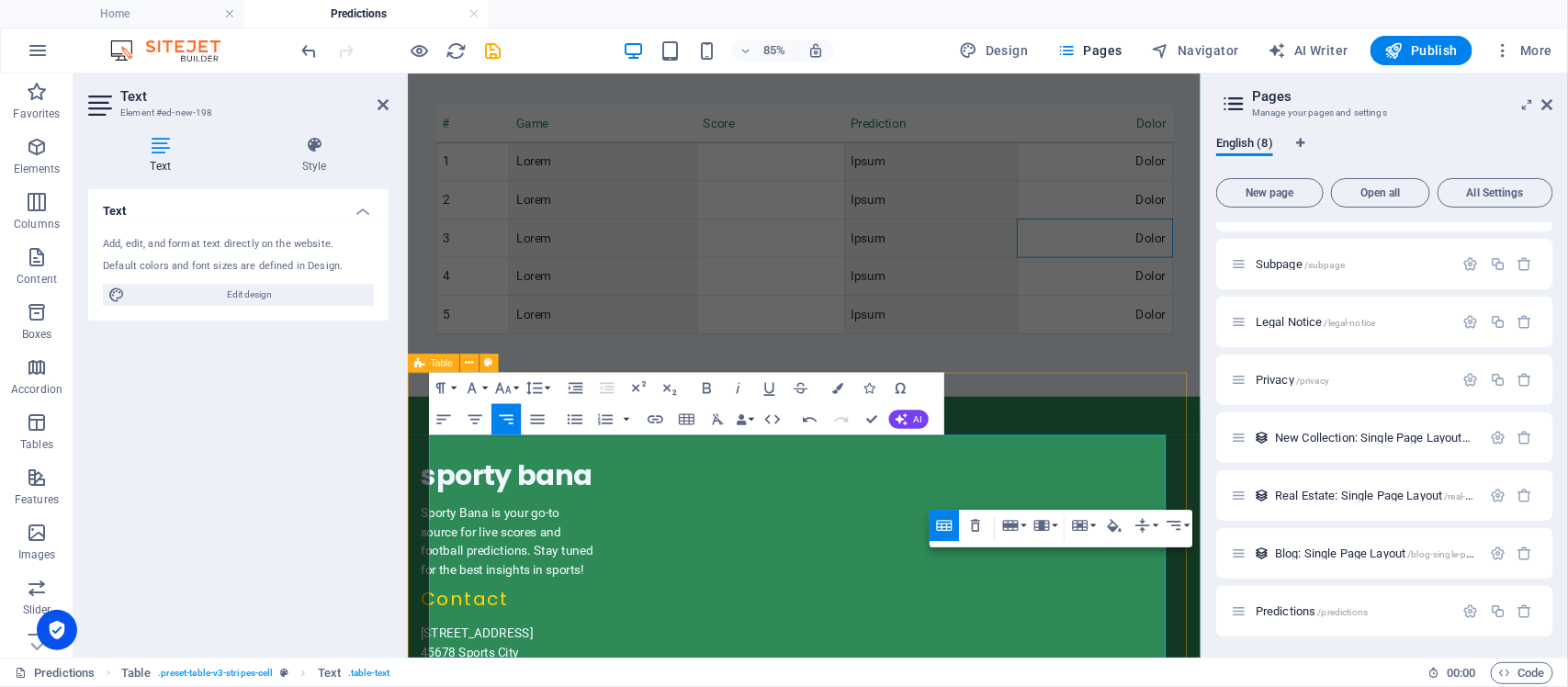 scroll, scrollTop: 0, scrollLeft: 0, axis: both 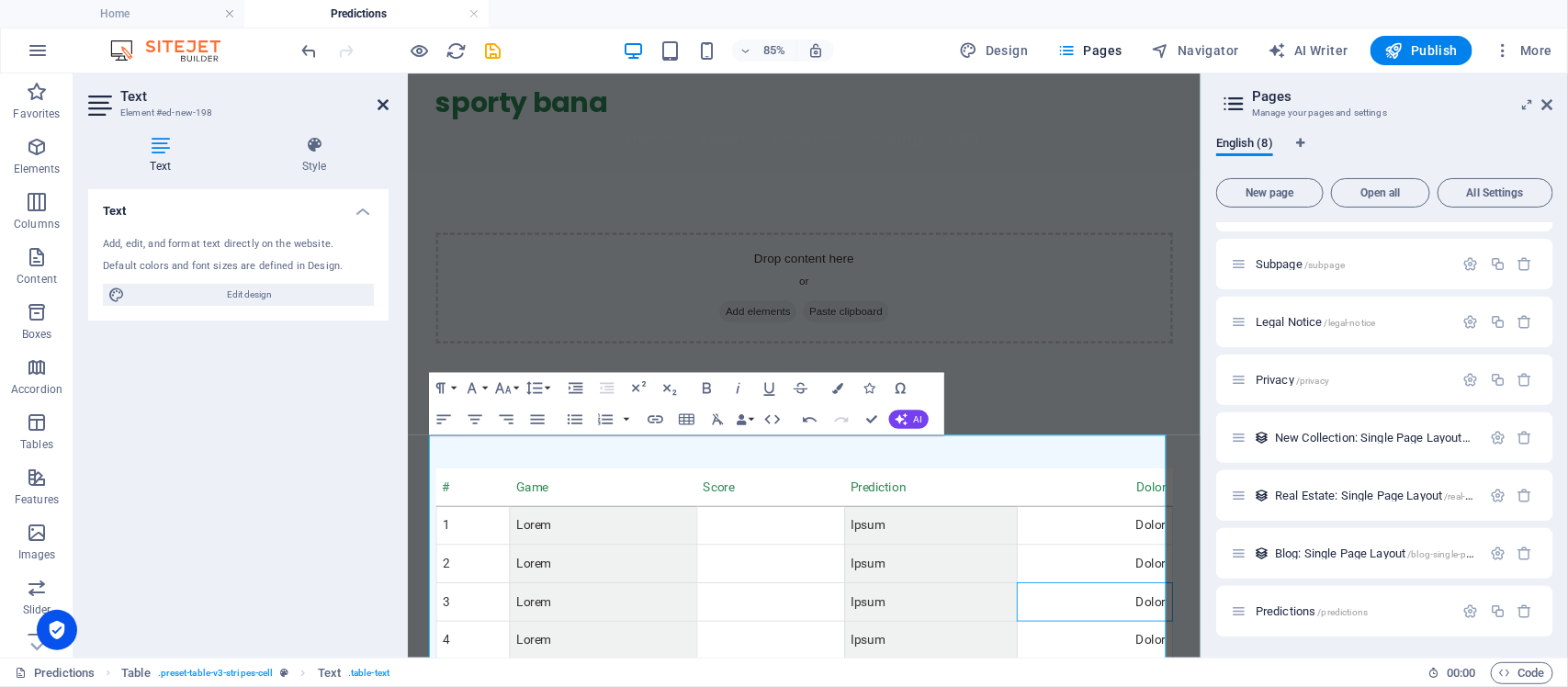 click at bounding box center (383, 105) 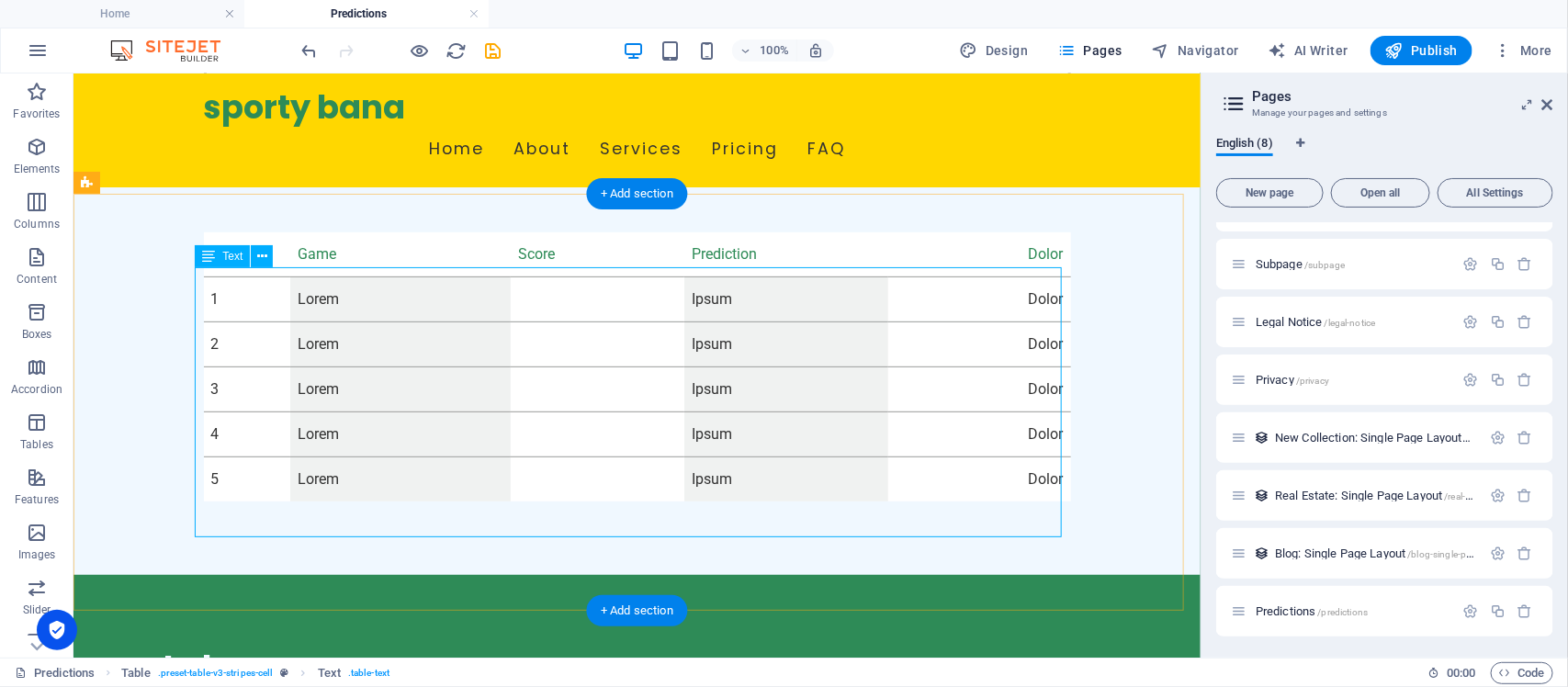 scroll, scrollTop: 230, scrollLeft: 0, axis: vertical 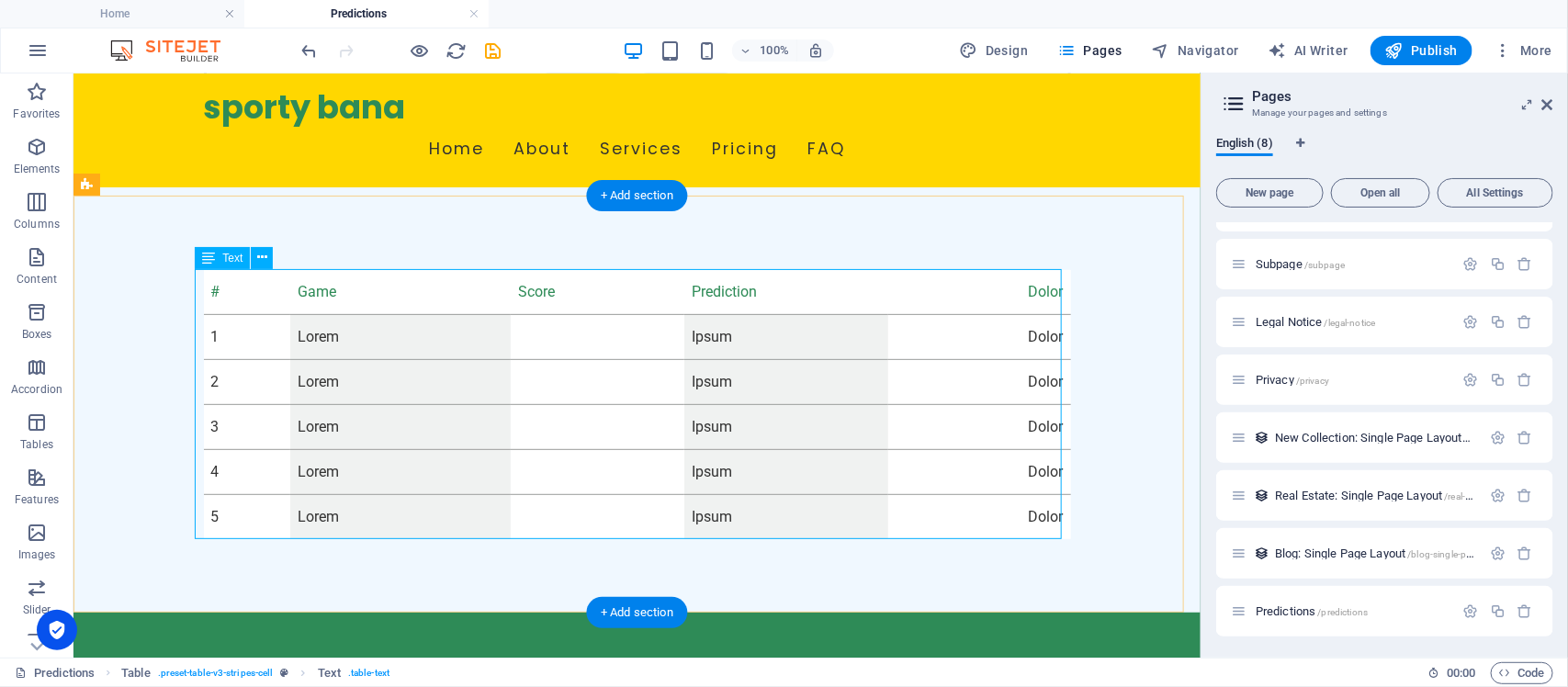 click on "# Game Score Prediction Dolor 1 Lorem  Ipsum Dolor 2 Lorem Ipsum Dolor 3 Lorem Ipsum Dolor 4 Lorem Ipsum Dolor 5 Lorem Ipsum Dolor" at bounding box center (637, 403) 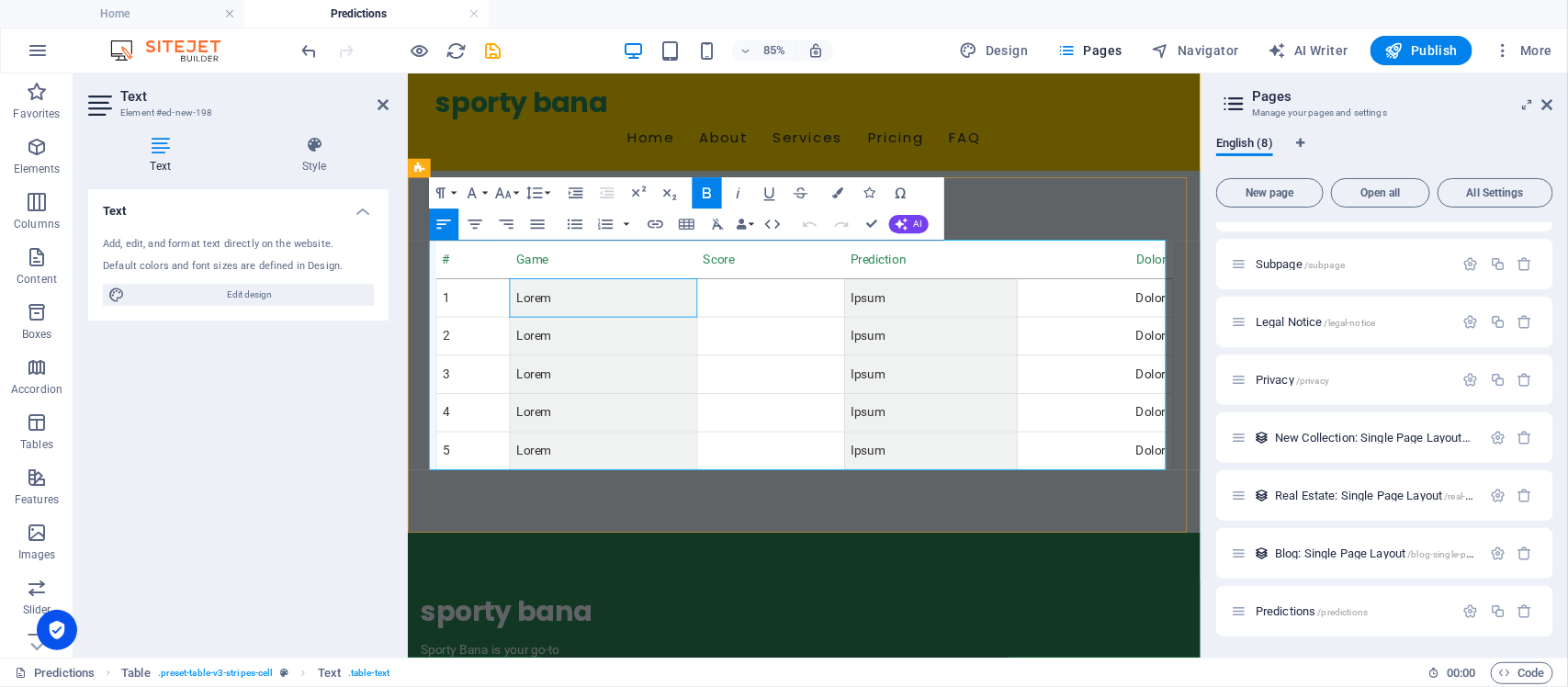 click on "Lorem" at bounding box center (637, 336) 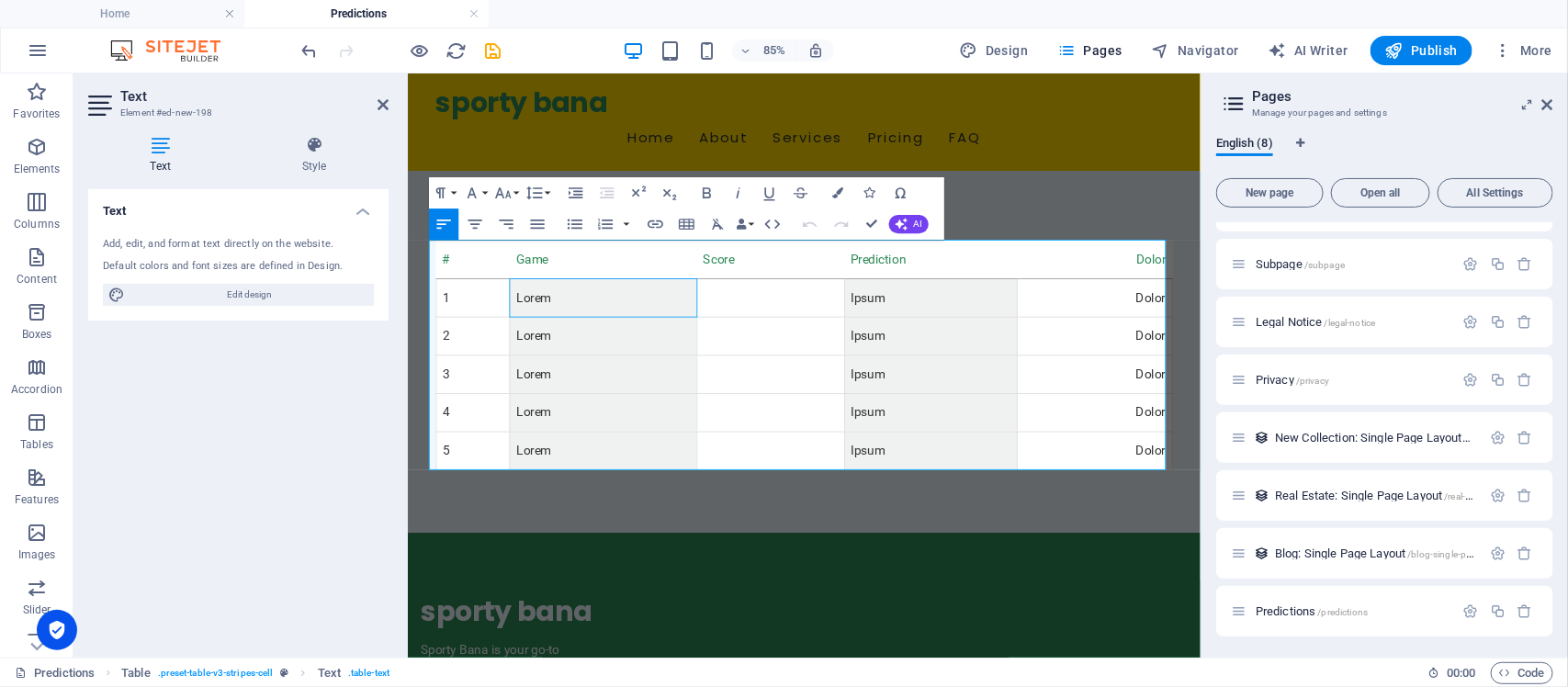 click on "Text Add, edit, and format text directly on the website. Default colors and font sizes are defined in Design. Edit design Alignment Left aligned Centered Right aligned" at bounding box center [238, 416] 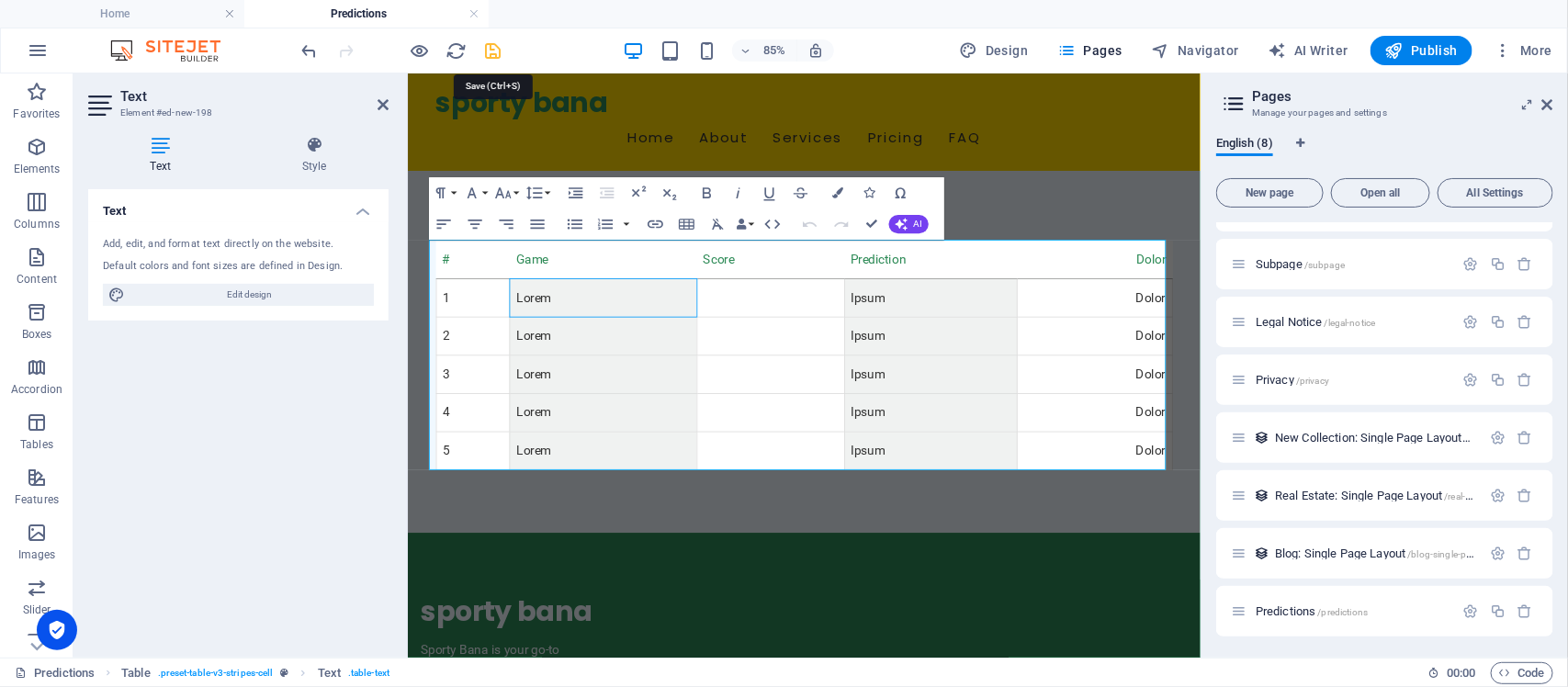 click at bounding box center (493, 51) 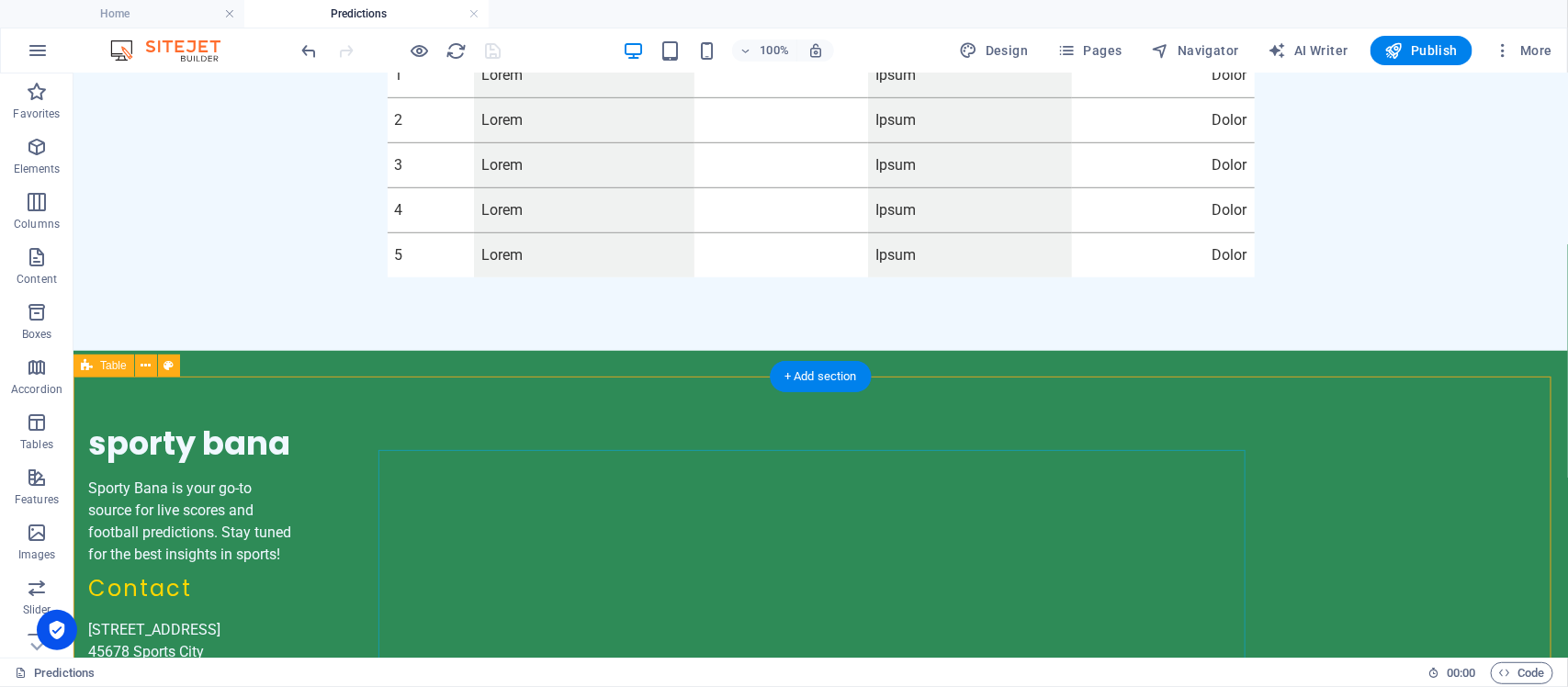 scroll, scrollTop: 0, scrollLeft: 0, axis: both 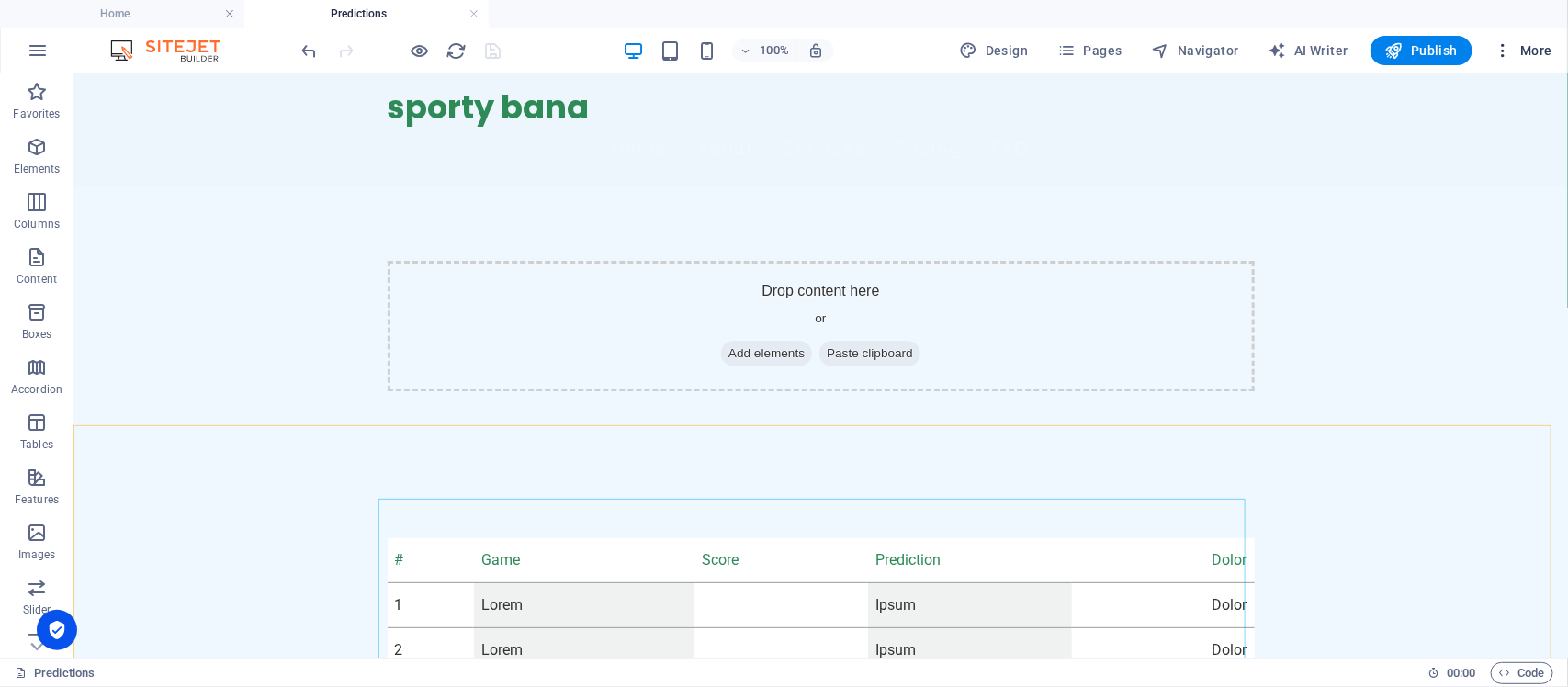 click at bounding box center (1504, 51) 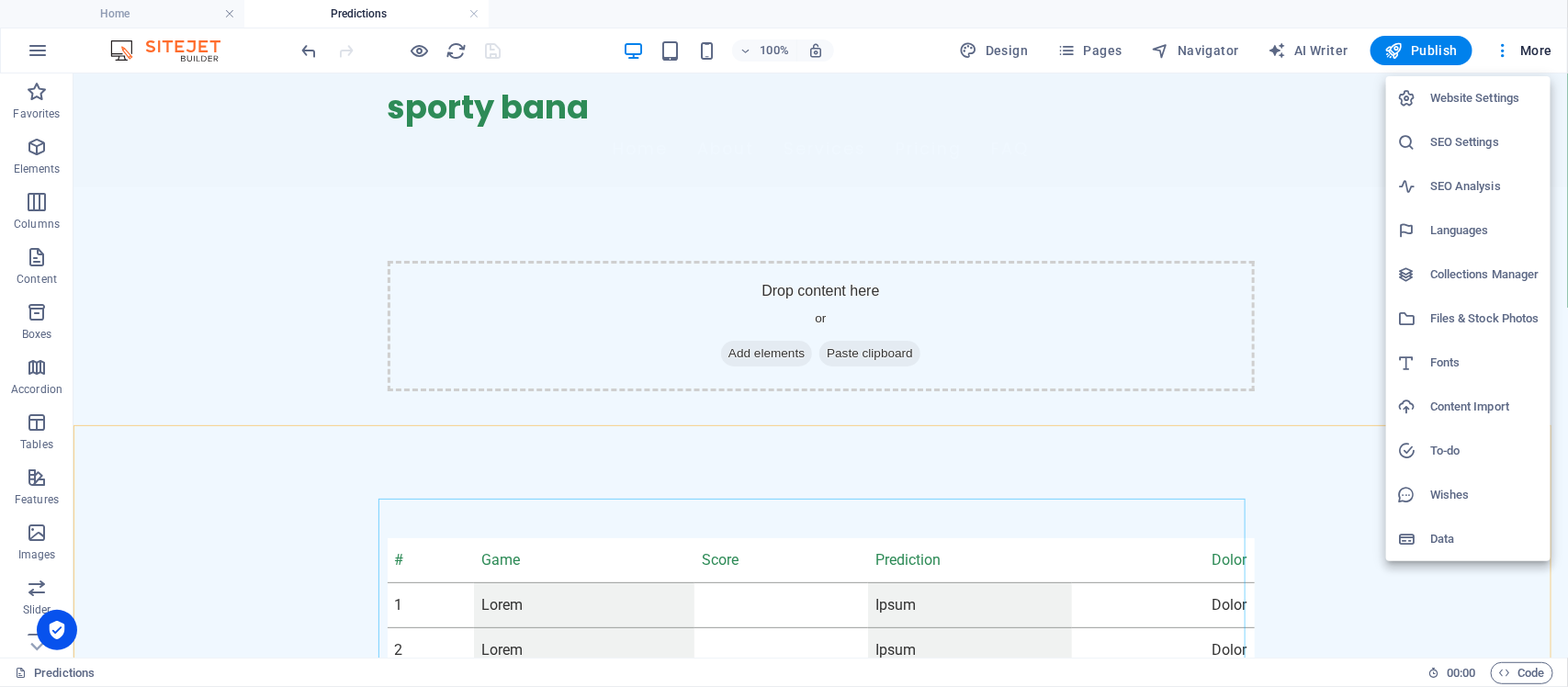click on "Website Settings" at bounding box center (1484, 98) 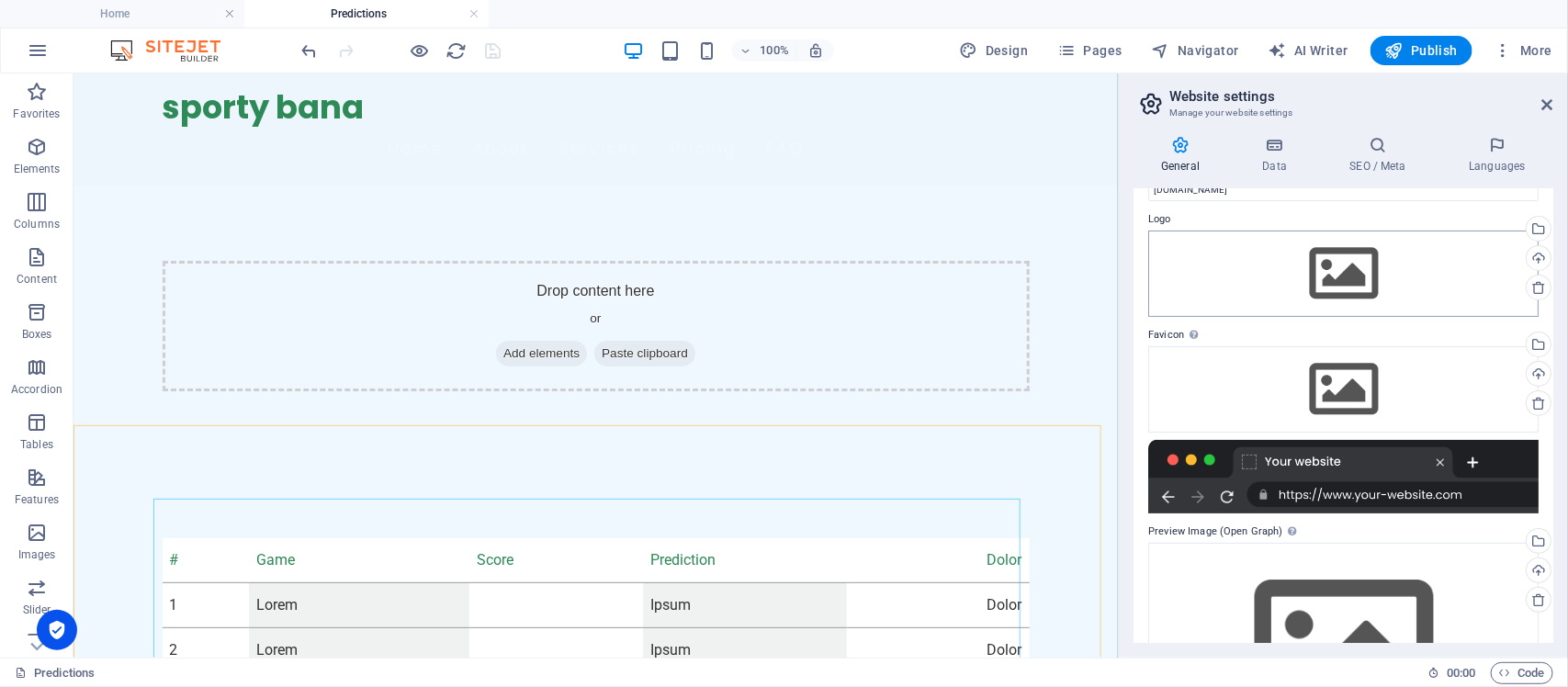 scroll, scrollTop: 0, scrollLeft: 0, axis: both 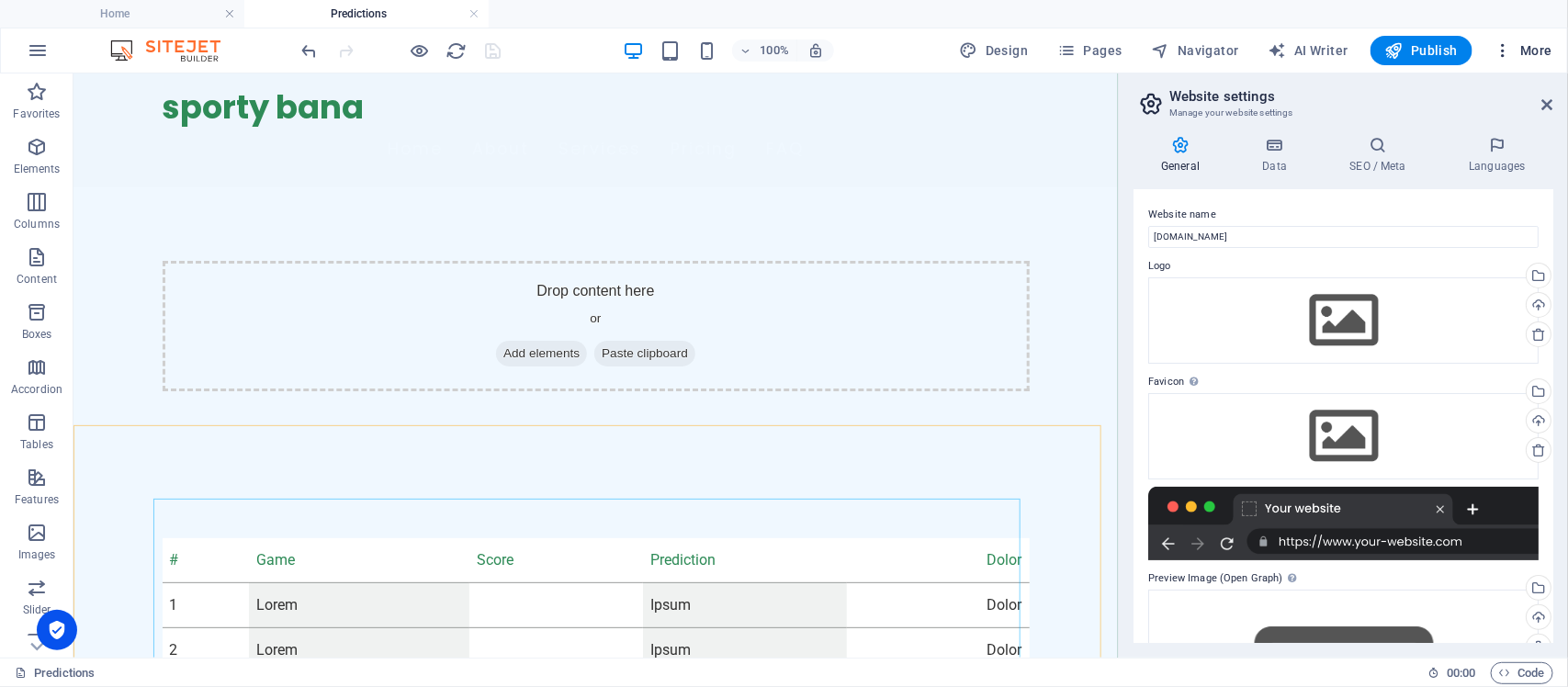 click at bounding box center (1504, 51) 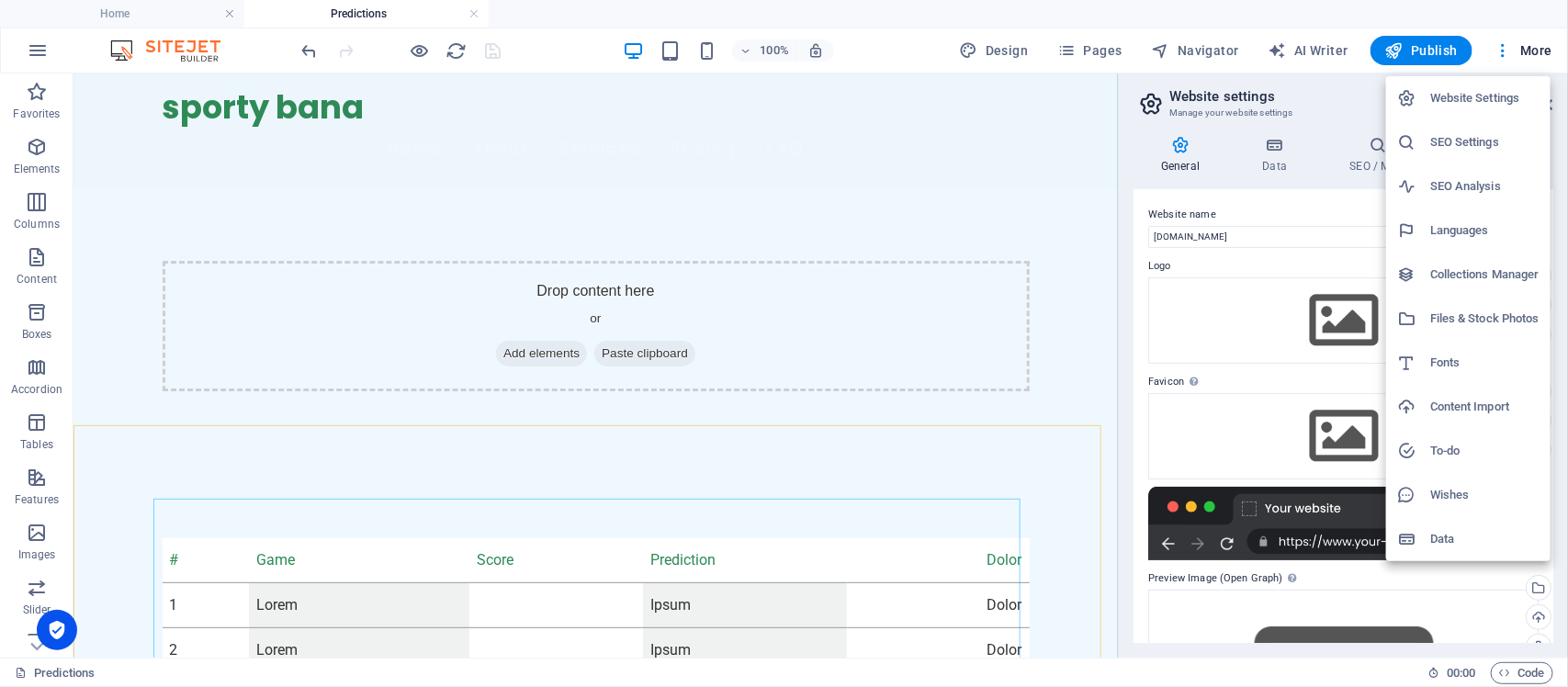 click on "SEO Settings" at bounding box center (1484, 142) 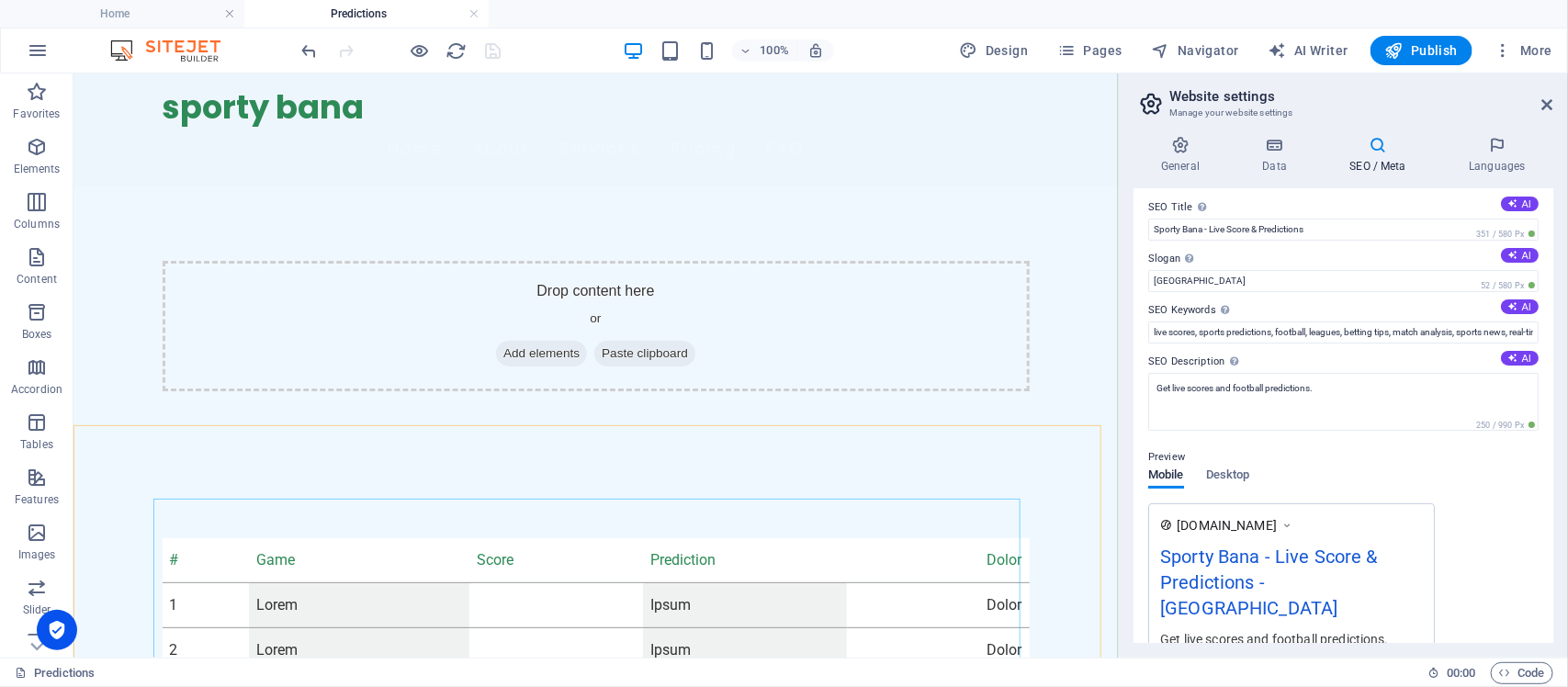 scroll, scrollTop: 0, scrollLeft: 0, axis: both 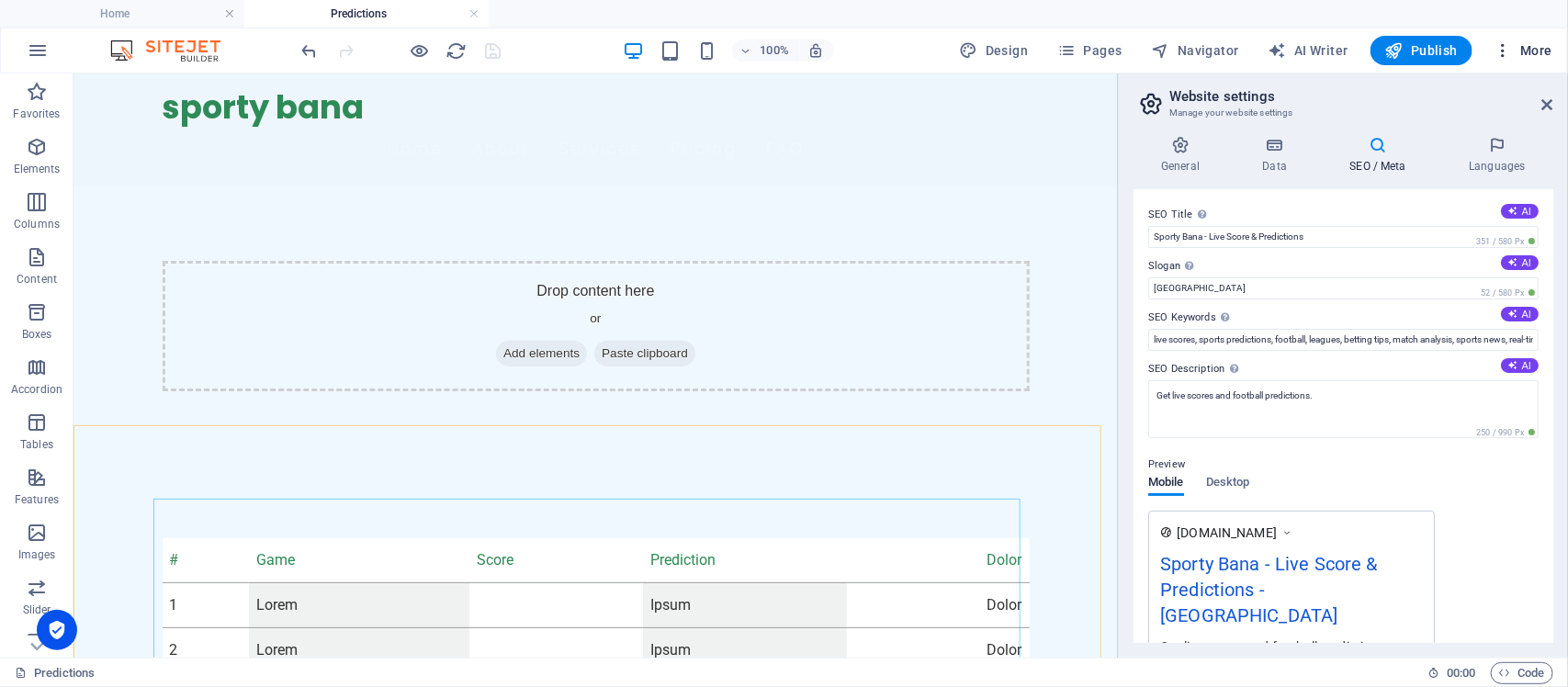 click at bounding box center (1504, 51) 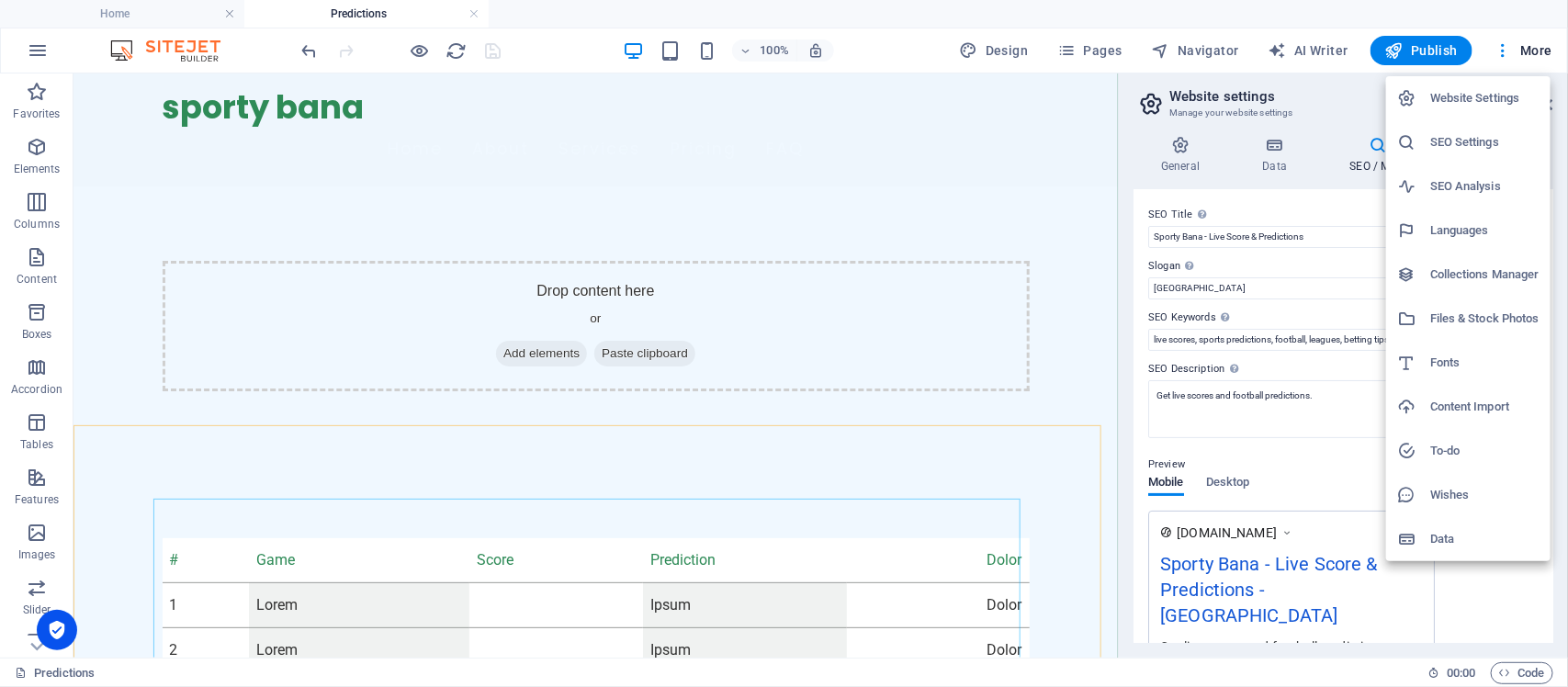 click on "Website Settings" at bounding box center [1484, 98] 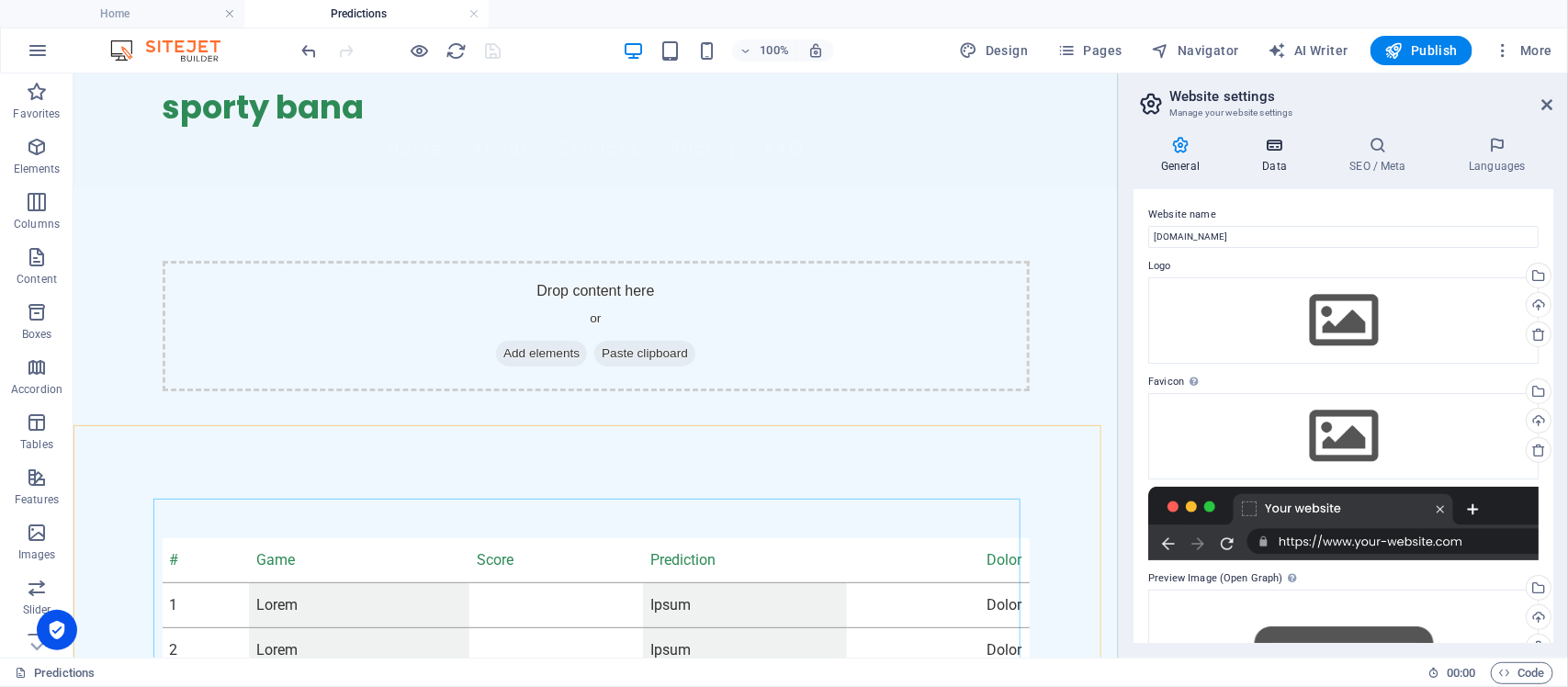 click at bounding box center [1274, 145] 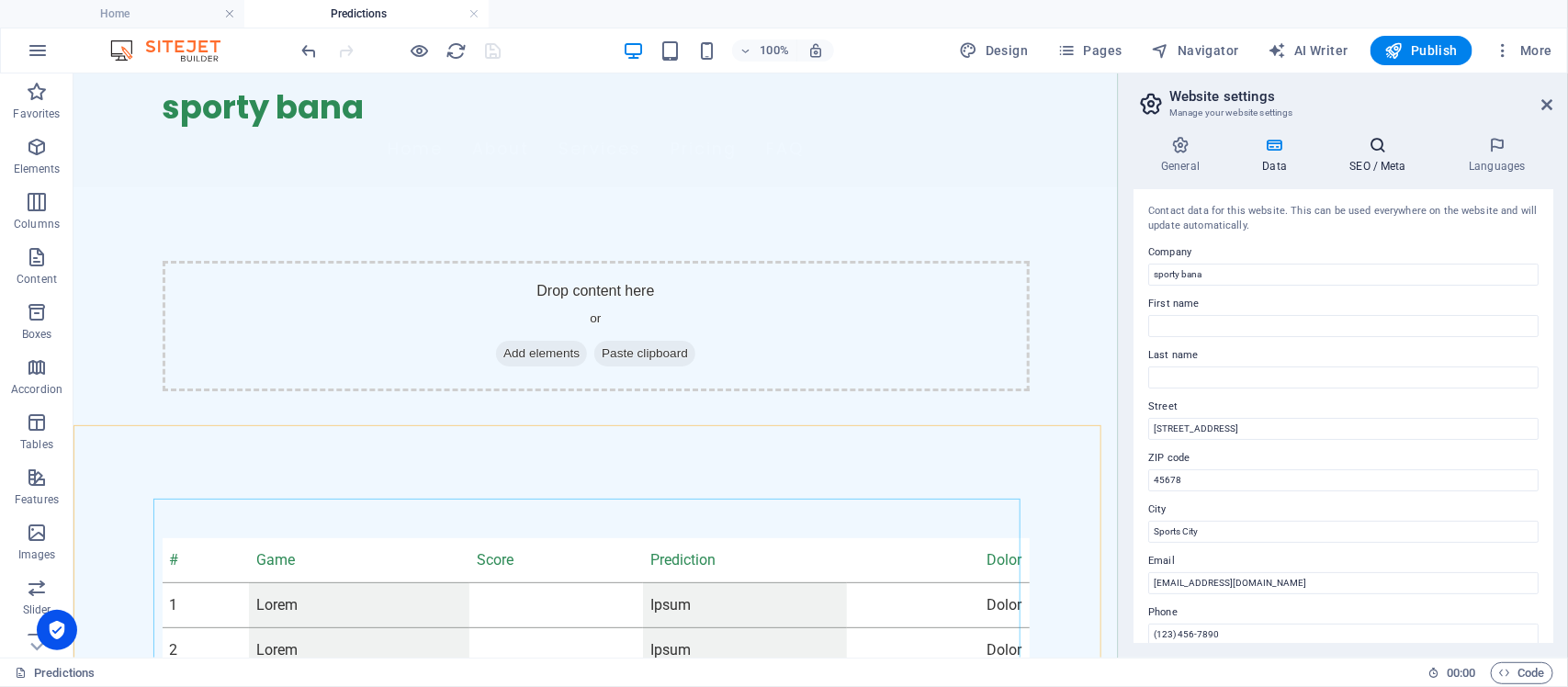 click at bounding box center (1378, 145) 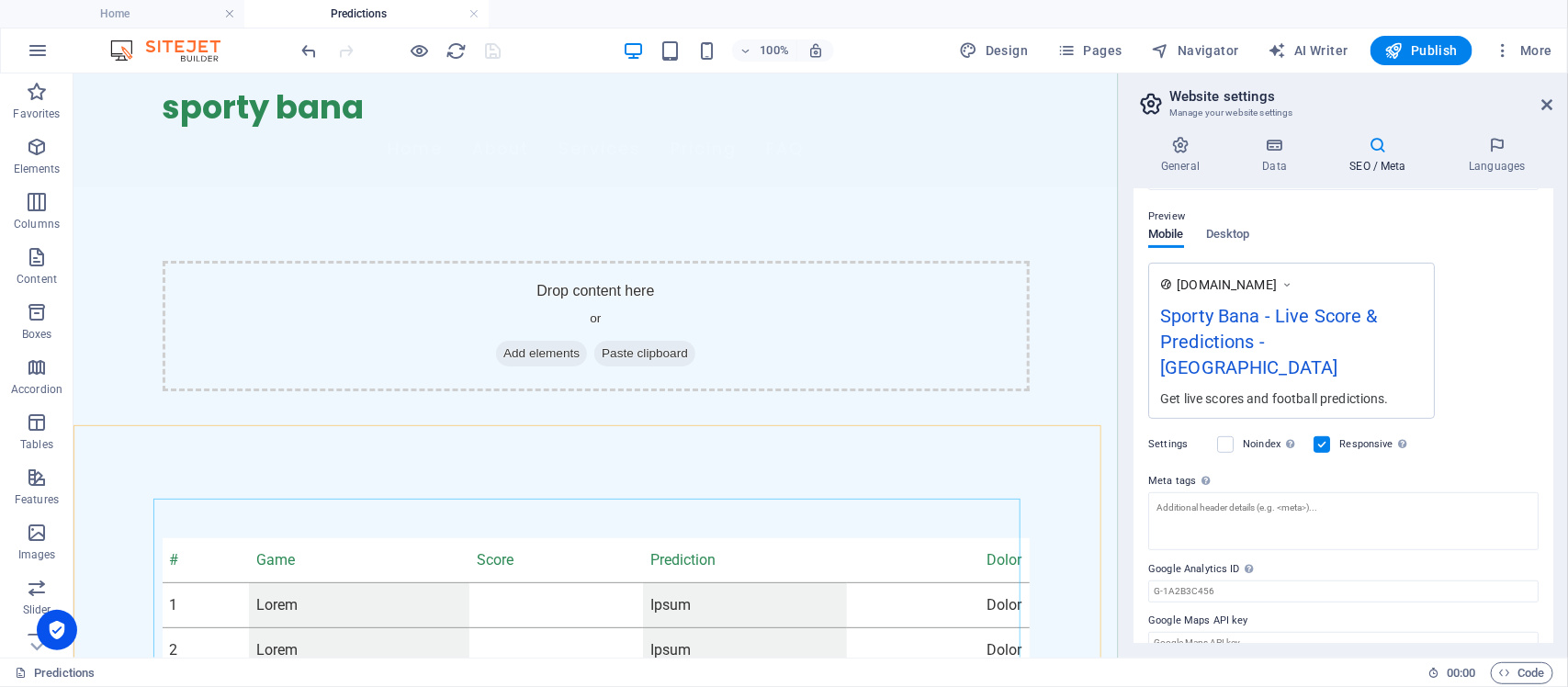 scroll, scrollTop: 0, scrollLeft: 0, axis: both 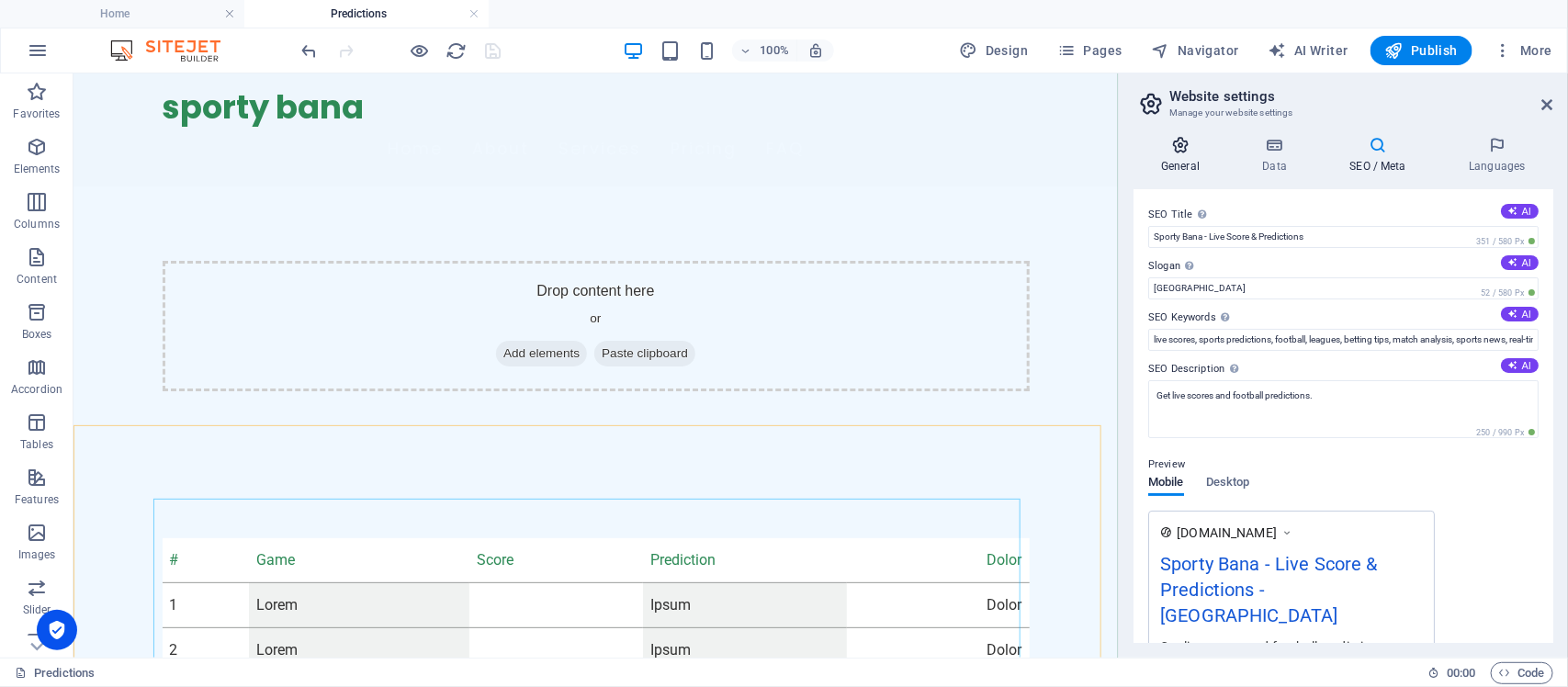 click at bounding box center (1180, 145) 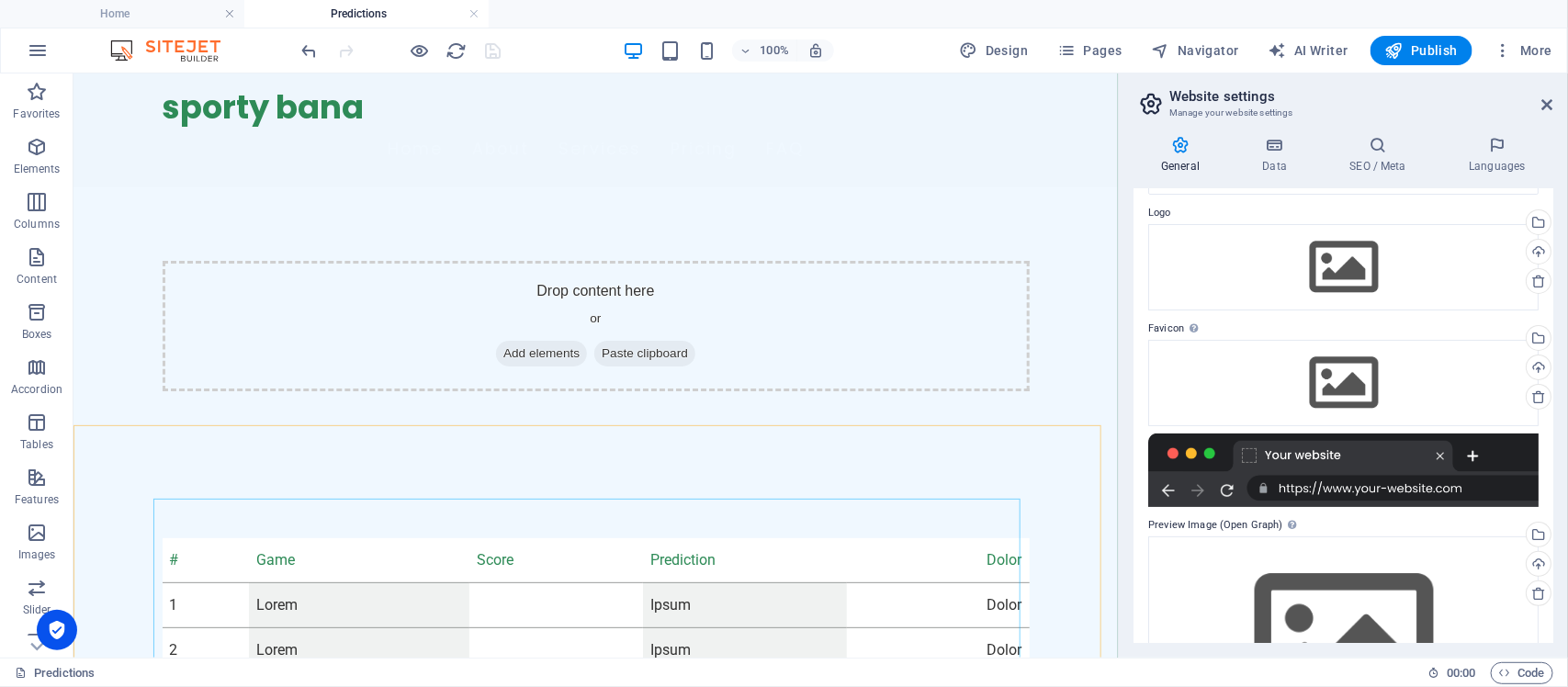 scroll, scrollTop: 0, scrollLeft: 0, axis: both 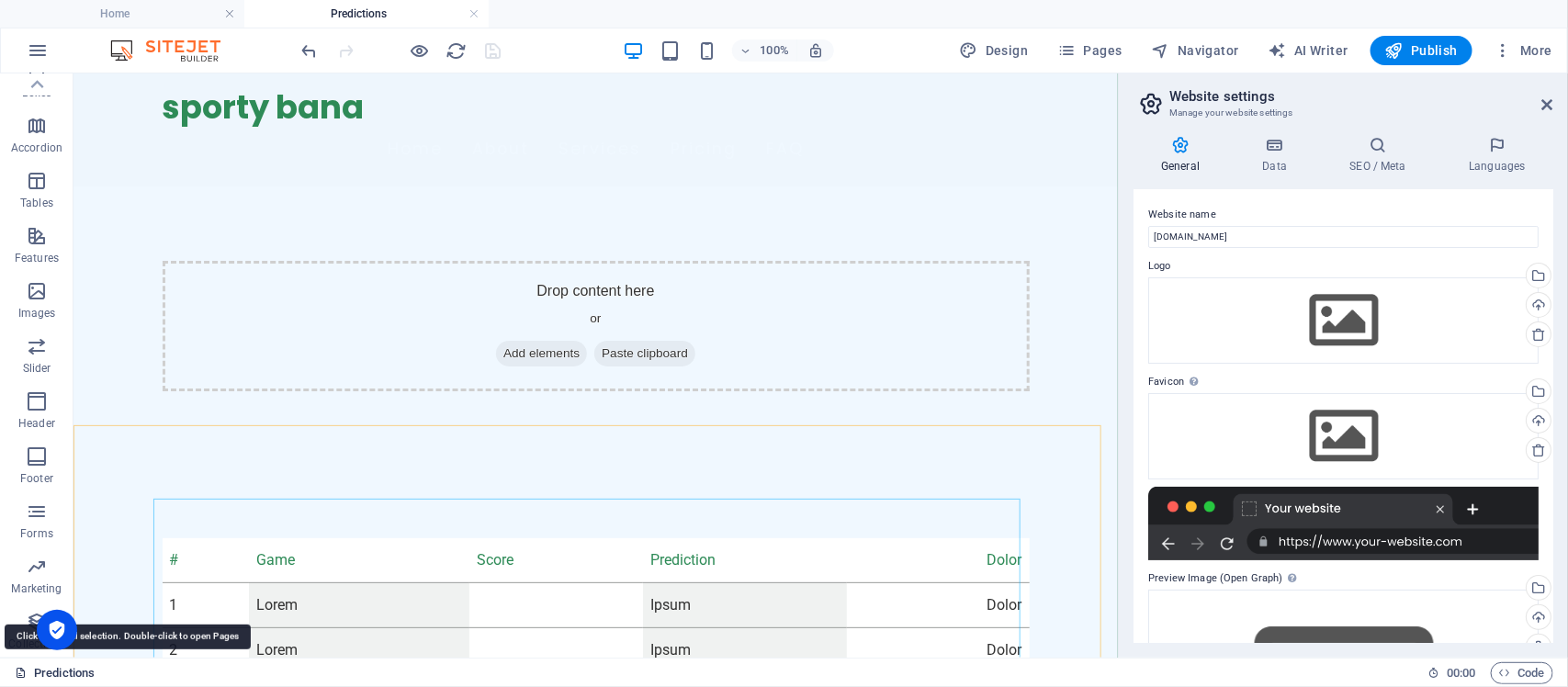 click on "Predictions" at bounding box center [54, 673] 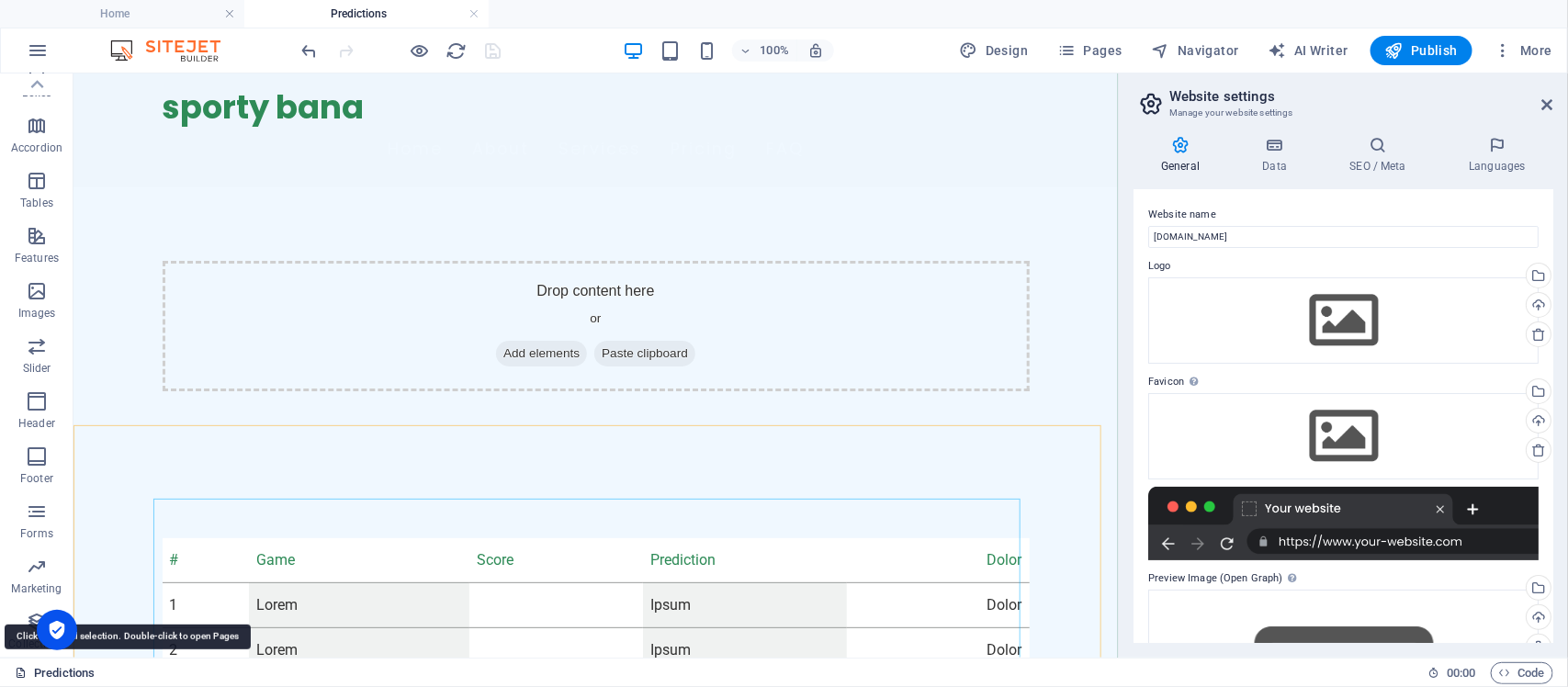 click on "Predictions" at bounding box center (54, 673) 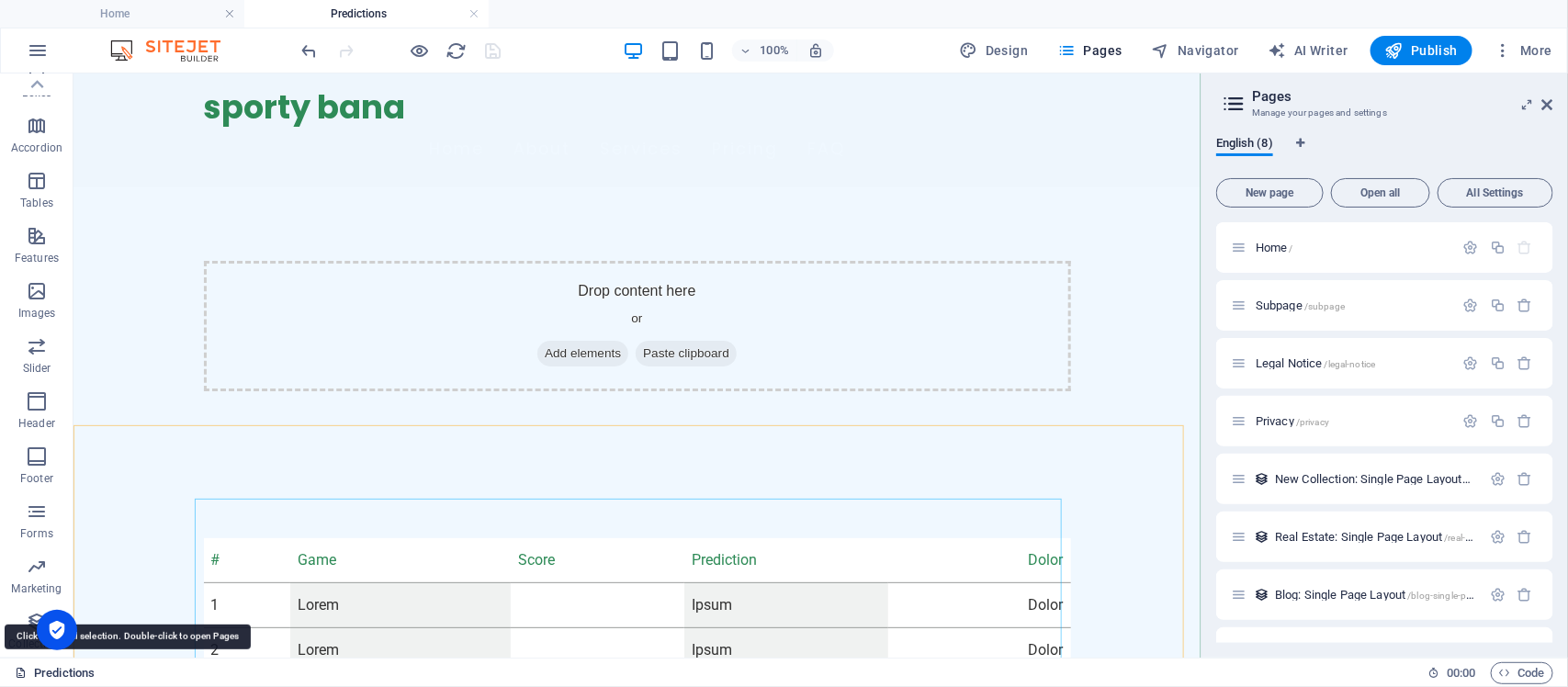 click on "Predictions" at bounding box center [54, 673] 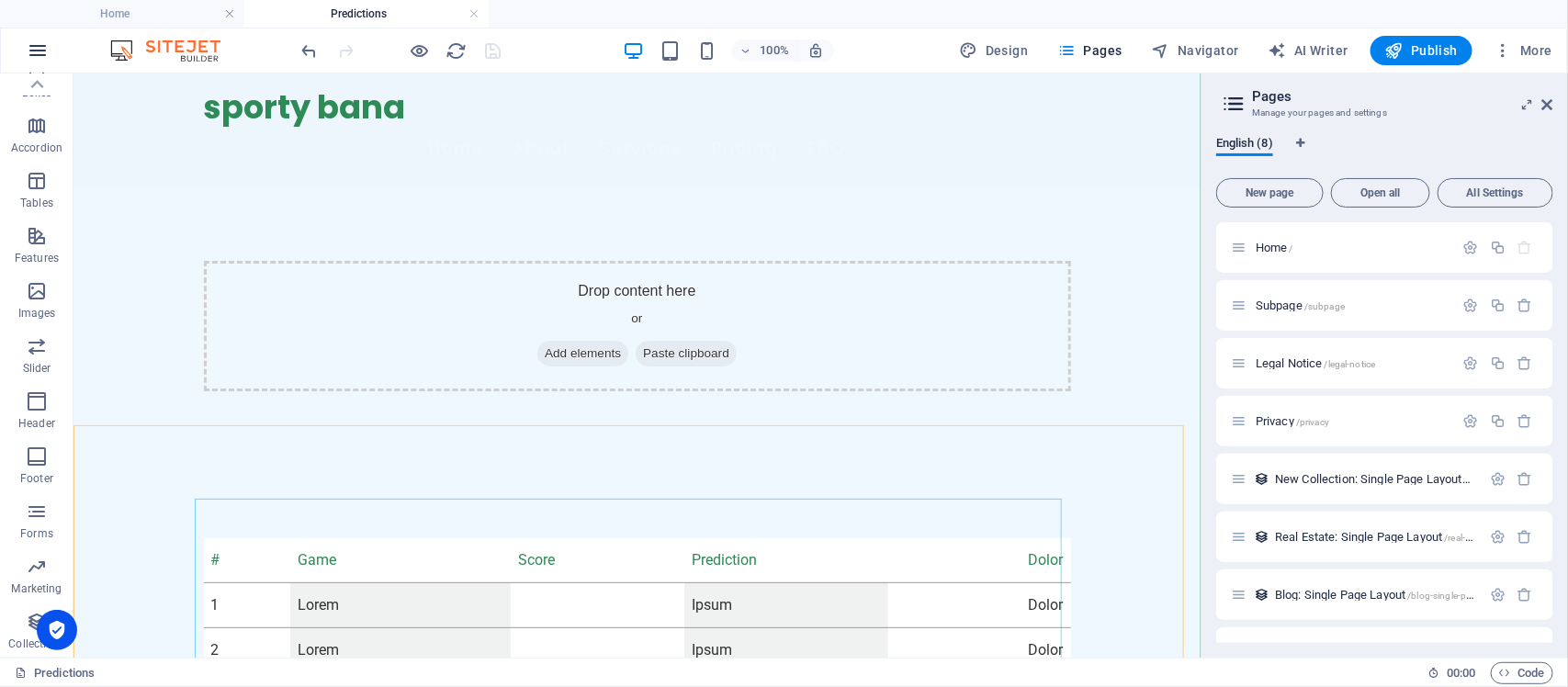 click at bounding box center (38, 51) 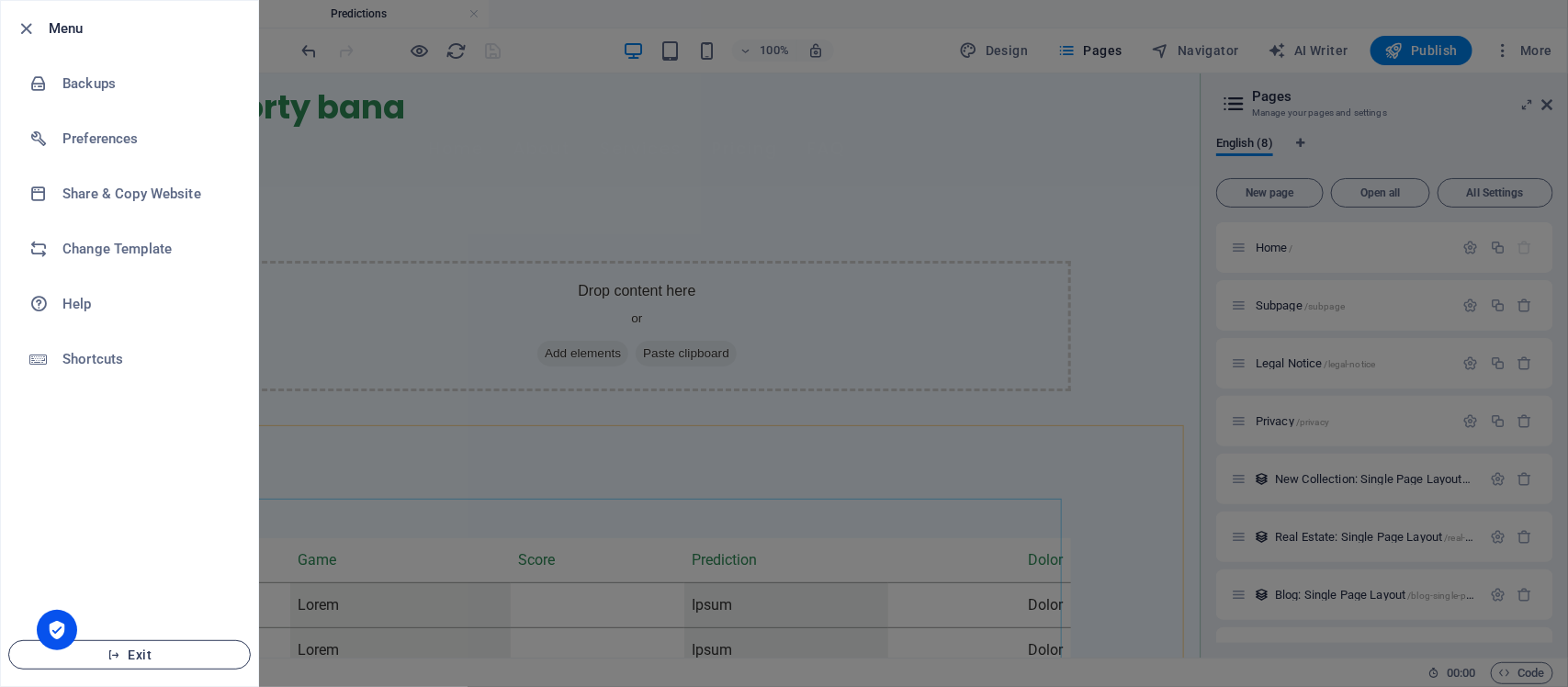 click on "Exit" at bounding box center (130, 655) 